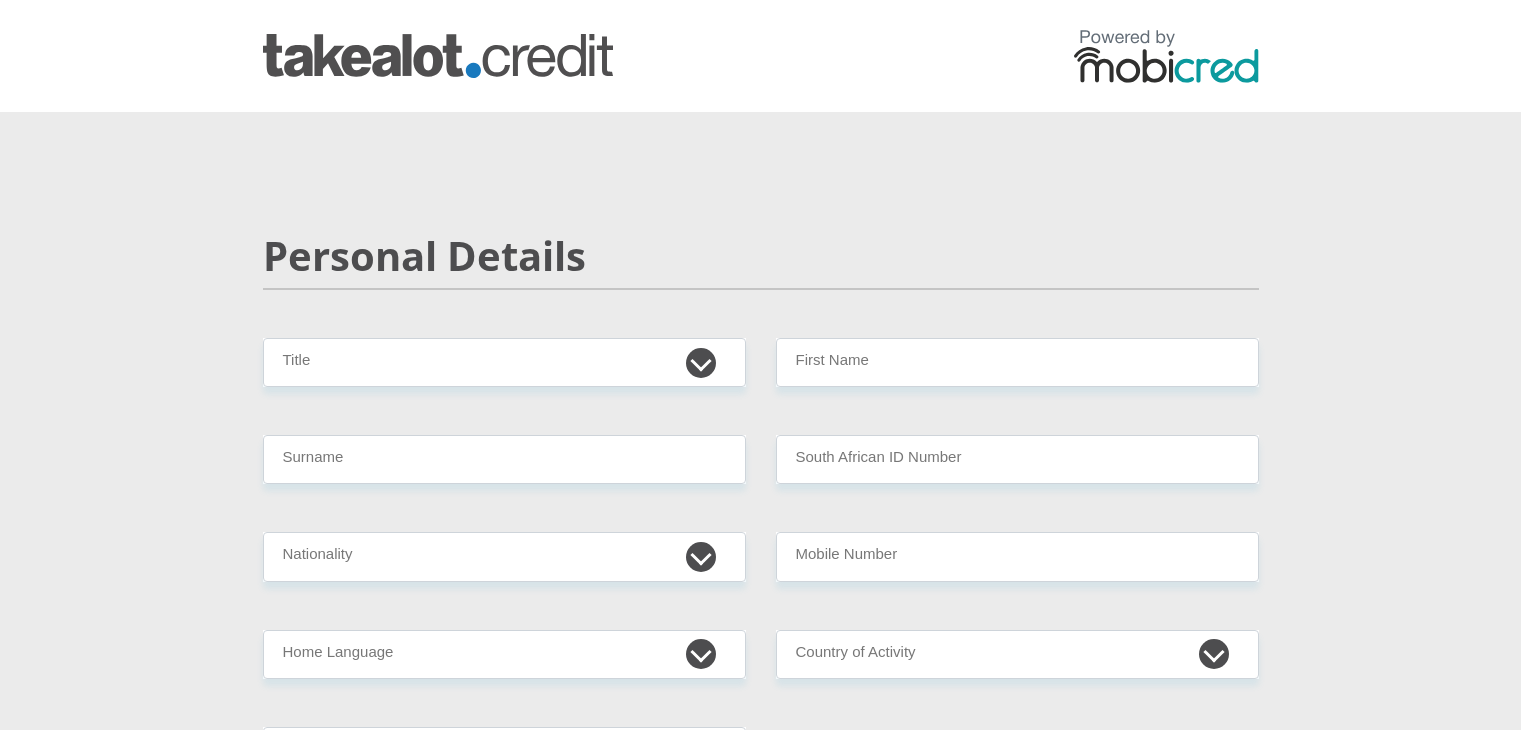 scroll, scrollTop: 0, scrollLeft: 0, axis: both 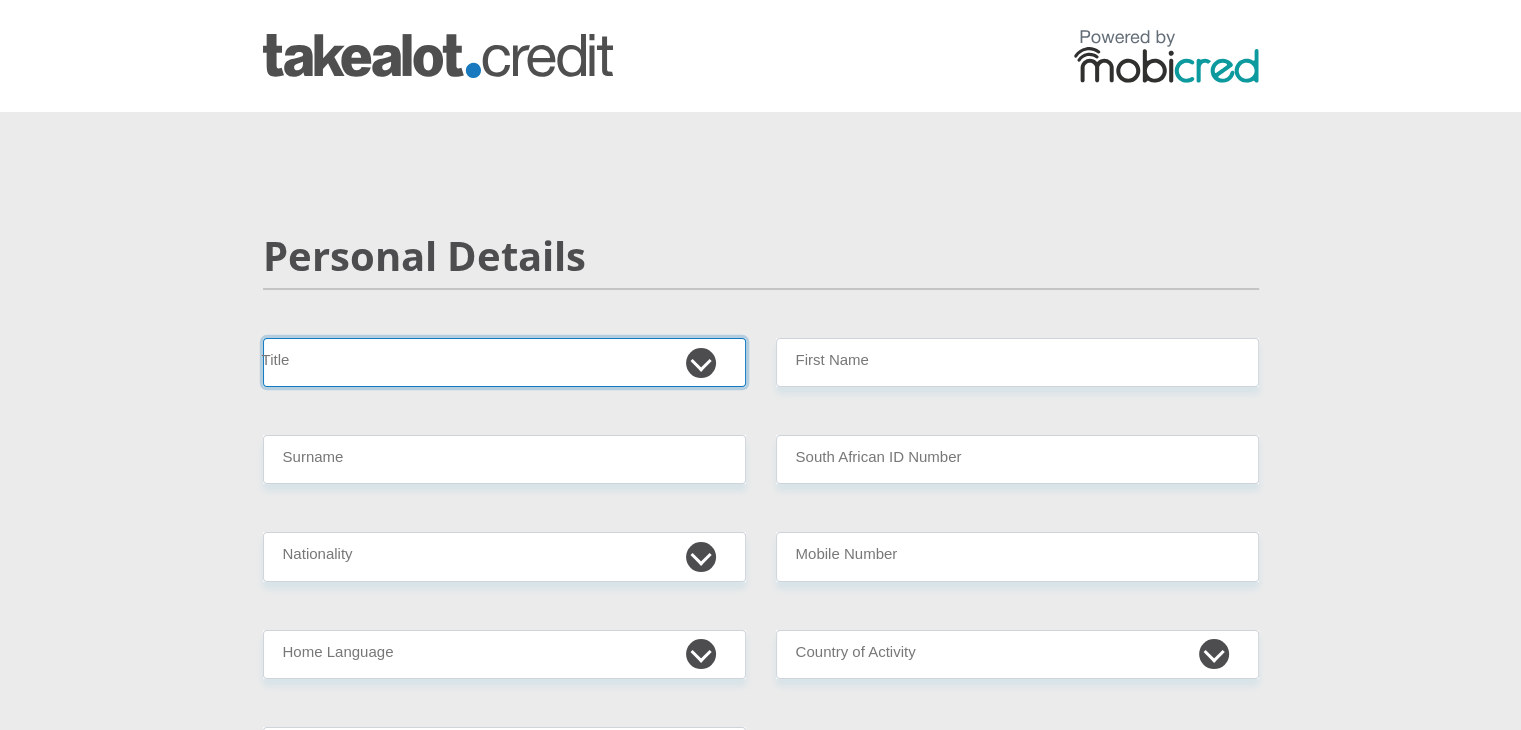 click on "Mr
Ms
Mrs
Dr
Other" at bounding box center (504, 362) 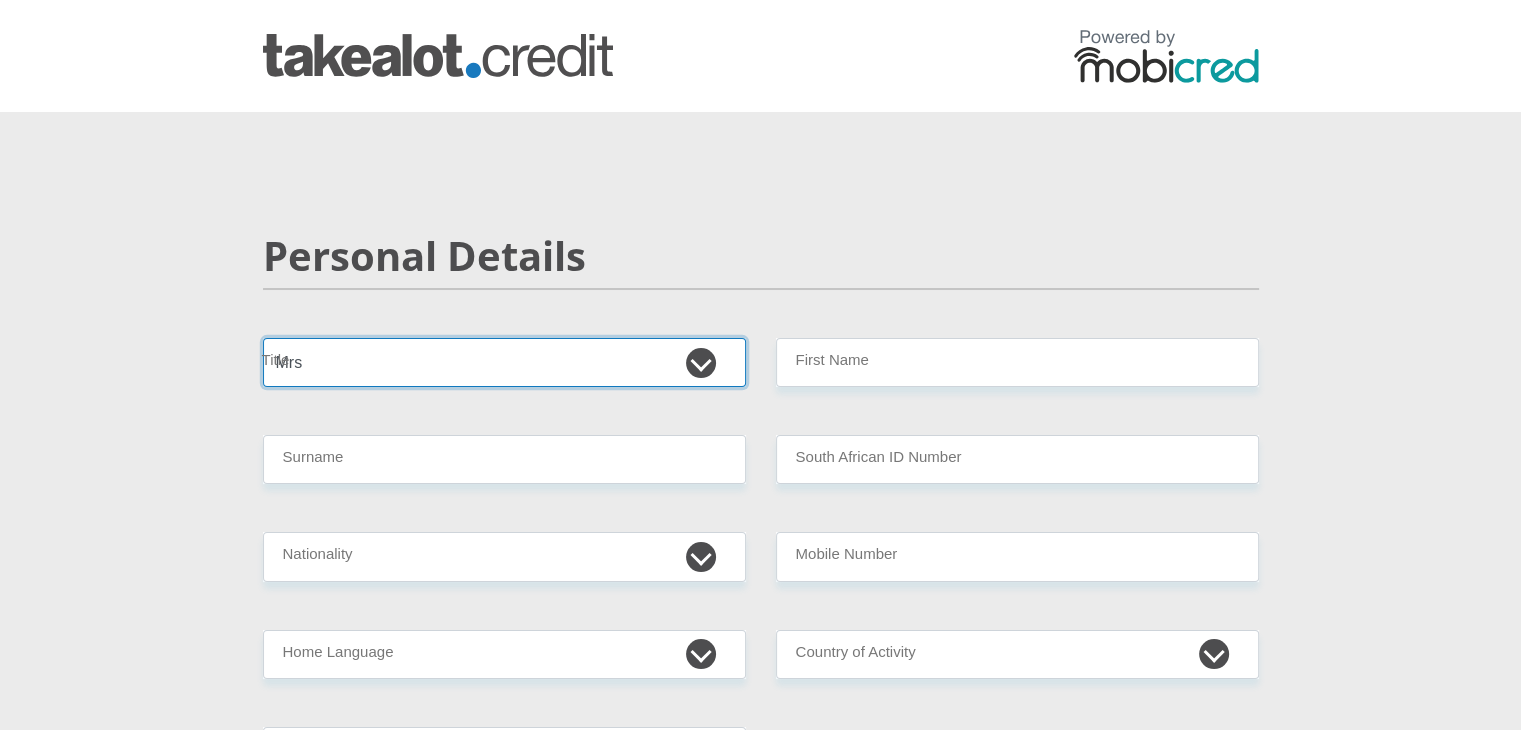 click on "Mr
Ms
Mrs
Dr
Other" at bounding box center (504, 362) 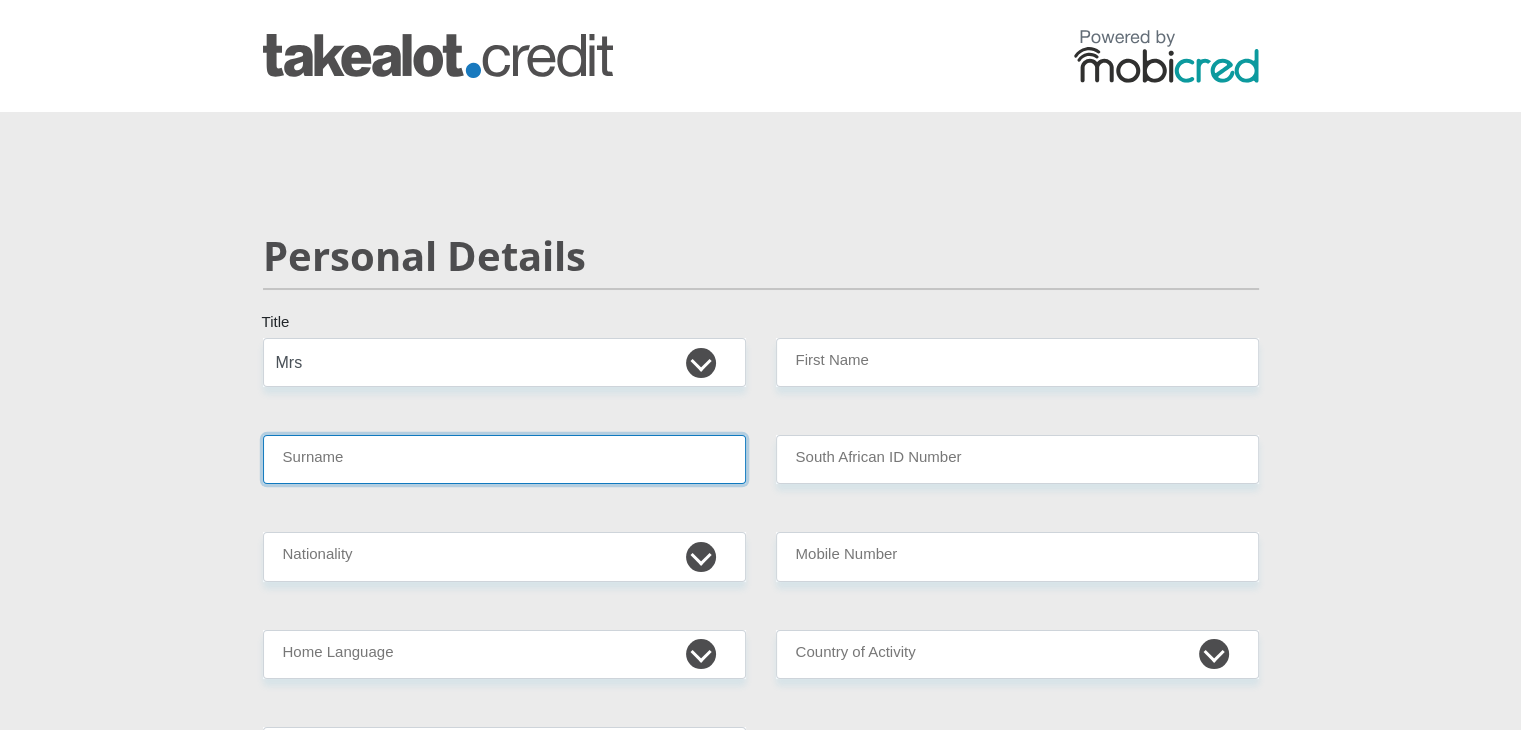 click on "Surname" at bounding box center [504, 459] 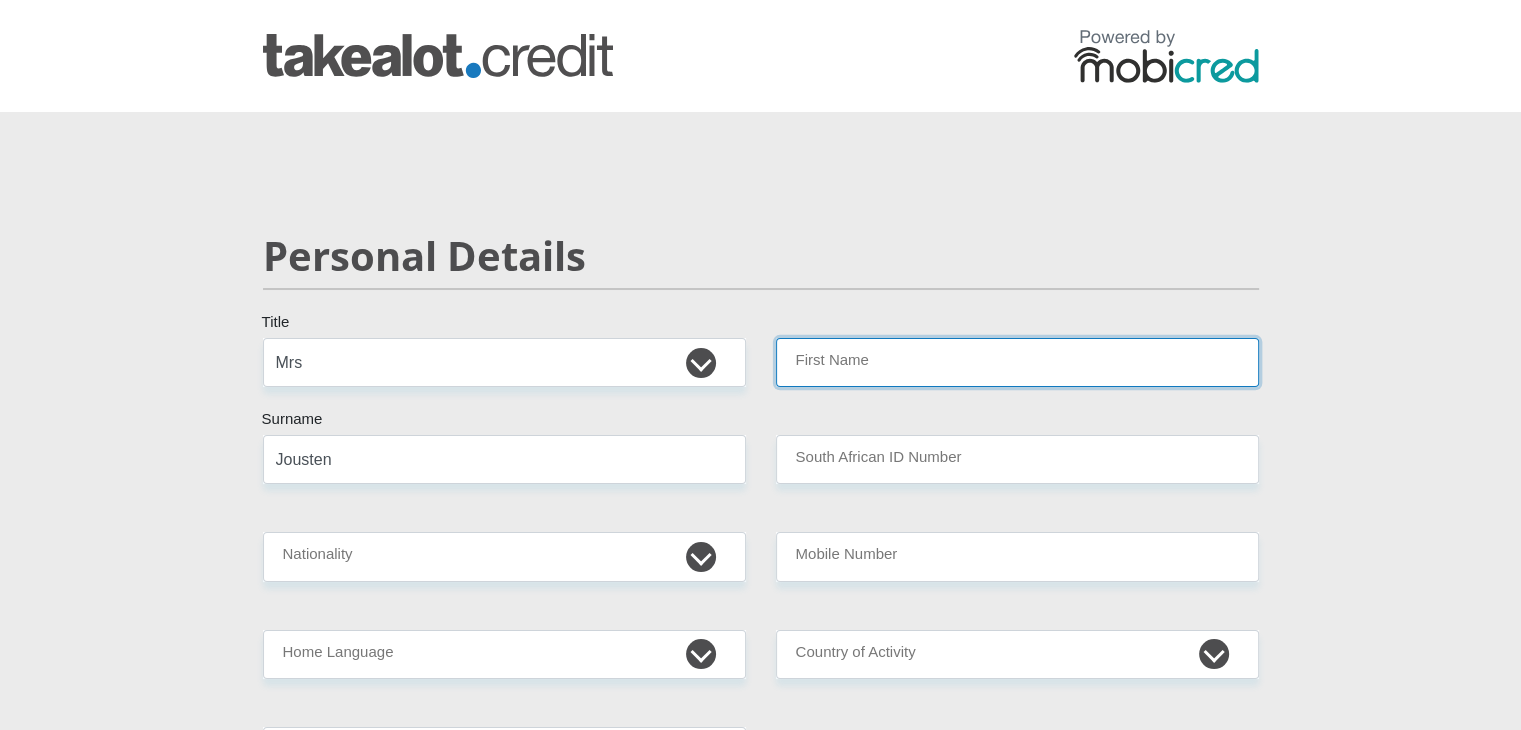type on "TerryAnn" 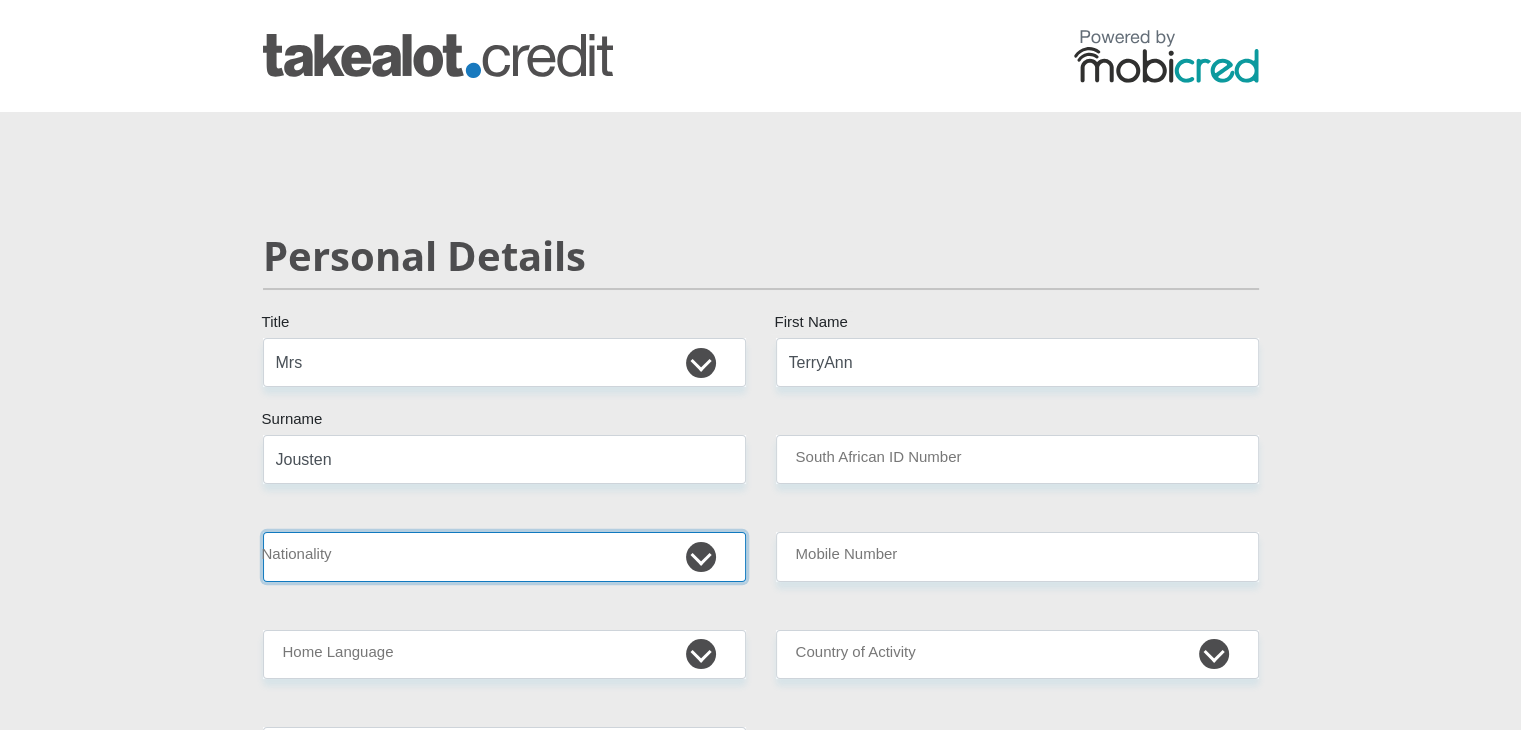 select on "ZAF" 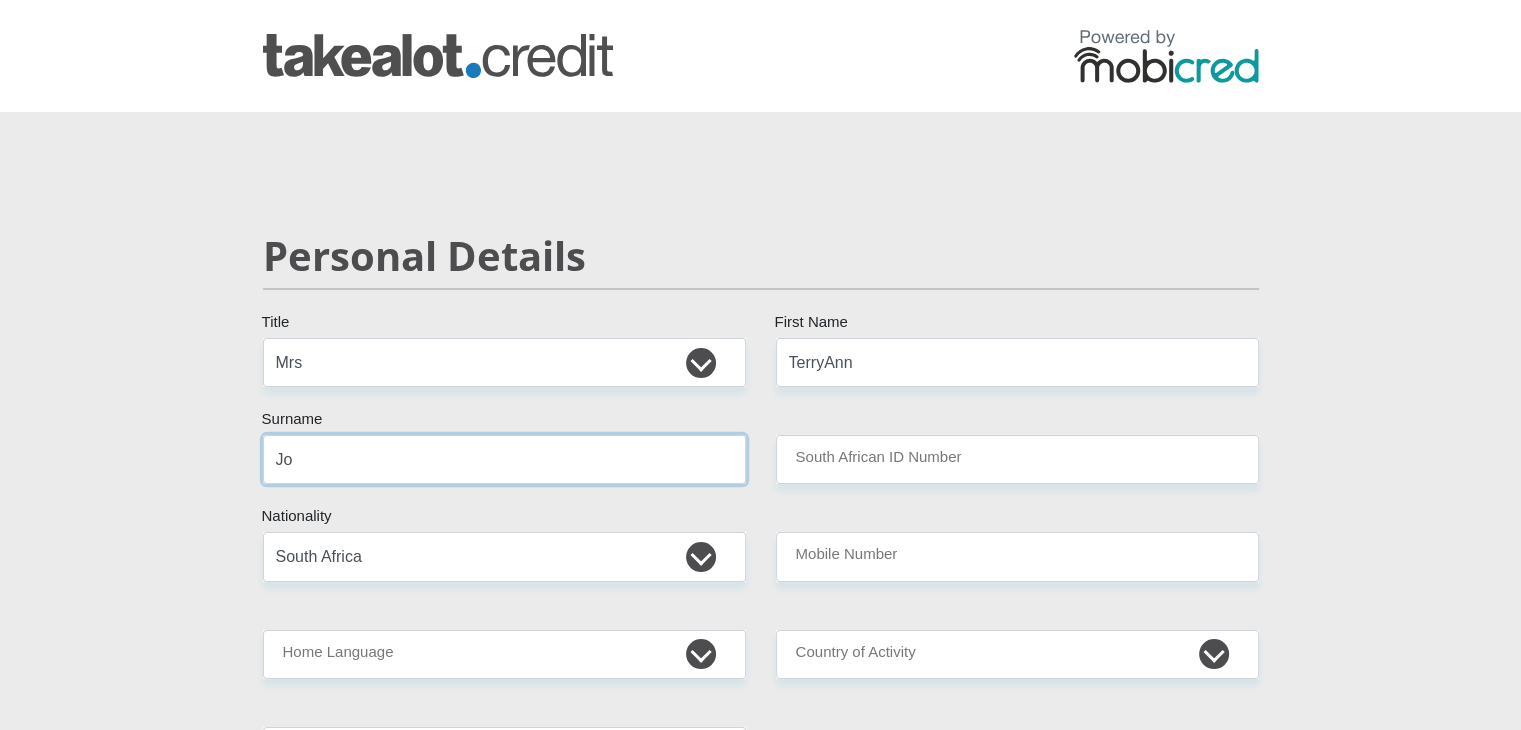 type on "J" 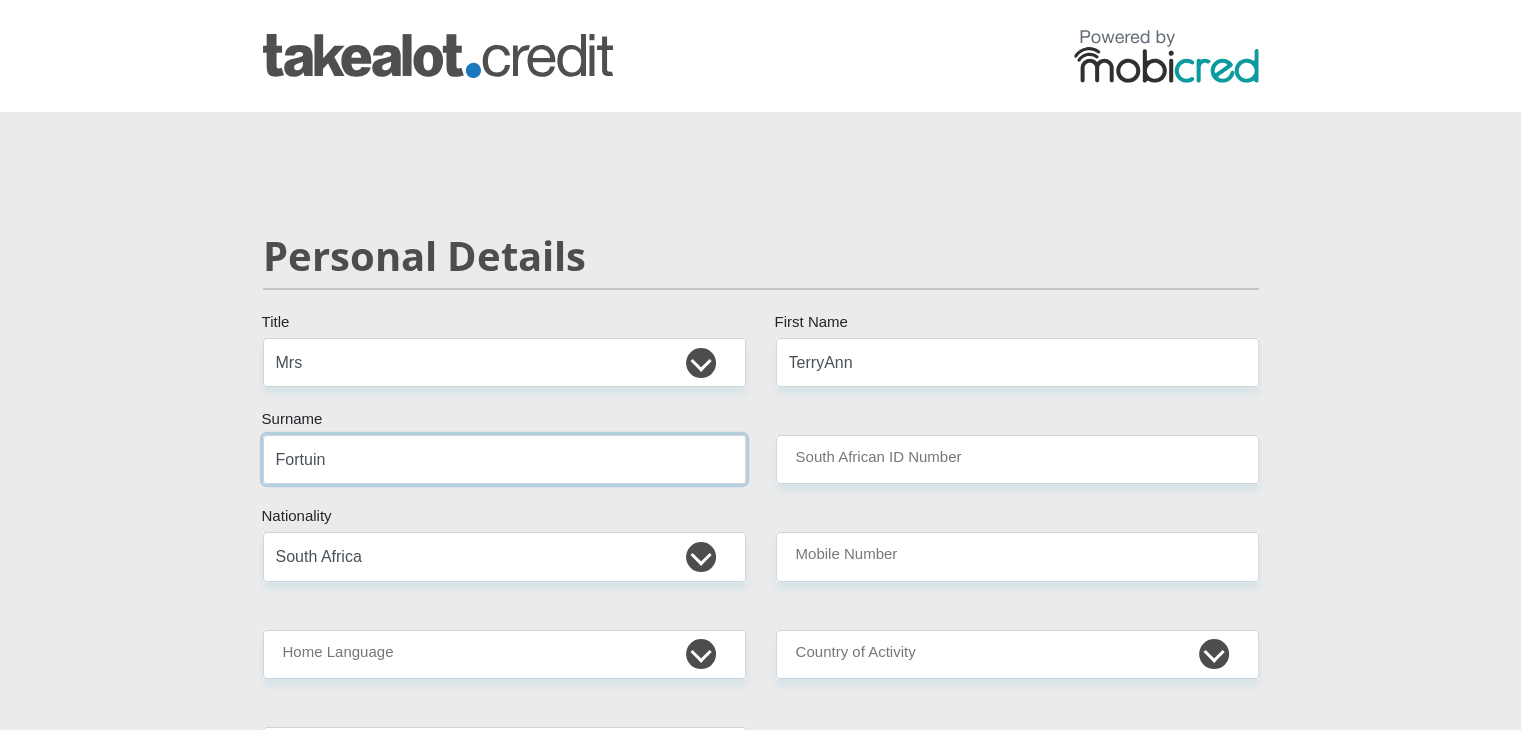 type on "Fortuin" 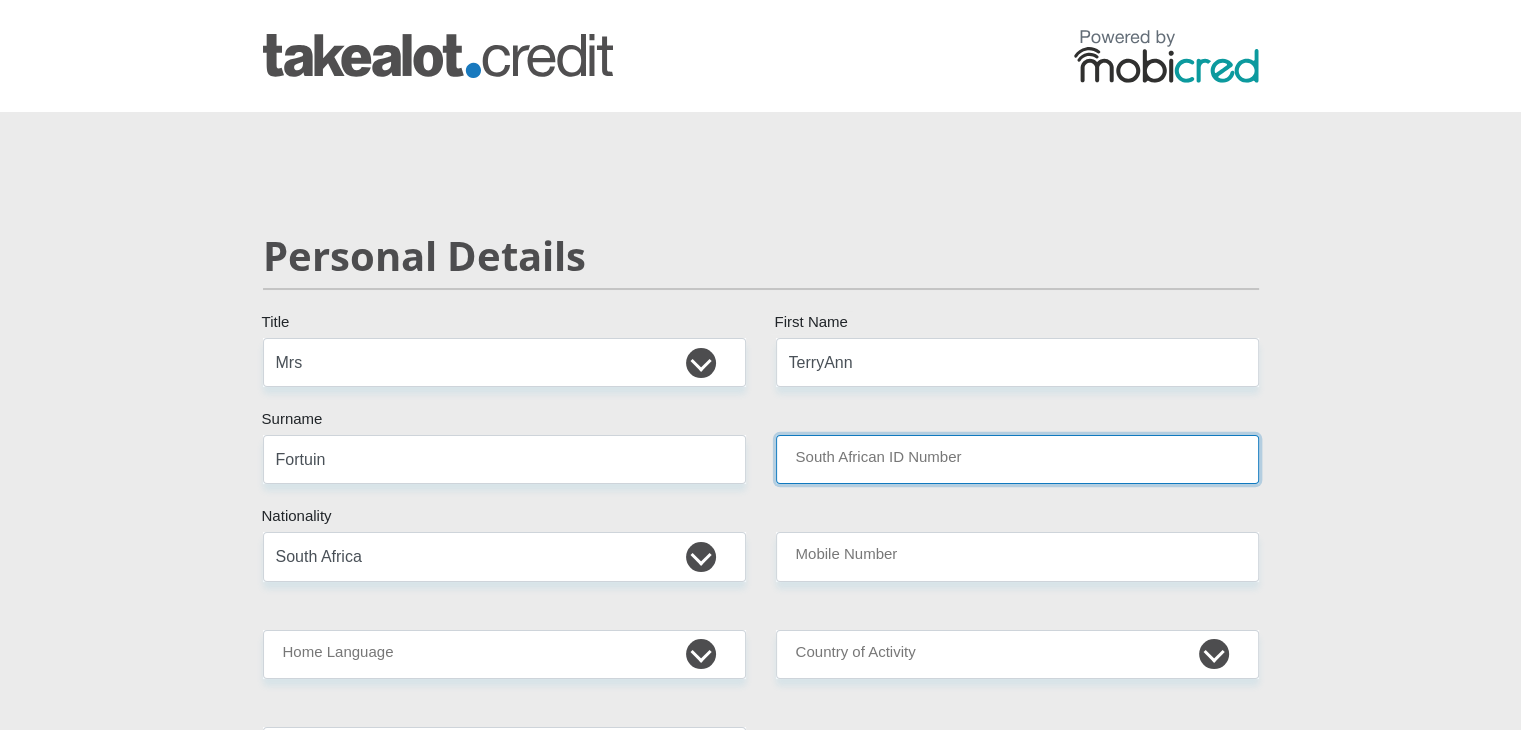 click on "South African ID Number" at bounding box center [1017, 459] 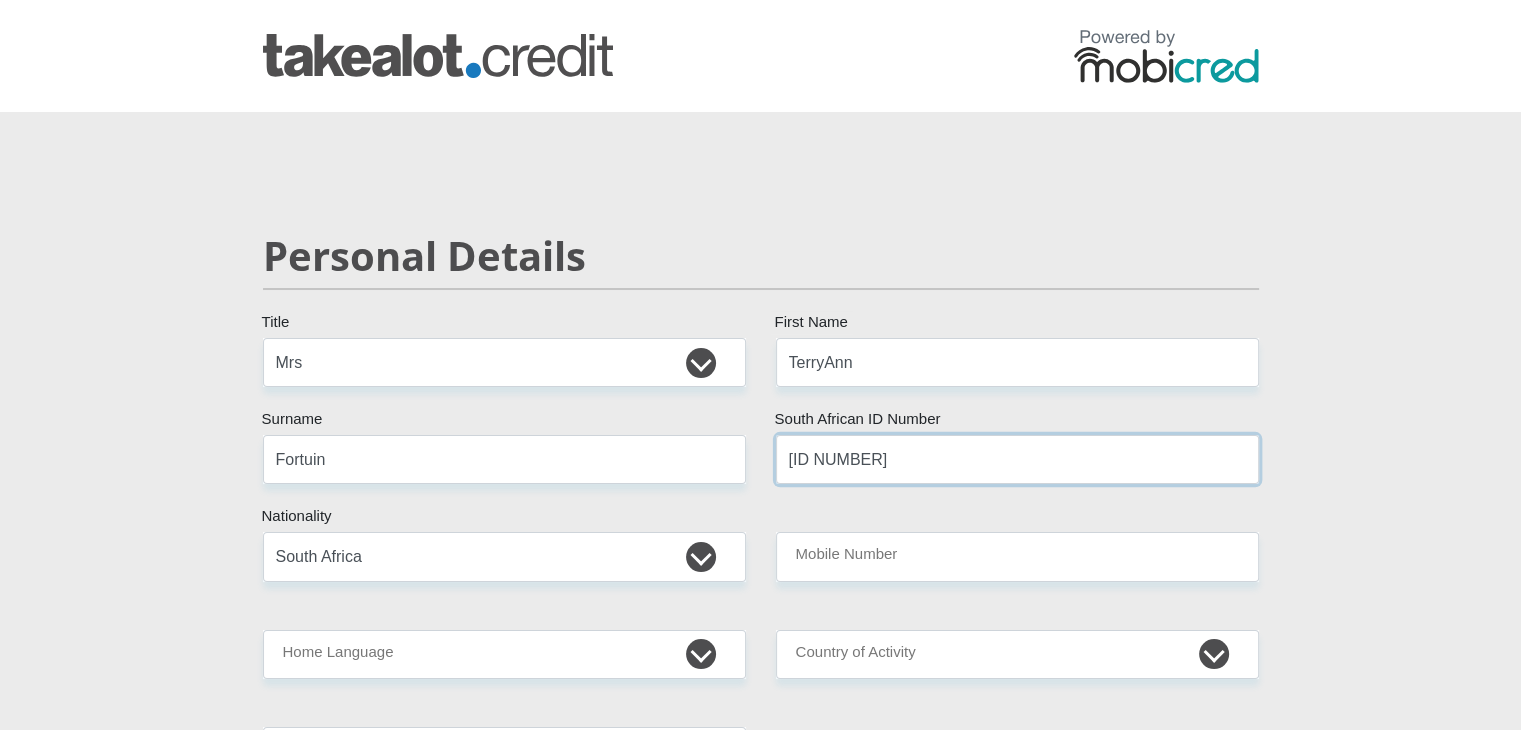 type on "[ID NUMBER]" 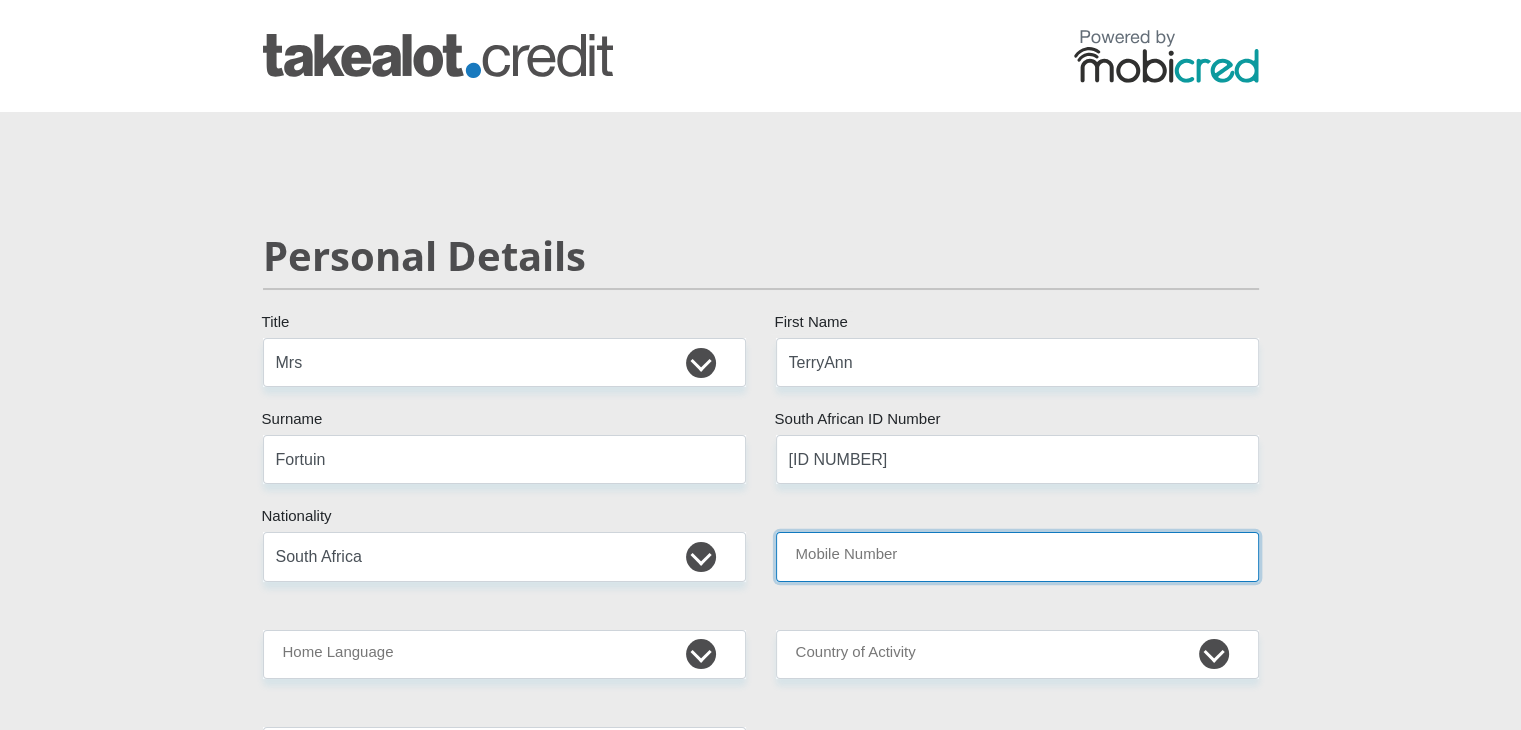 drag, startPoint x: 964, startPoint y: 549, endPoint x: 950, endPoint y: 529, distance: 24.41311 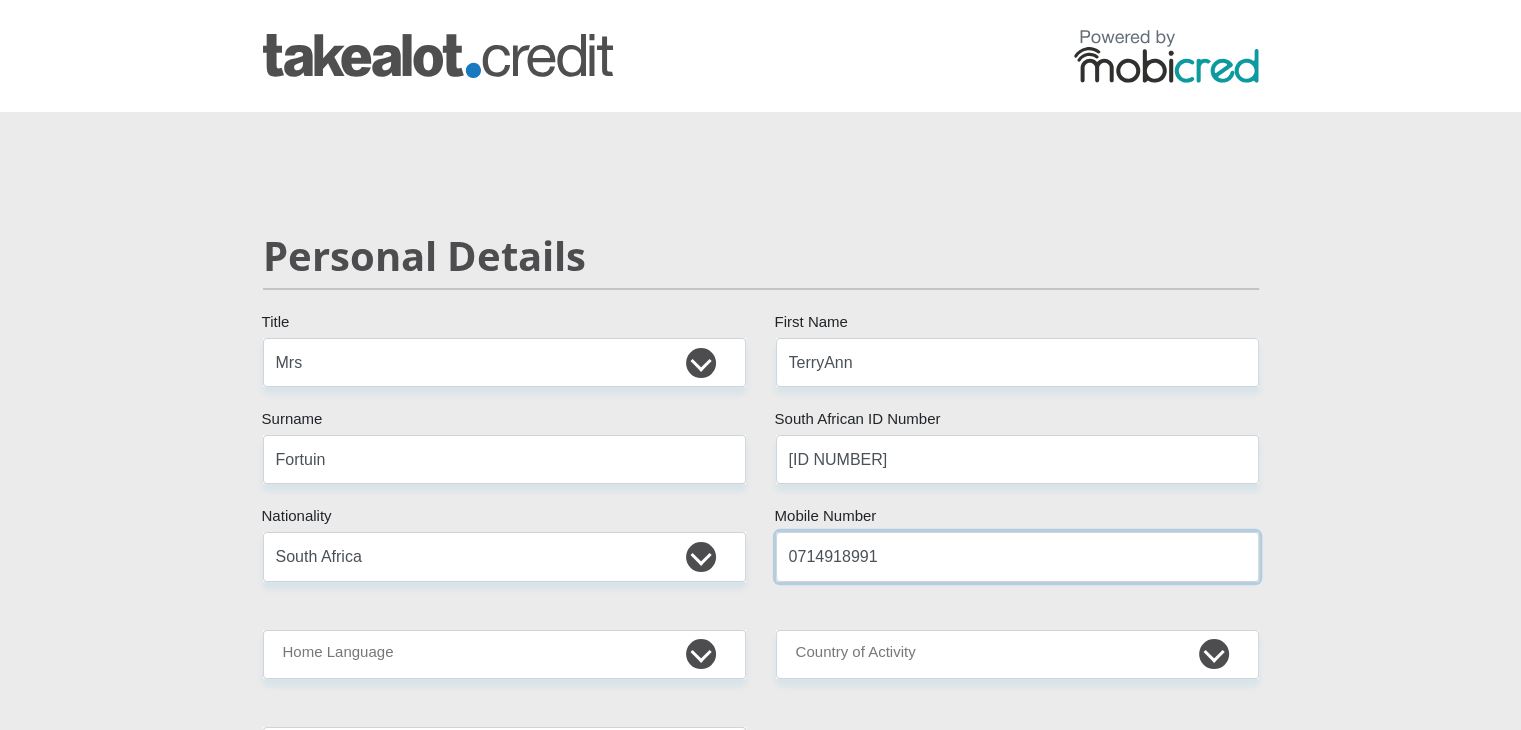 type on "0714918991" 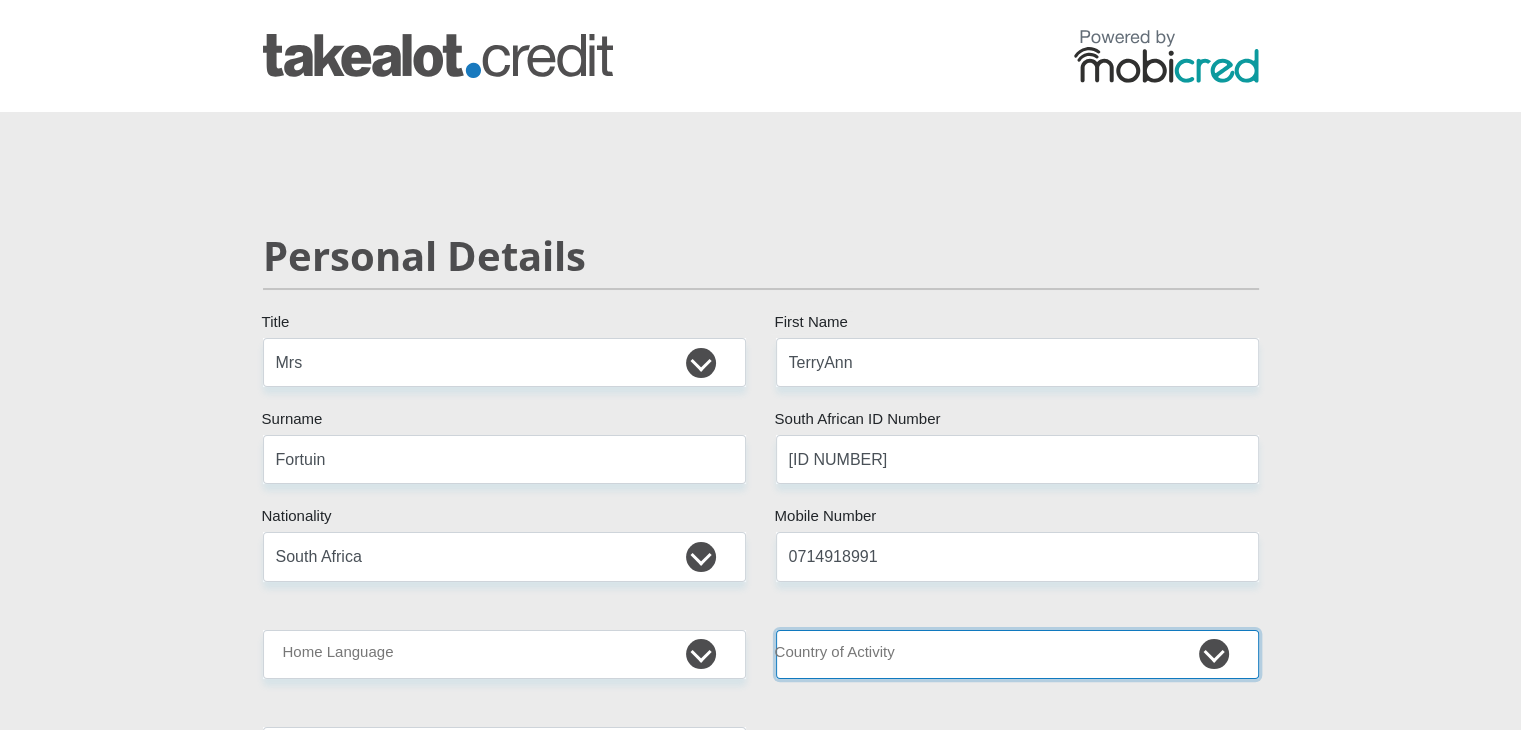 click on "South Africa
Afghanistan
Aland Islands
Albania
Algeria
America Samoa
American Virgin Islands
Andorra
Angola
Anguilla
Antarctica
Antigua and Barbuda
Argentina
Armenia
Aruba
Ascension Island
Australia
Austria
Azerbaijan
Chad" at bounding box center [1017, 654] 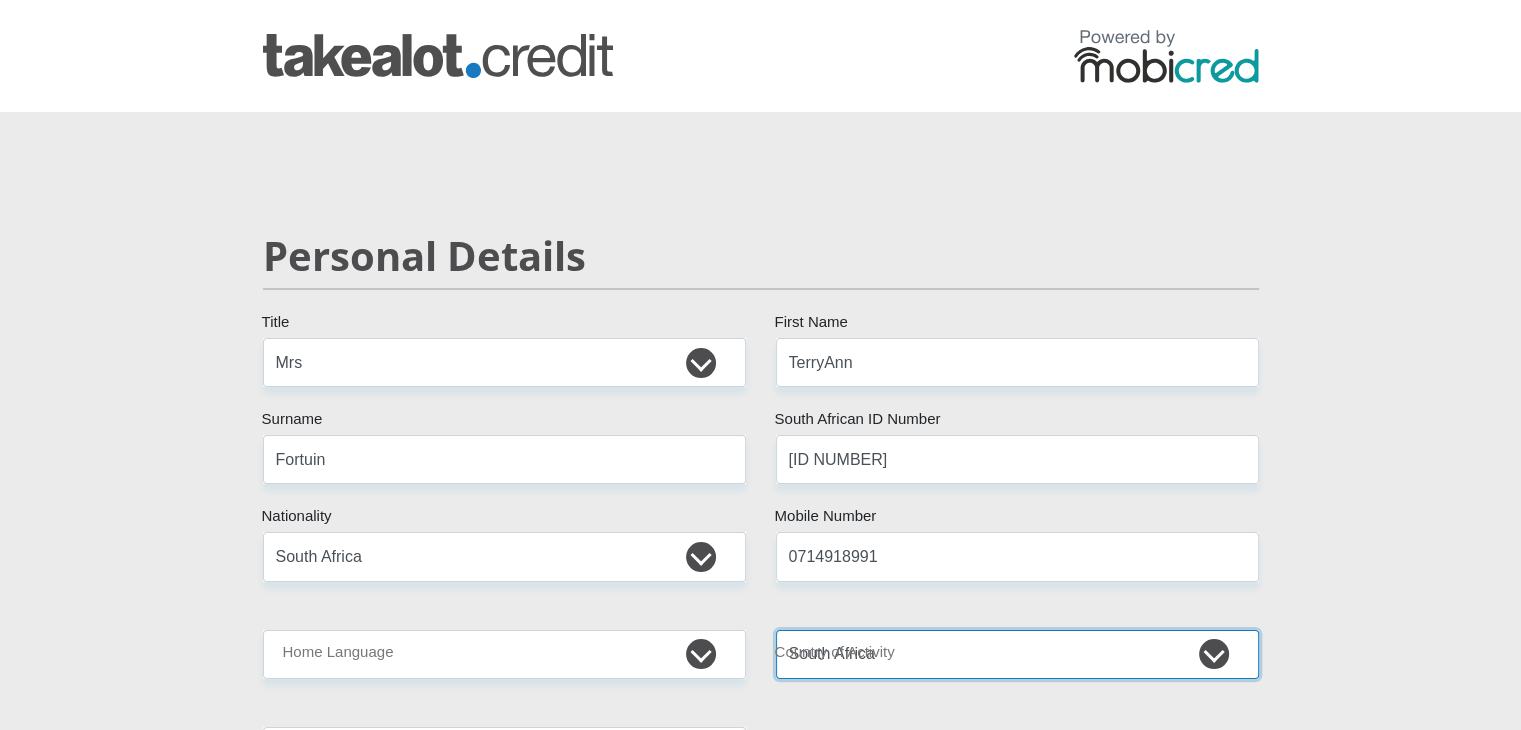click on "South Africa
Afghanistan
Aland Islands
Albania
Algeria
America Samoa
American Virgin Islands
Andorra
Angola
Anguilla
Antarctica
Antigua and Barbuda
Argentina
Armenia
Aruba
Ascension Island
Australia
Austria
Azerbaijan
Chad" at bounding box center (1017, 654) 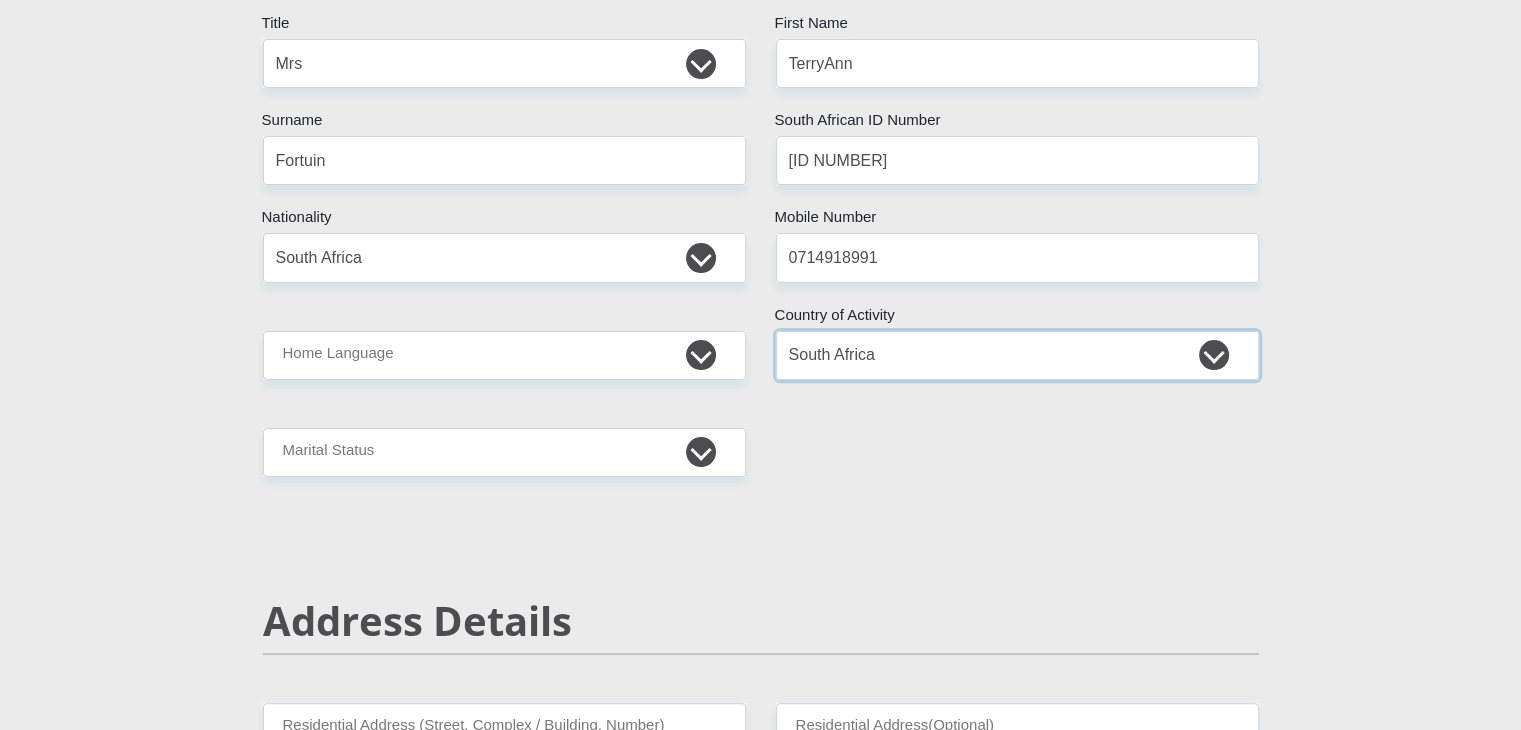scroll, scrollTop: 300, scrollLeft: 0, axis: vertical 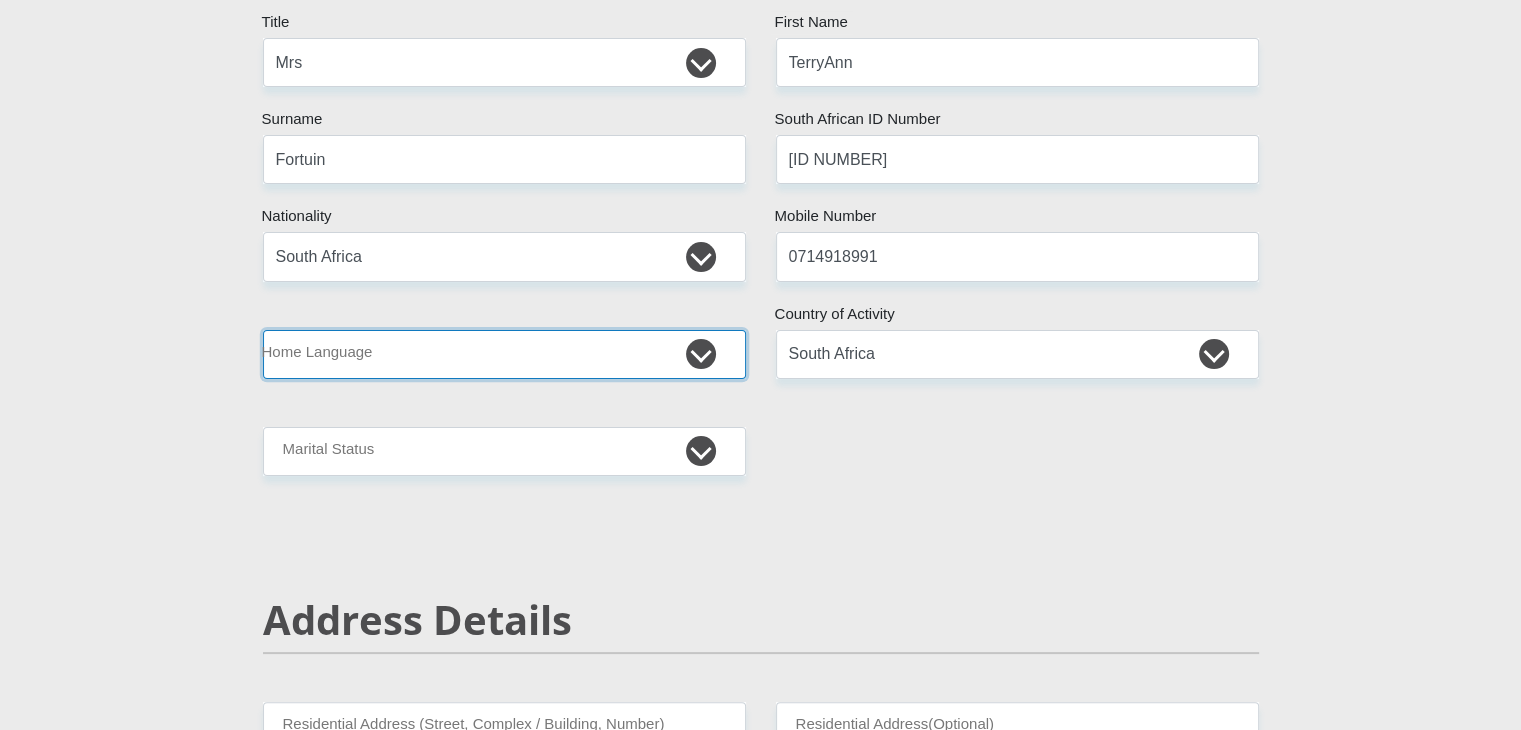 click on "Afrikaans
English
Sepedi
South Ndebele
Southern Sotho
Swati
Tsonga
Tswana
Venda
Xhosa
Zulu
Other" at bounding box center (504, 354) 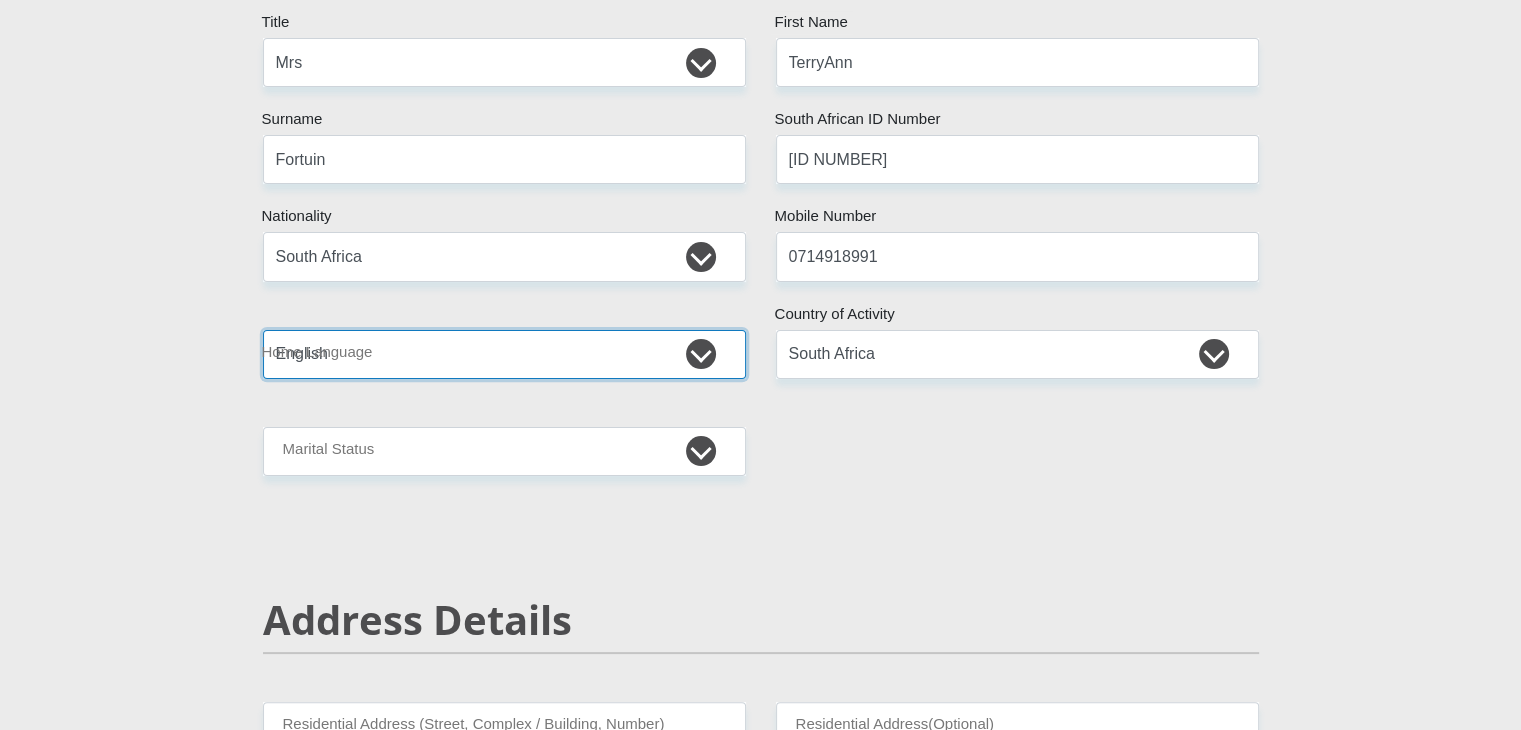 click on "Afrikaans
English
Sepedi
South Ndebele
Southern Sotho
Swati
Tsonga
Tswana
Venda
Xhosa
Zulu
Other" at bounding box center [504, 354] 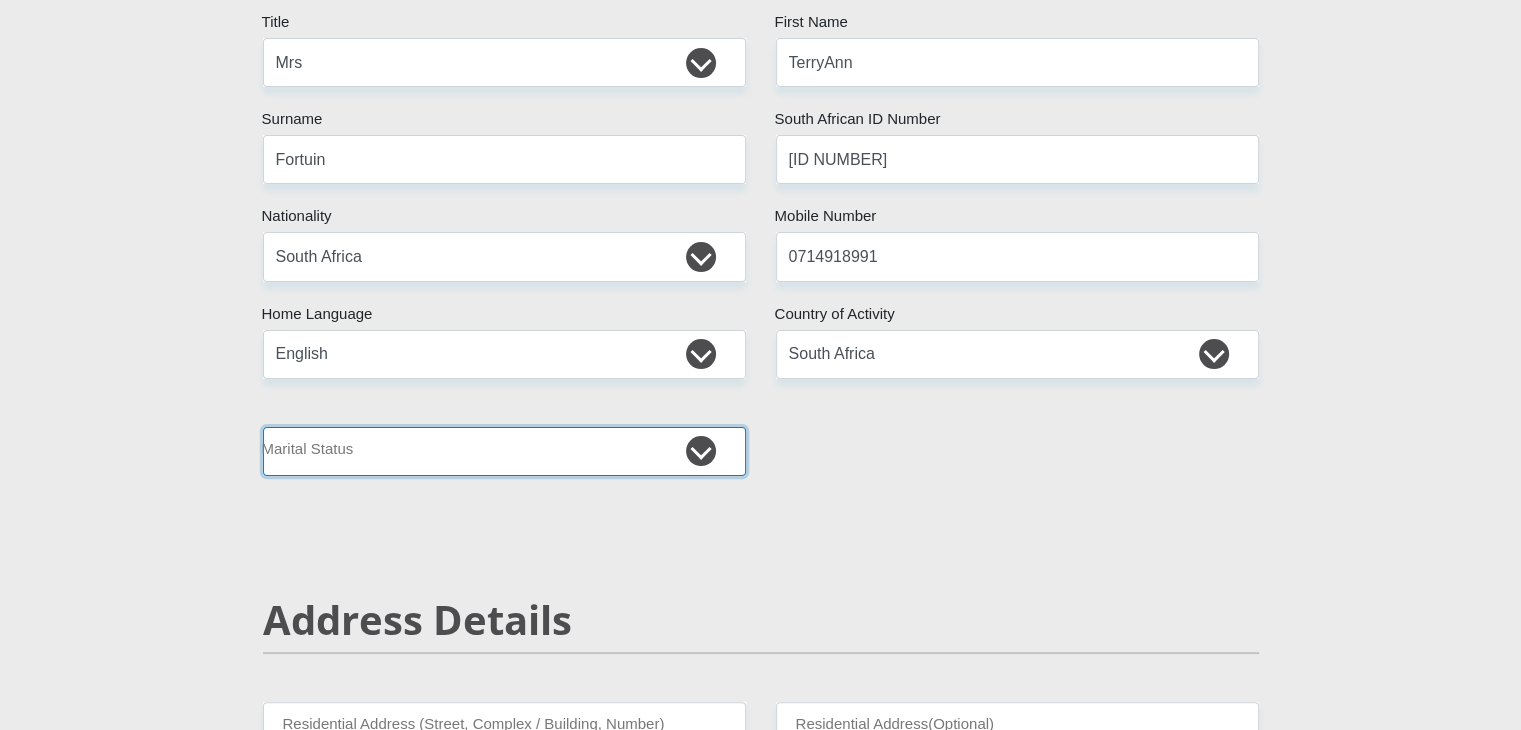 click on "Married ANC
Single
Divorced
Widowed
Married COP or Customary Law" at bounding box center [504, 451] 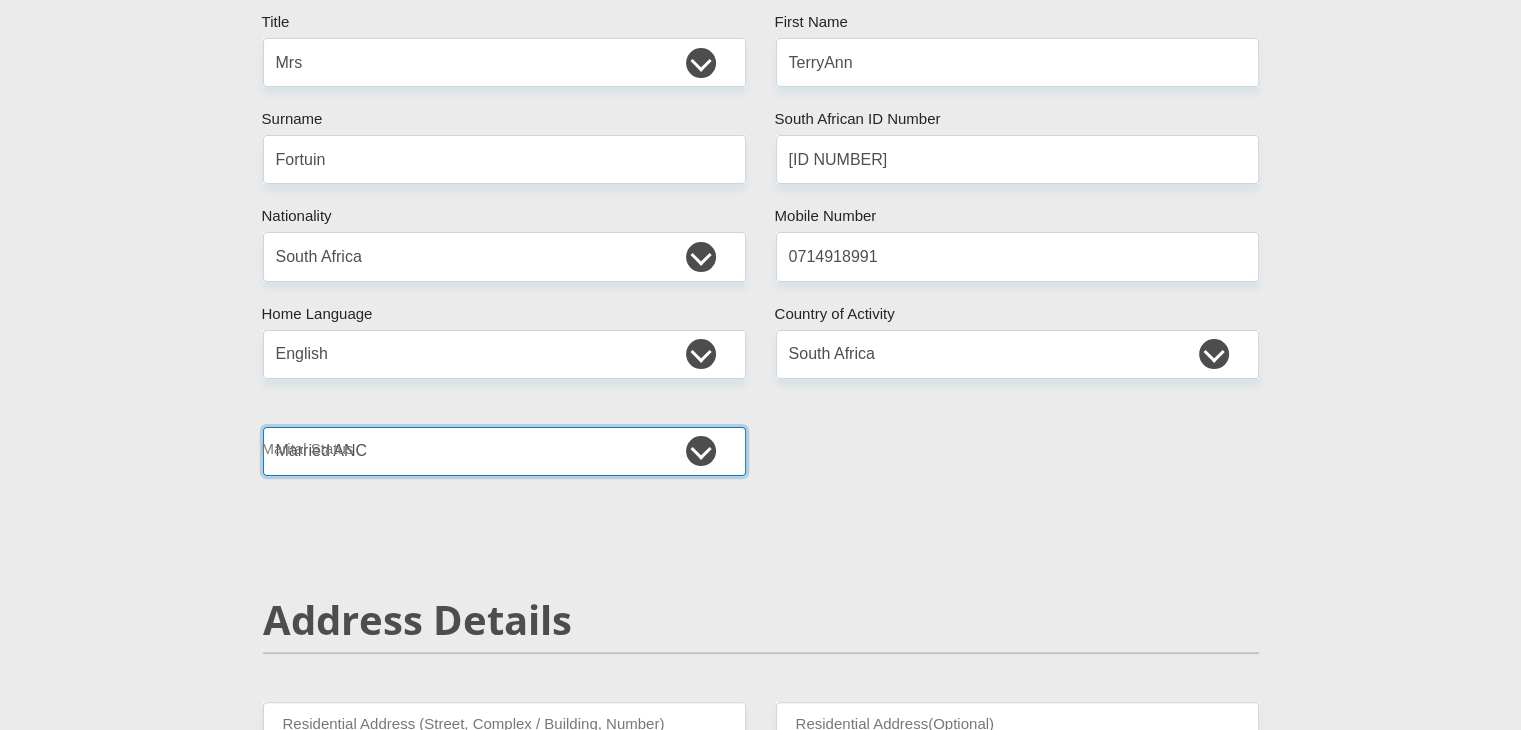 click on "Married ANC
Single
Divorced
Widowed
Married COP or Customary Law" at bounding box center [504, 451] 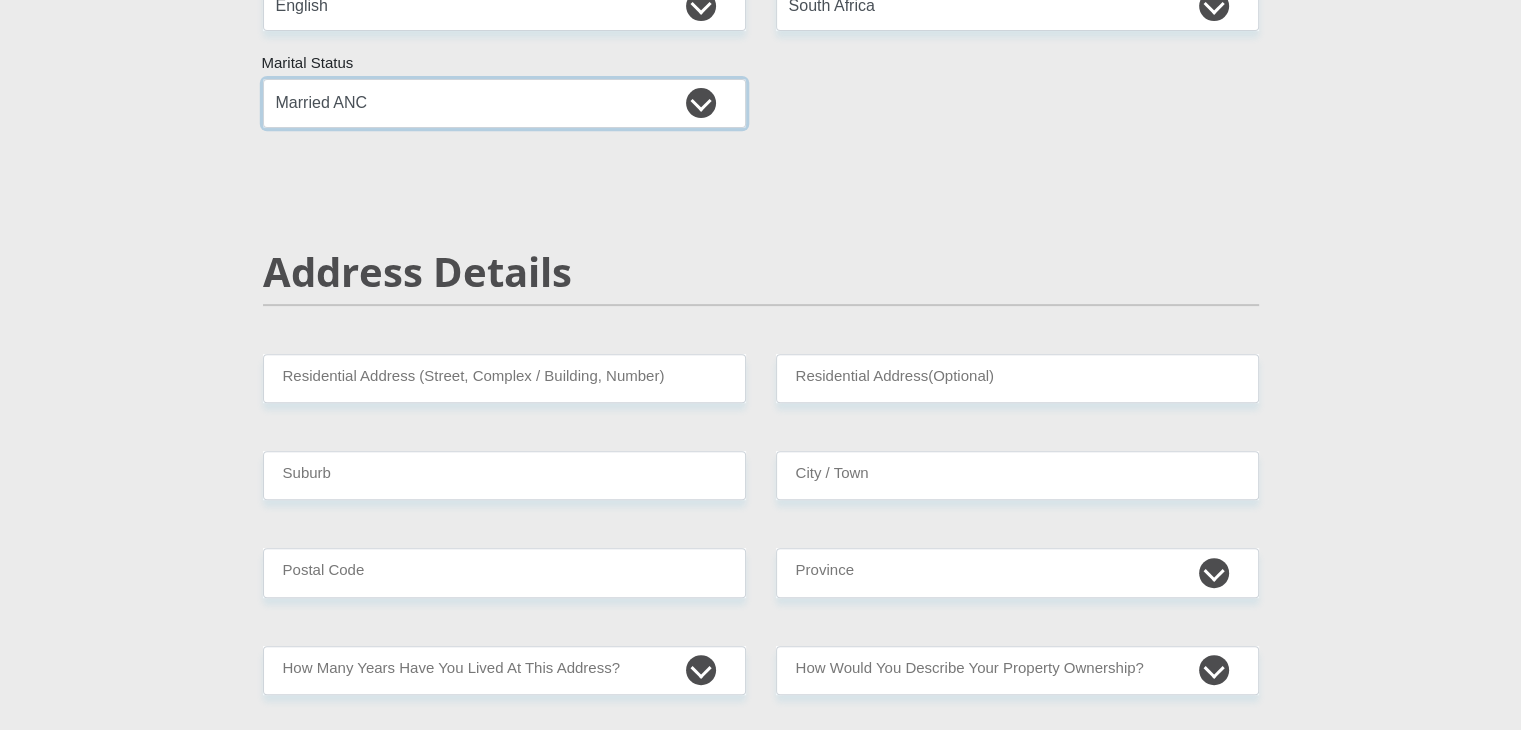 scroll, scrollTop: 700, scrollLeft: 0, axis: vertical 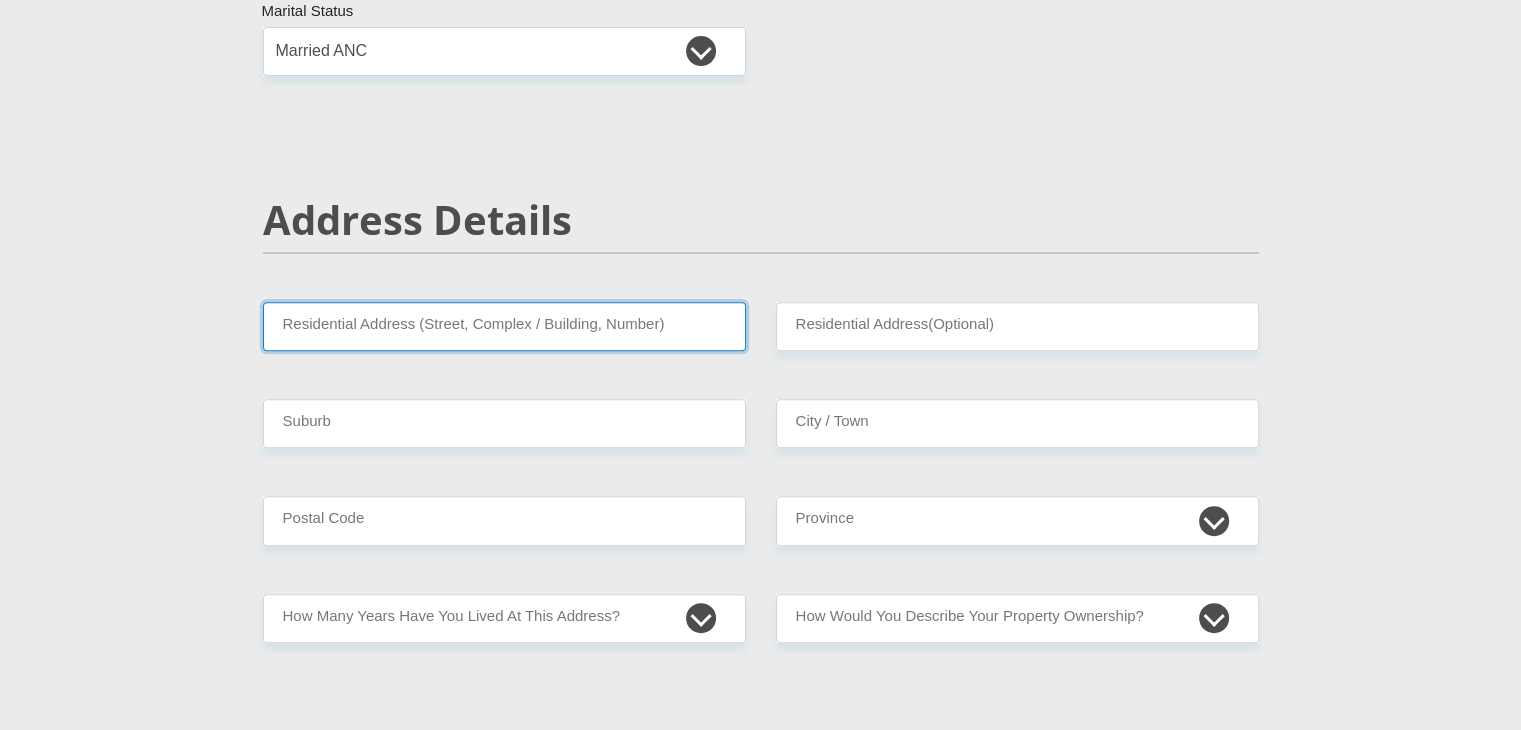 click on "Residential Address (Street, Complex / Building, Number)" at bounding box center (504, 326) 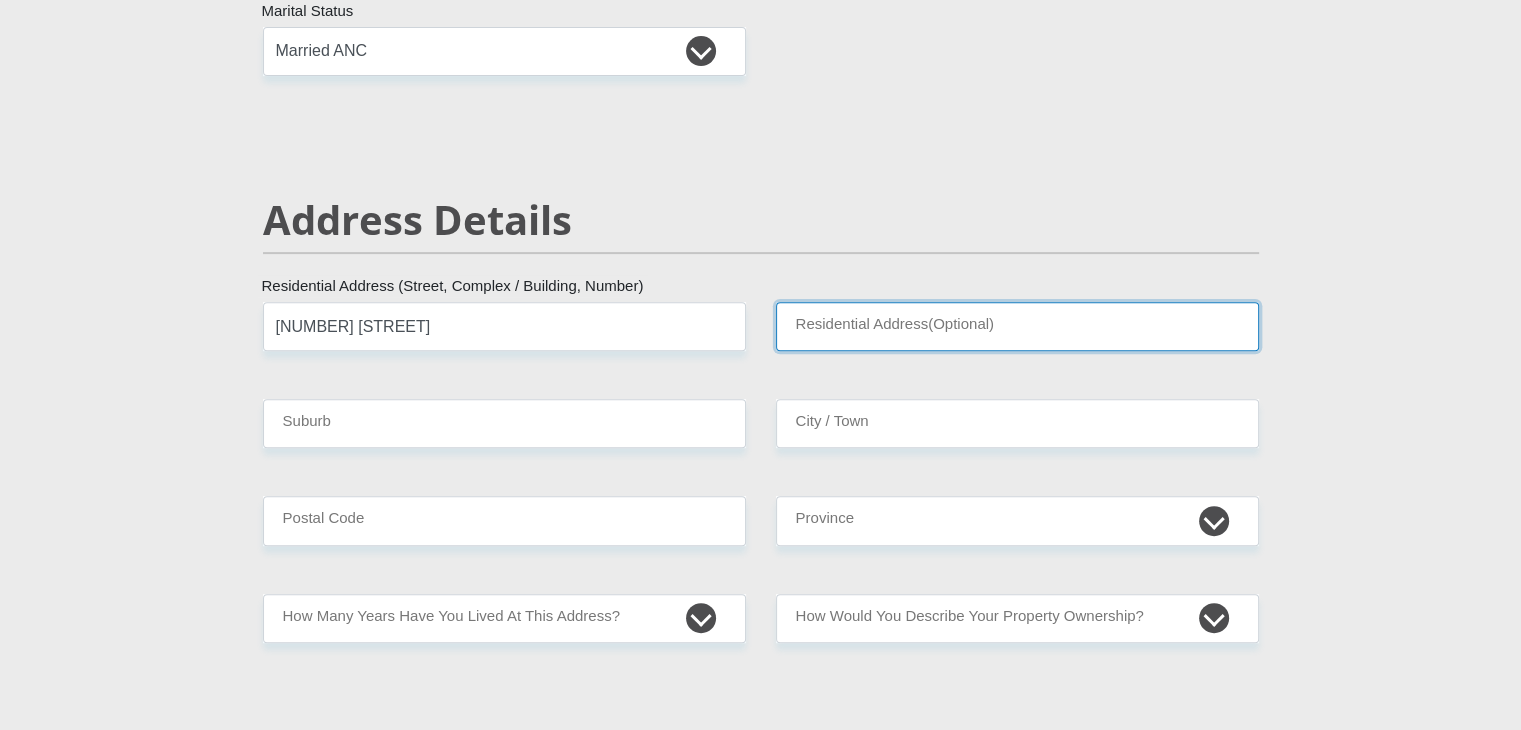 type on "MARTINDALE" 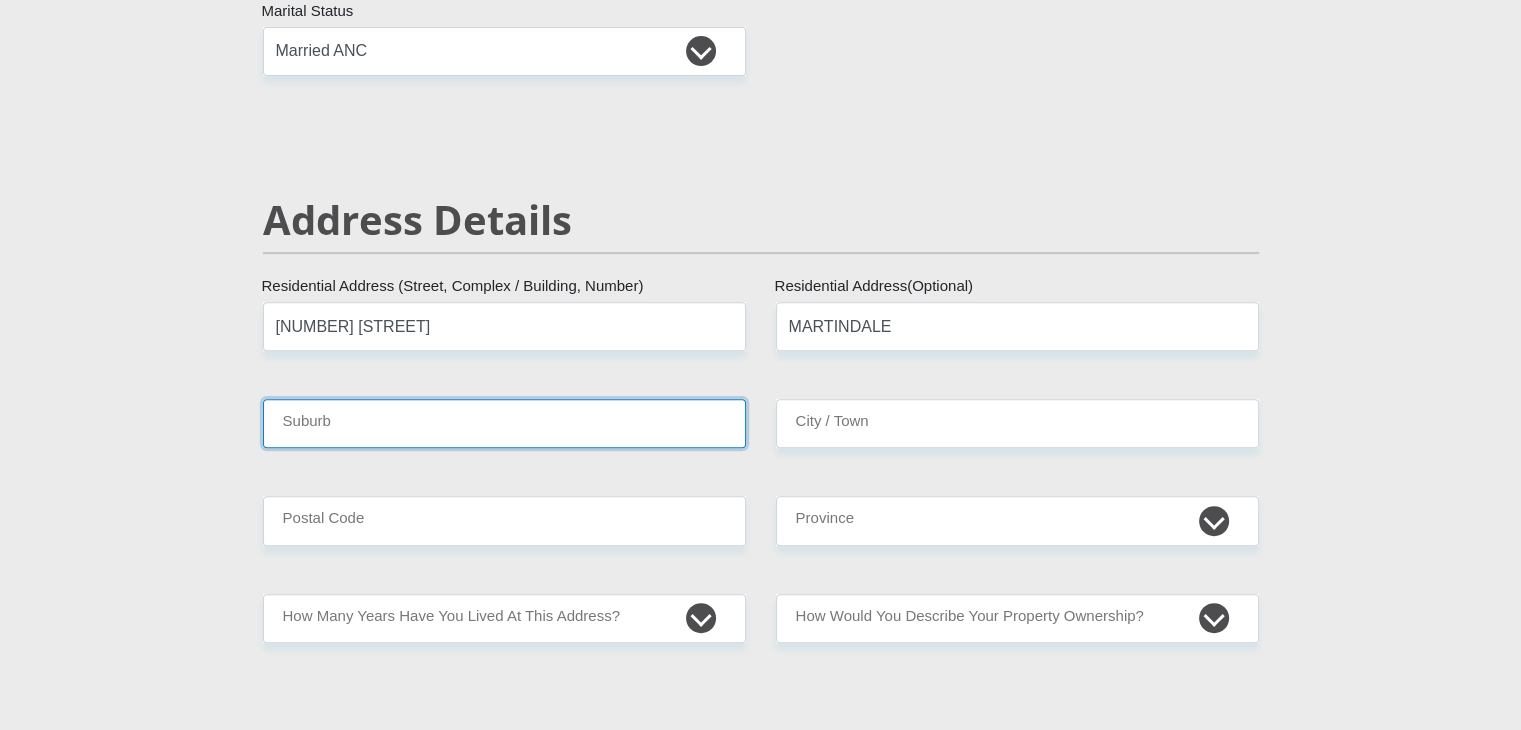 type on "[CITY]" 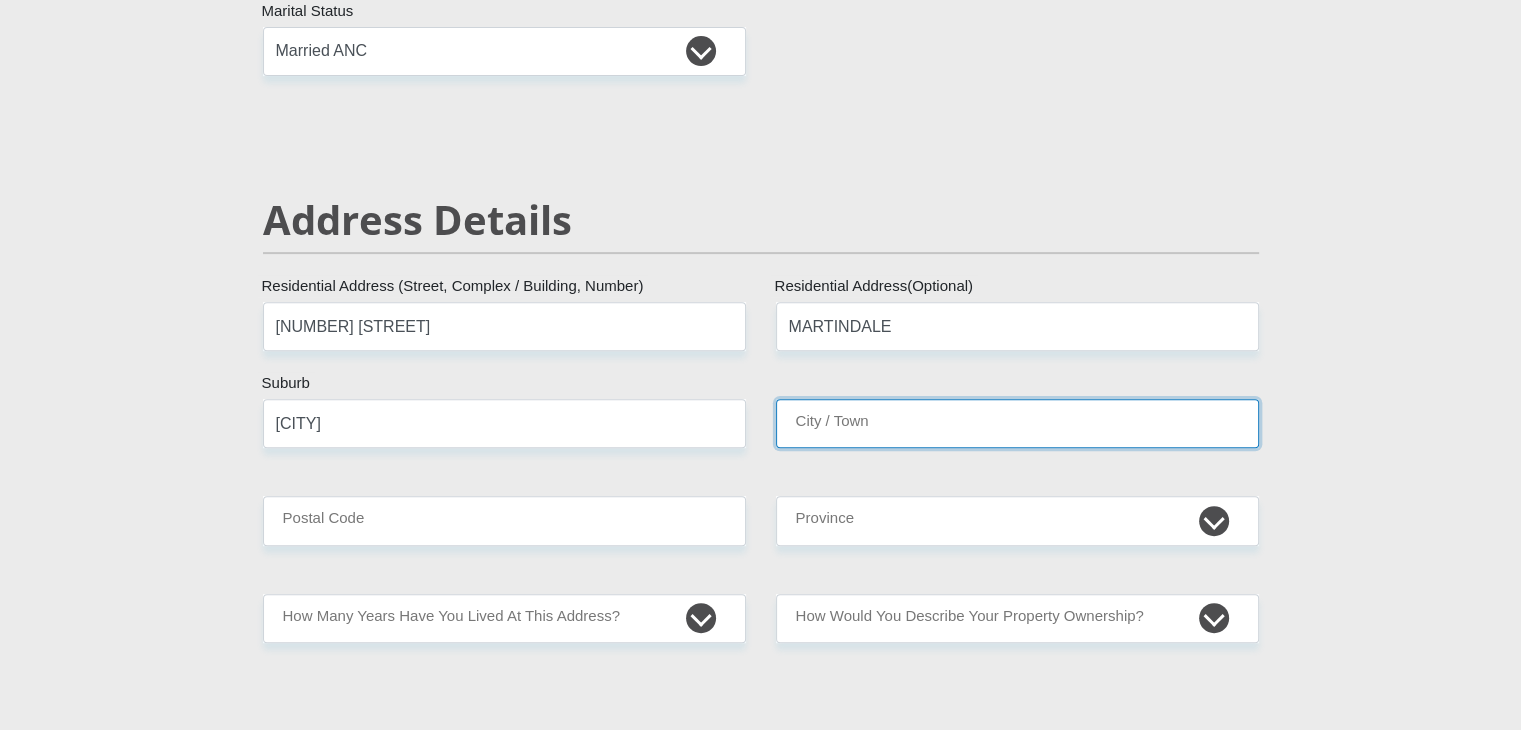 type on "[CITY]" 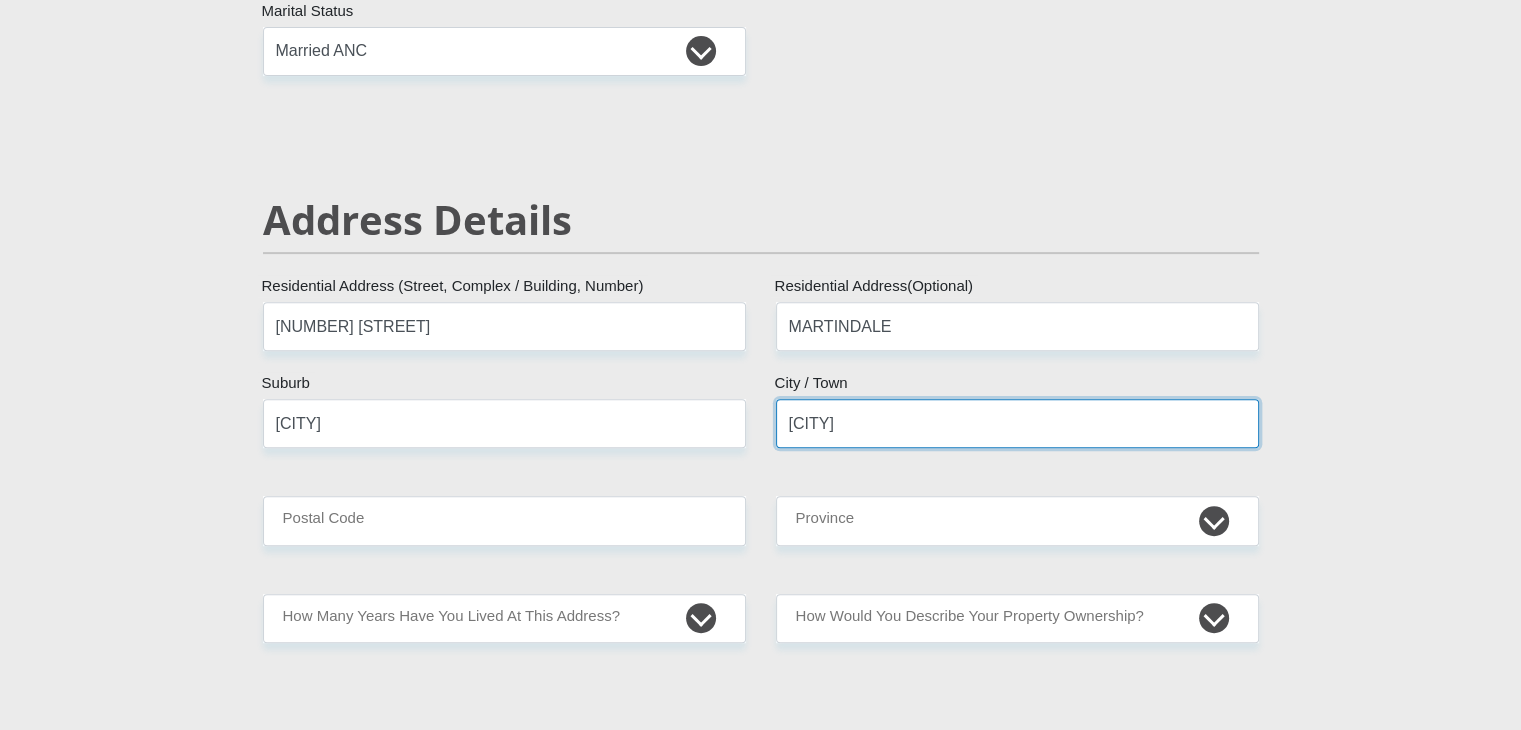 type on "2092" 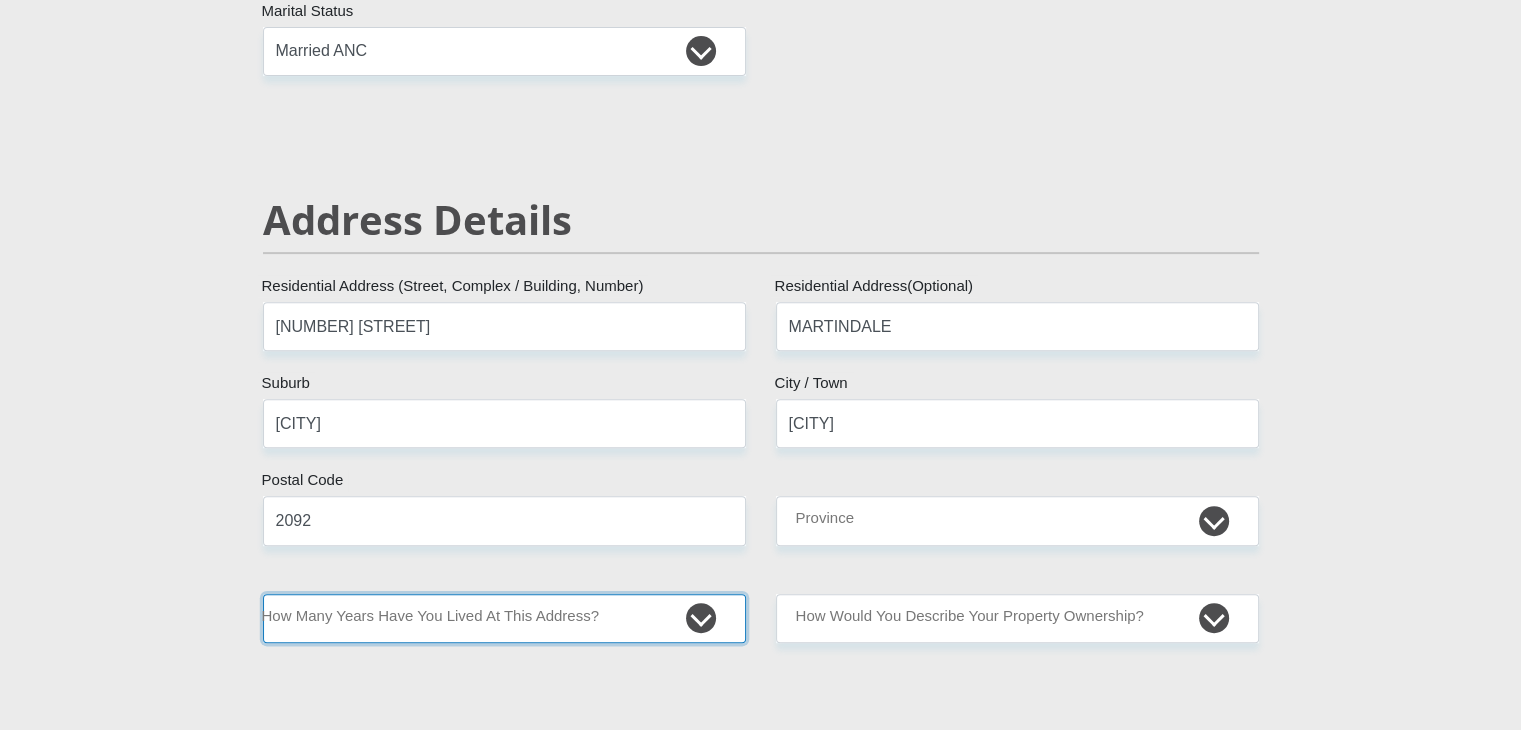 click on "less than 1 year
1-3 years
3-5 years
5+ years" at bounding box center (504, 618) 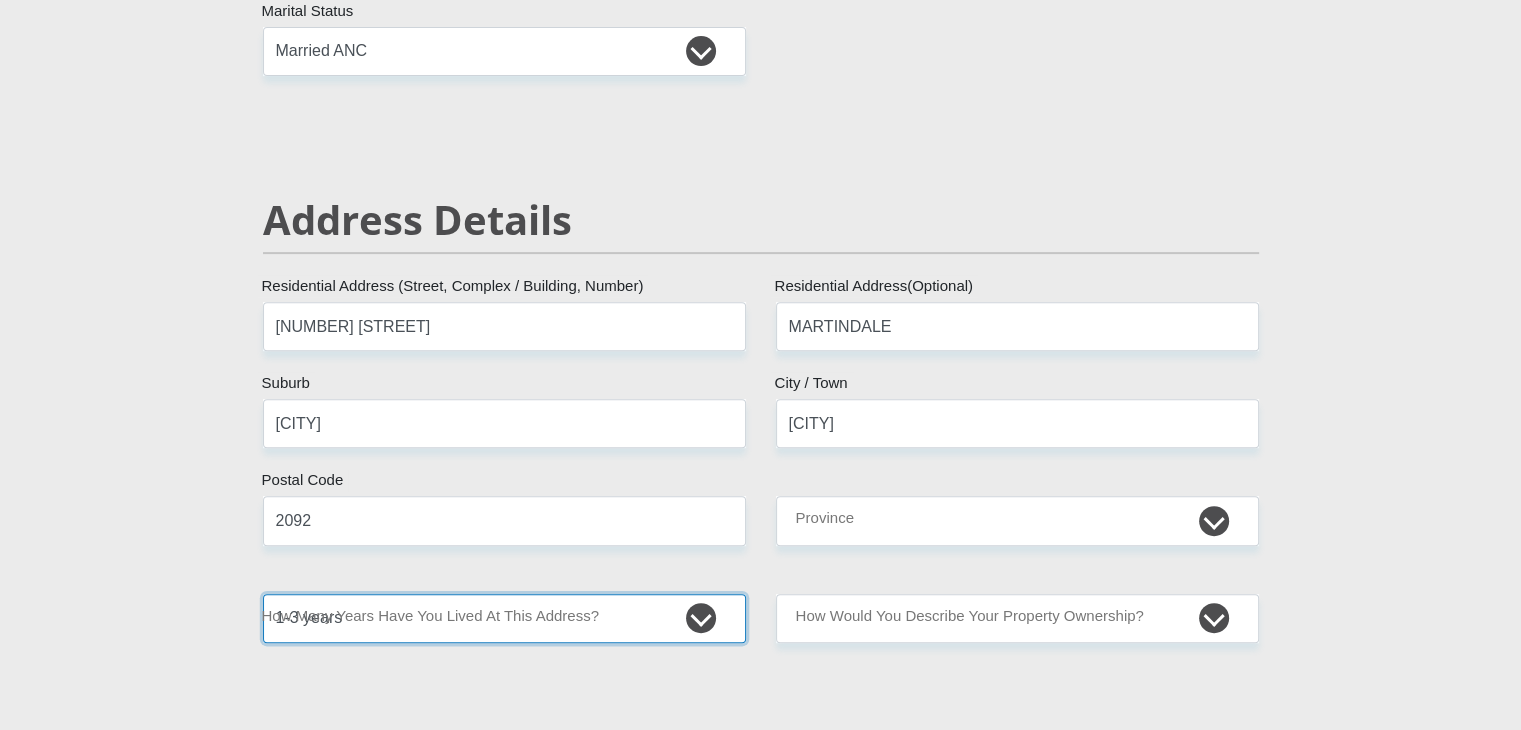 click on "less than 1 year
1-3 years
3-5 years
5+ years" at bounding box center (504, 618) 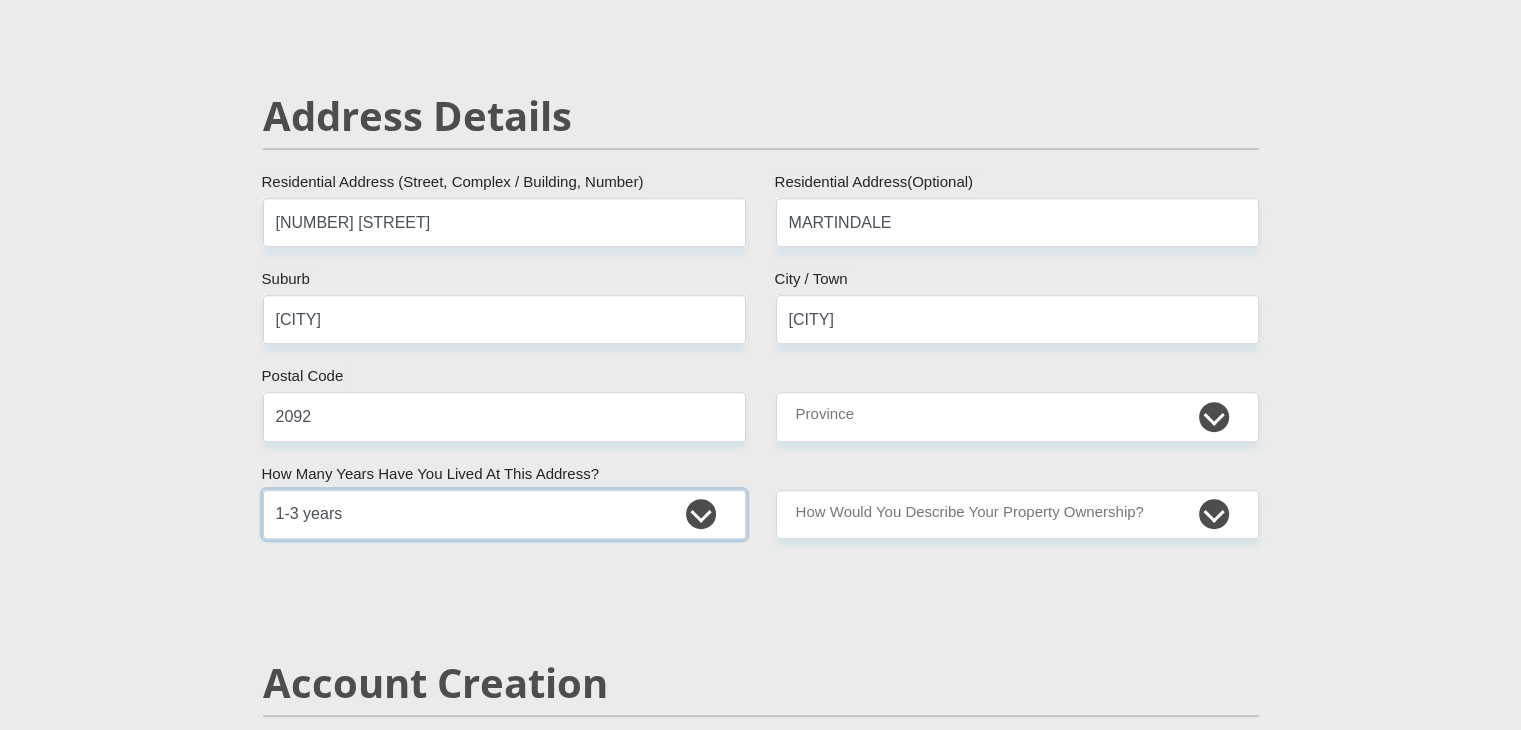 scroll, scrollTop: 1000, scrollLeft: 0, axis: vertical 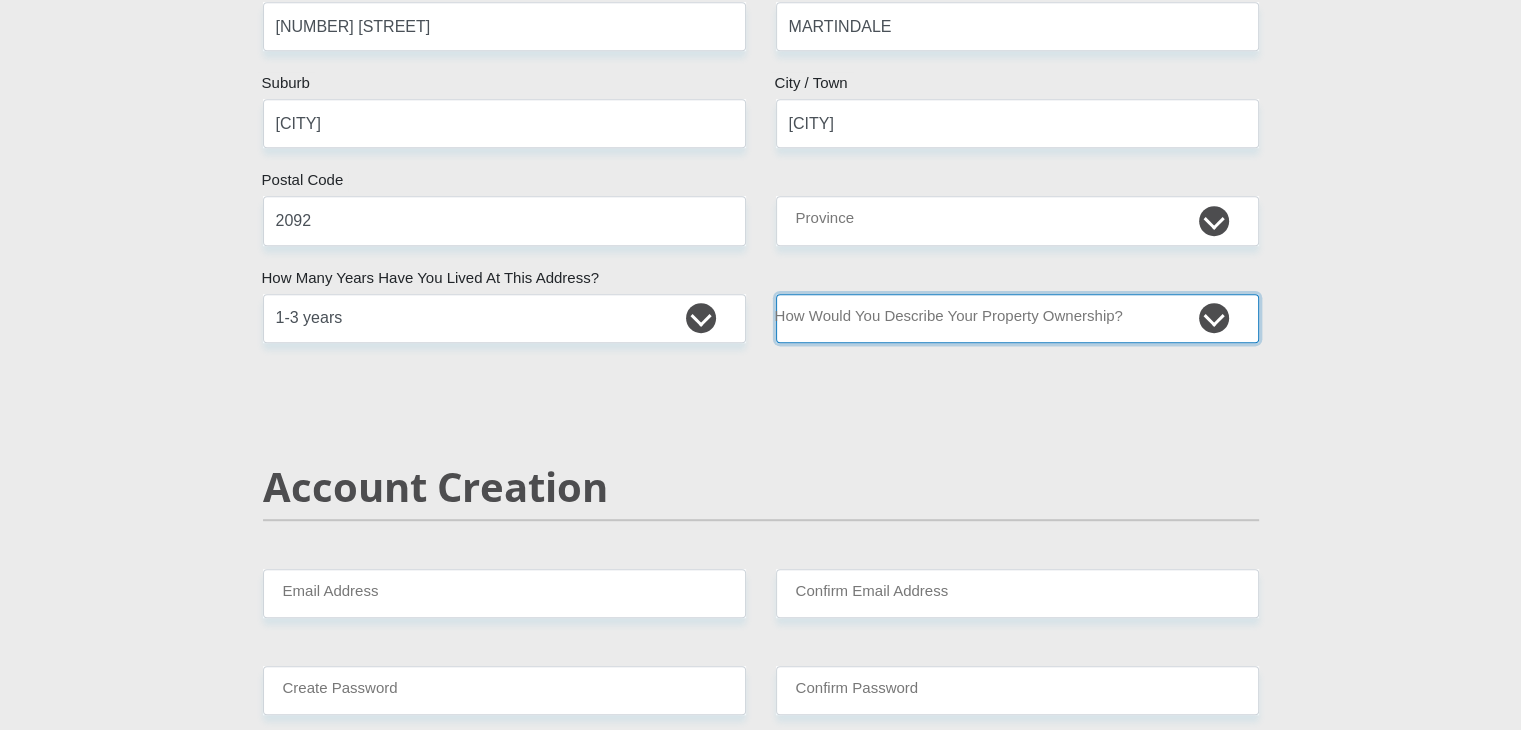 click on "Owned
Rented
Family Owned
Company Dwelling" at bounding box center (1017, 318) 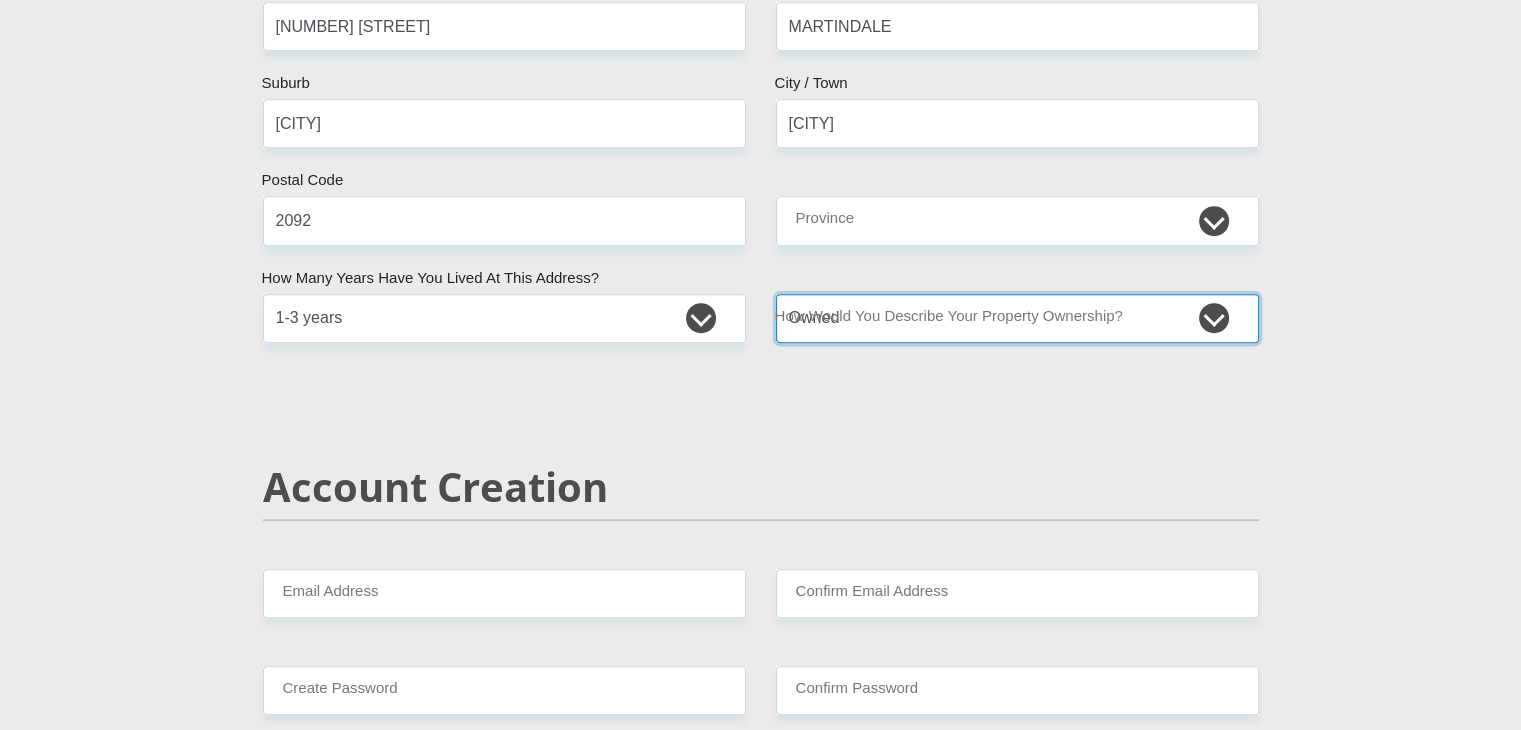 click on "Owned
Rented
Family Owned
Company Dwelling" at bounding box center (1017, 318) 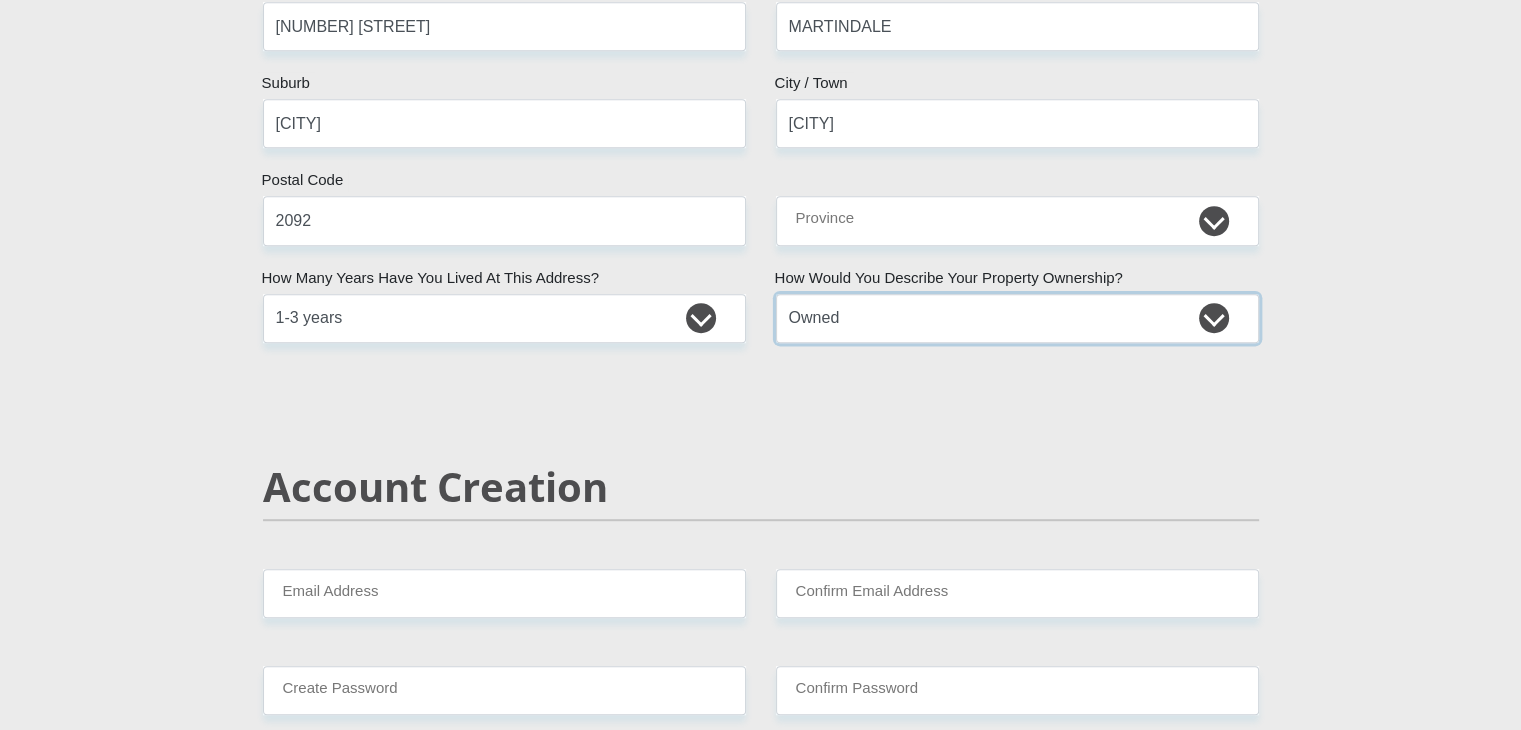 scroll, scrollTop: 1200, scrollLeft: 0, axis: vertical 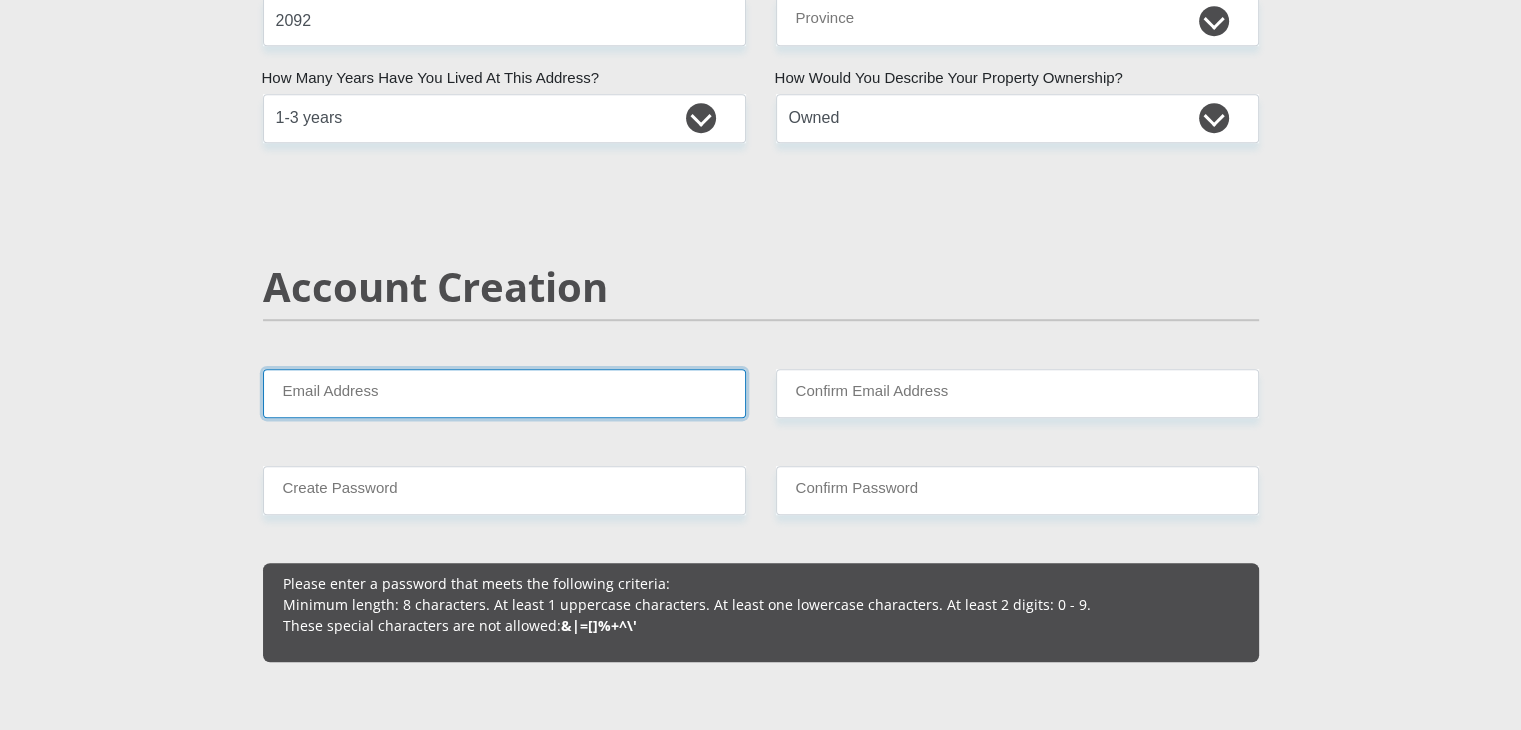 click on "Email Address" at bounding box center [504, 393] 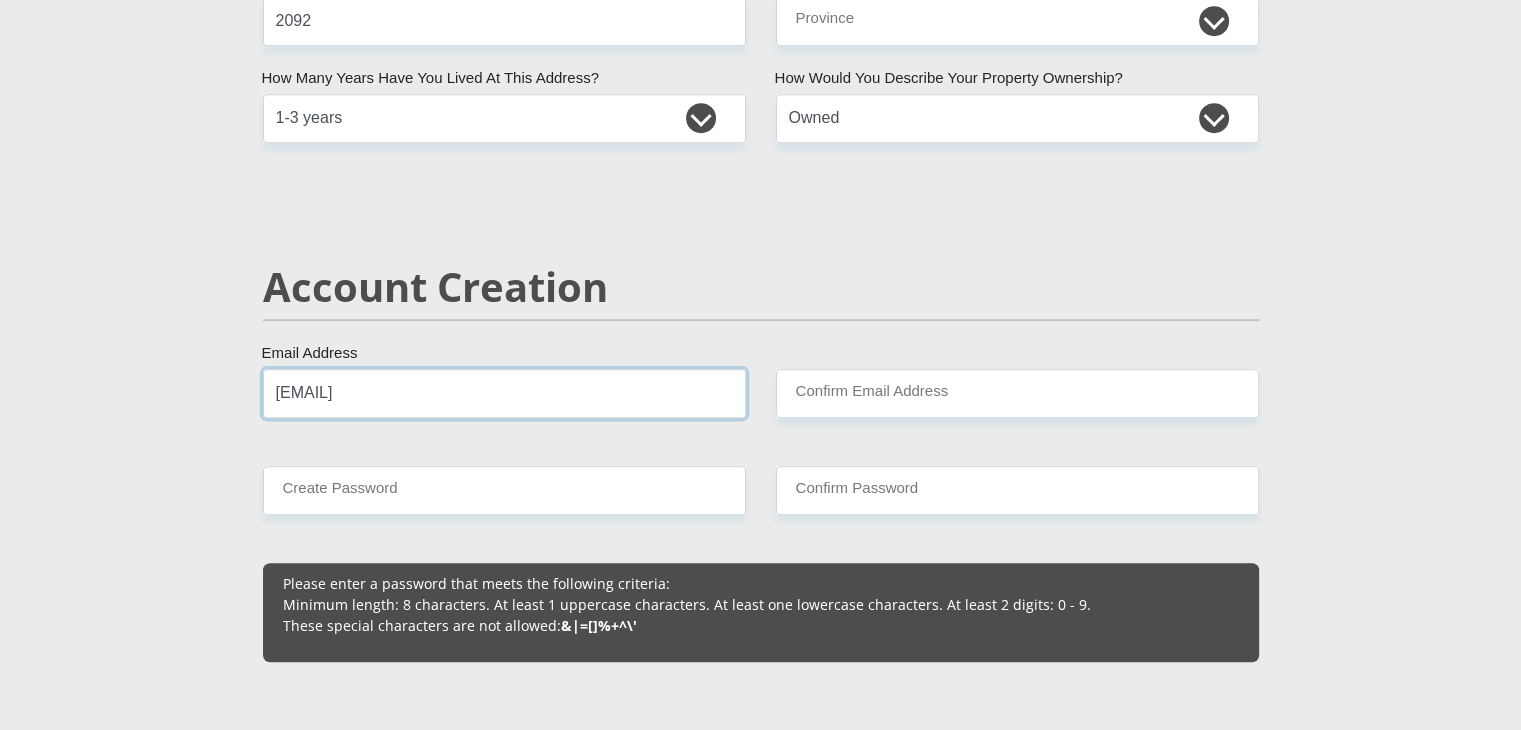 drag, startPoint x: 194, startPoint y: 395, endPoint x: 117, endPoint y: 395, distance: 77 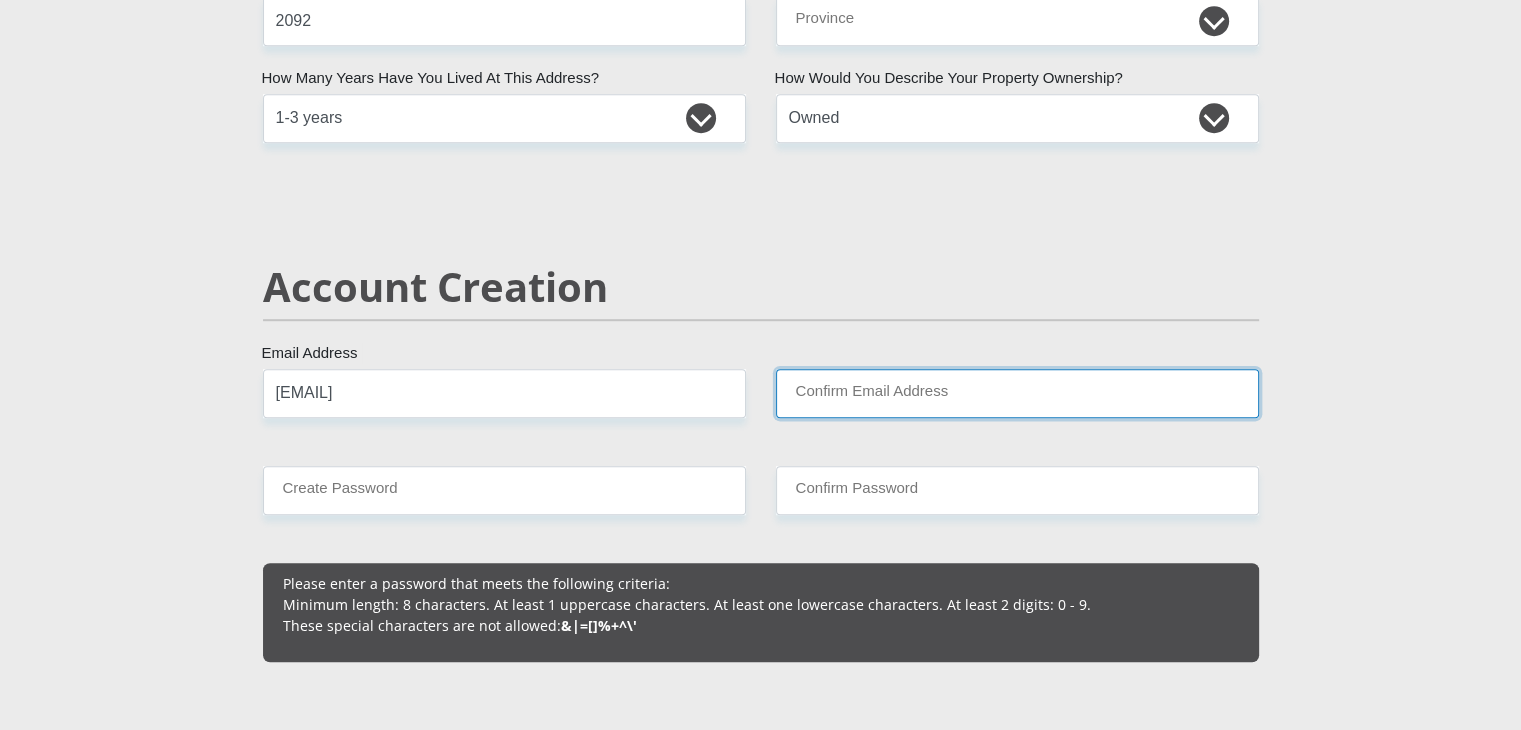 click on "Confirm Email Address" at bounding box center [1017, 393] 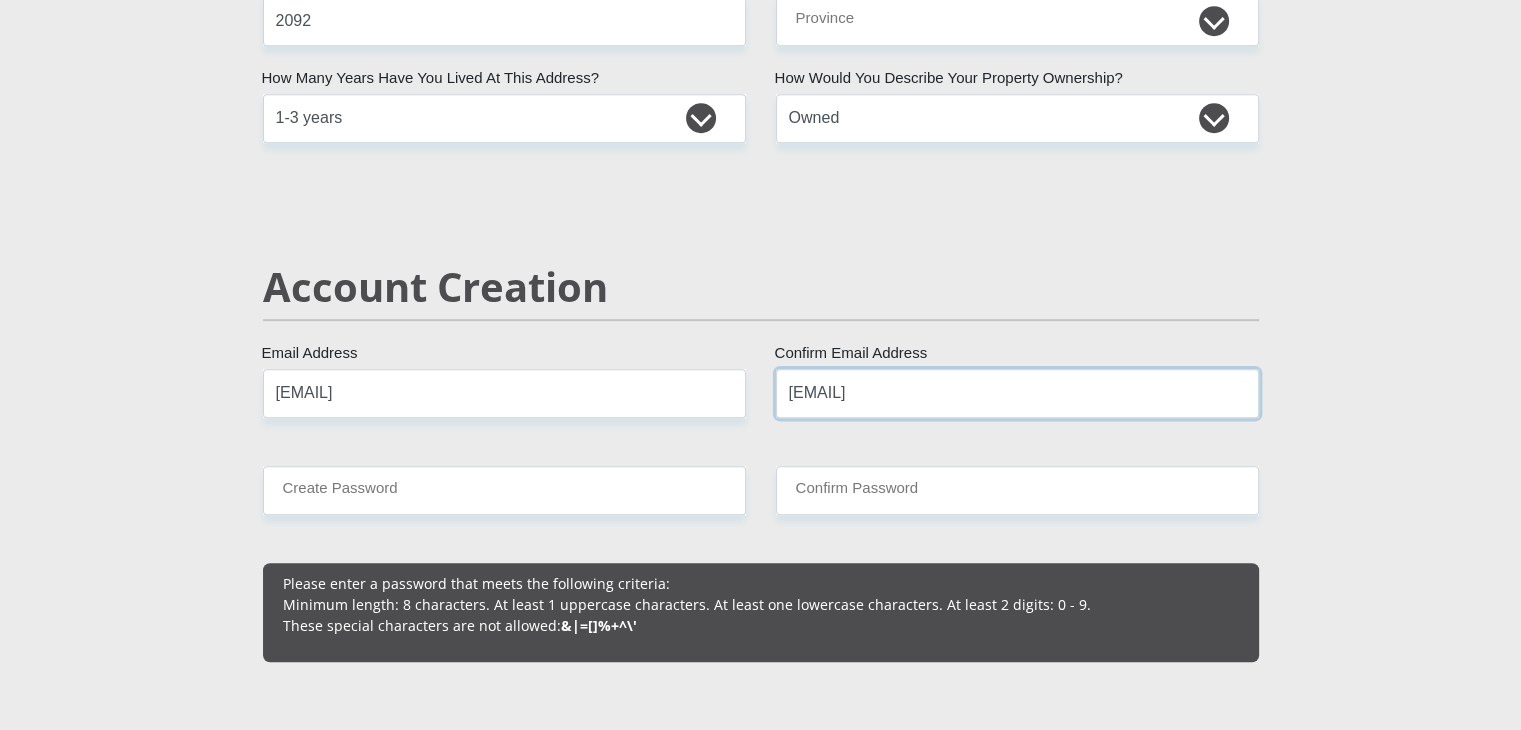 type on "[EMAIL]" 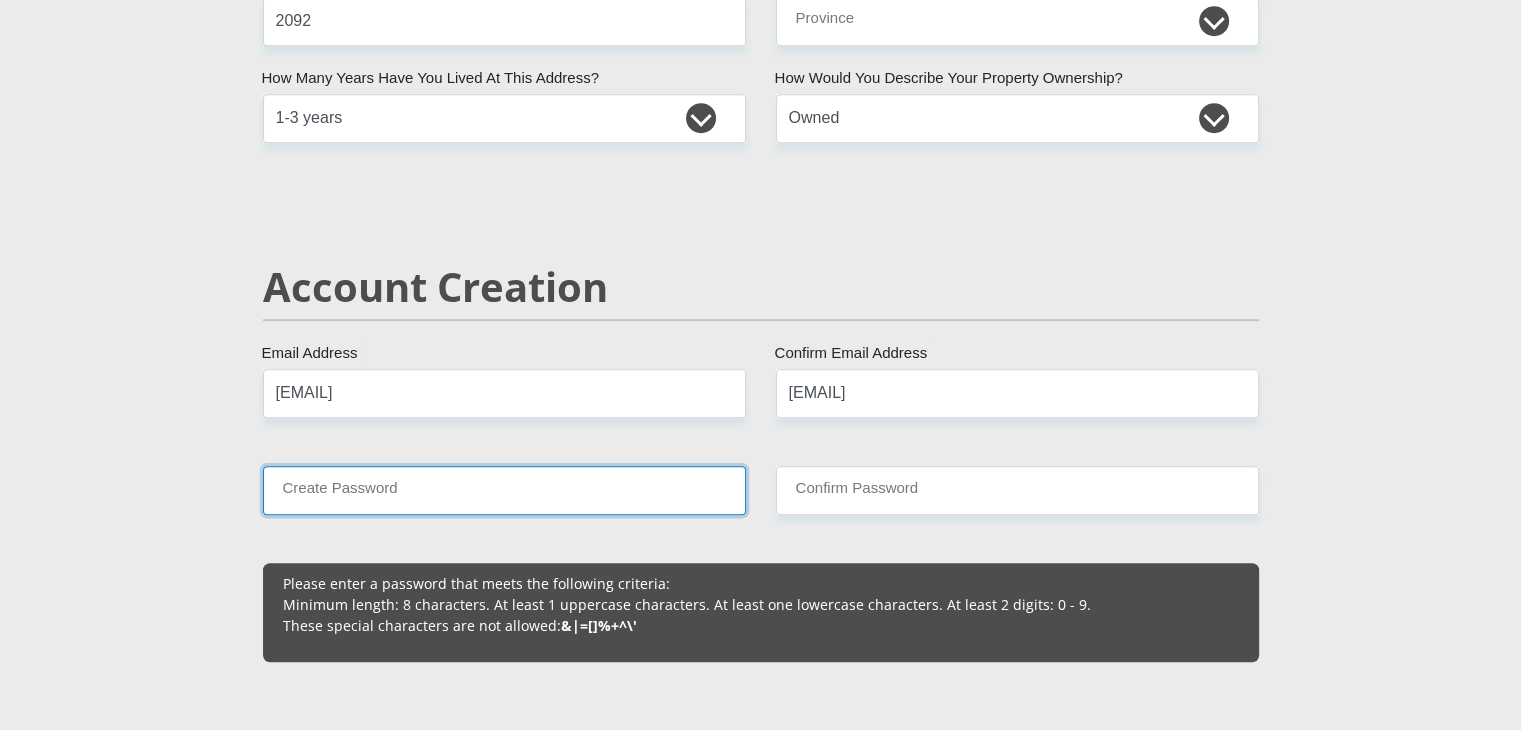 click on "Create Password" at bounding box center [504, 490] 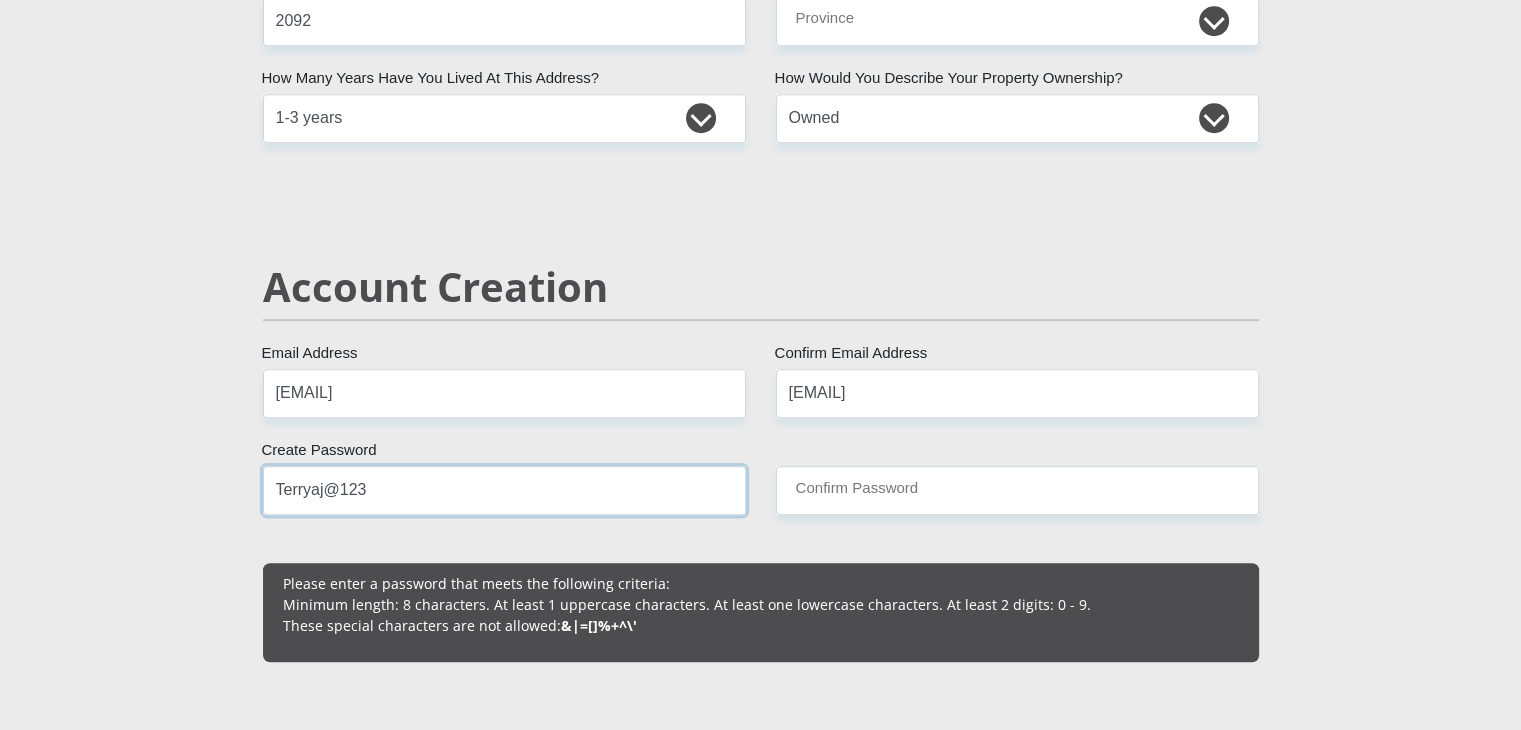 type on "Terryaj@123" 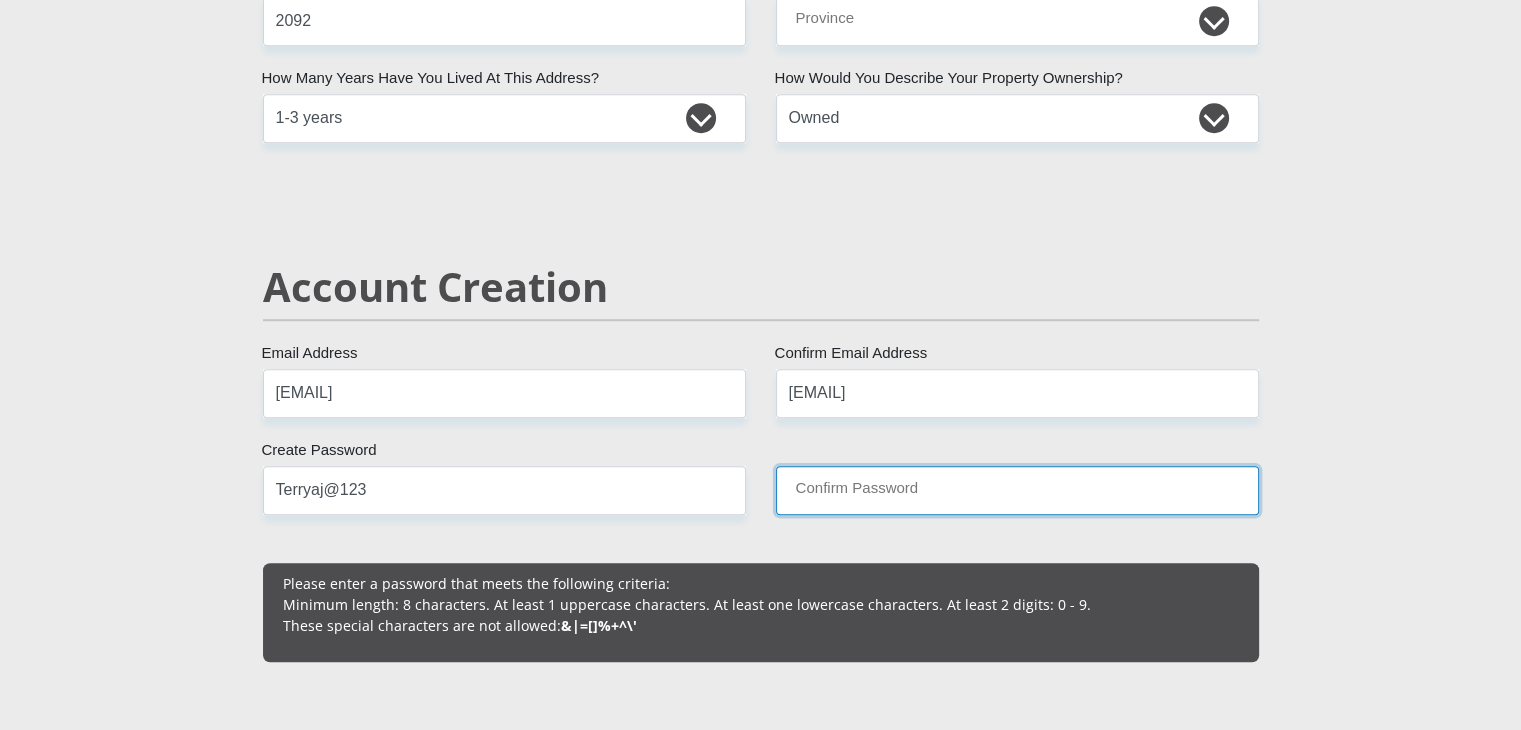 click on "Confirm Password" at bounding box center [1017, 490] 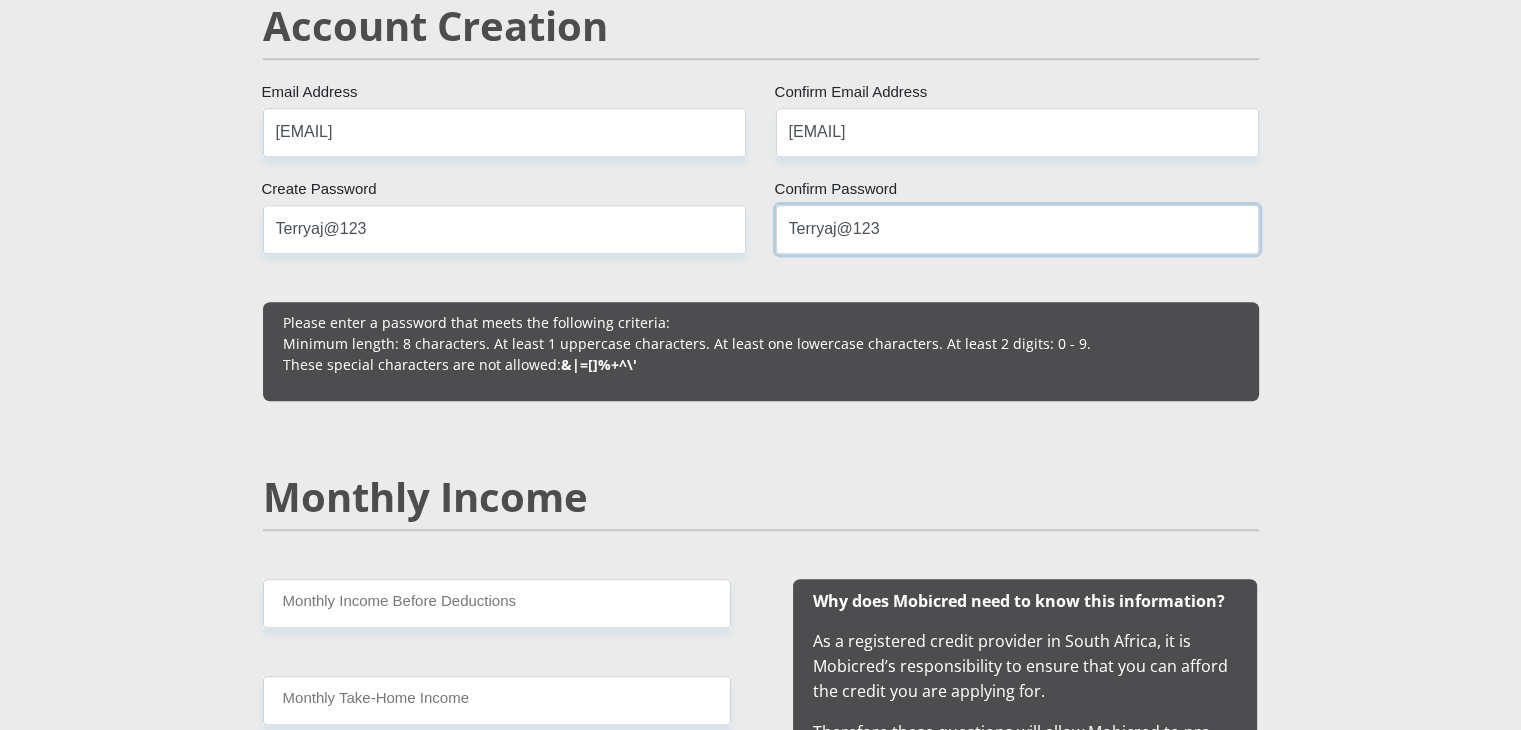 scroll, scrollTop: 1600, scrollLeft: 0, axis: vertical 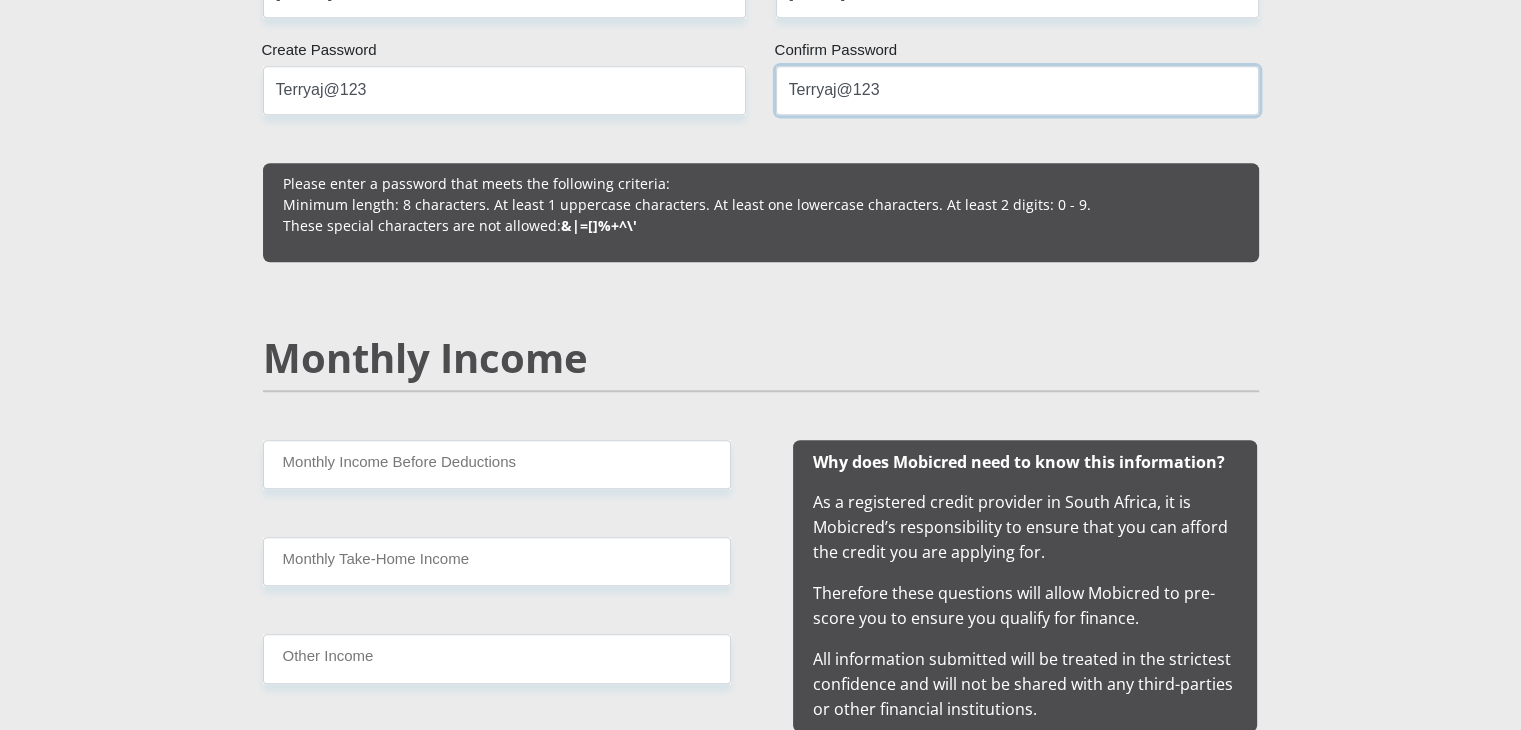 type on "Terryaj@123" 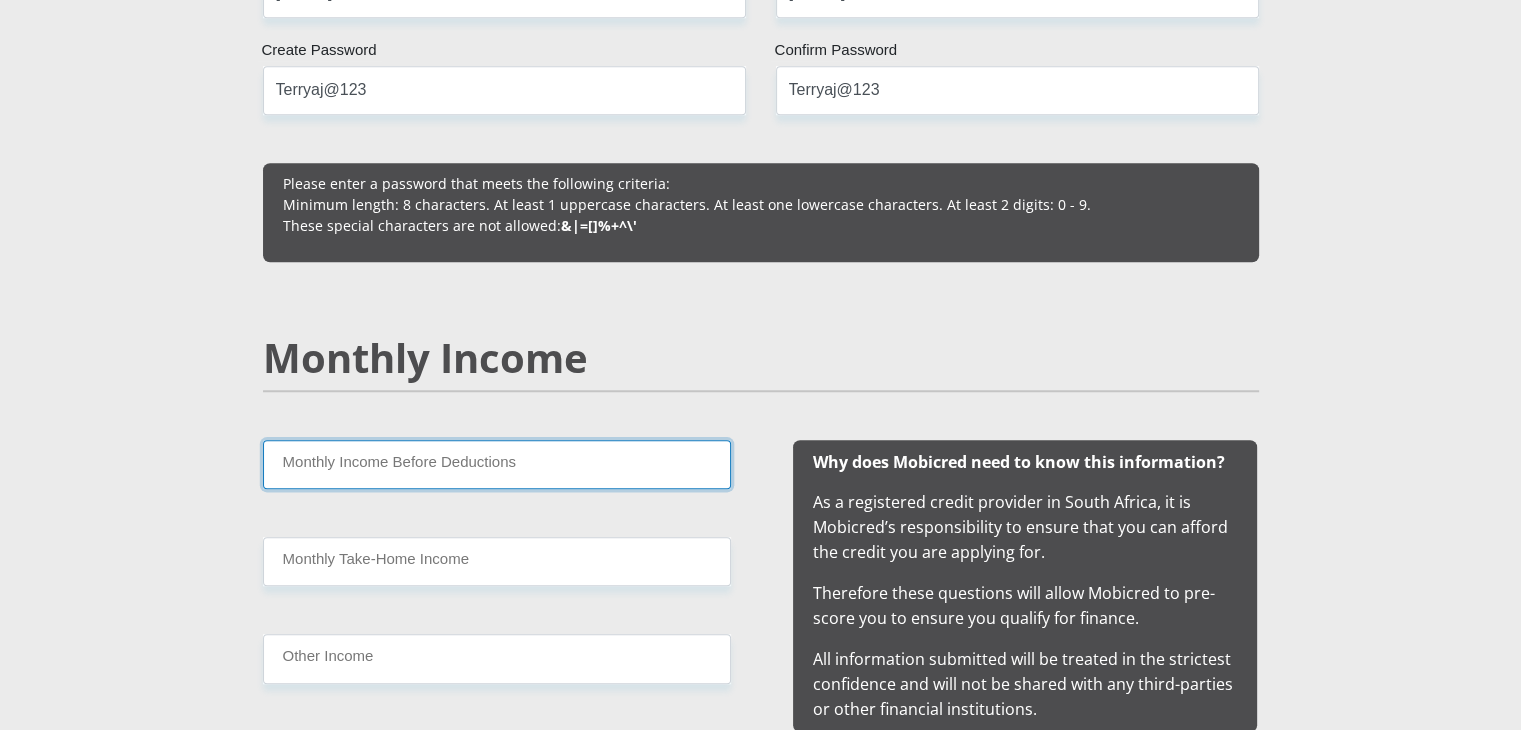 click on "Monthly Income Before Deductions" at bounding box center [497, 464] 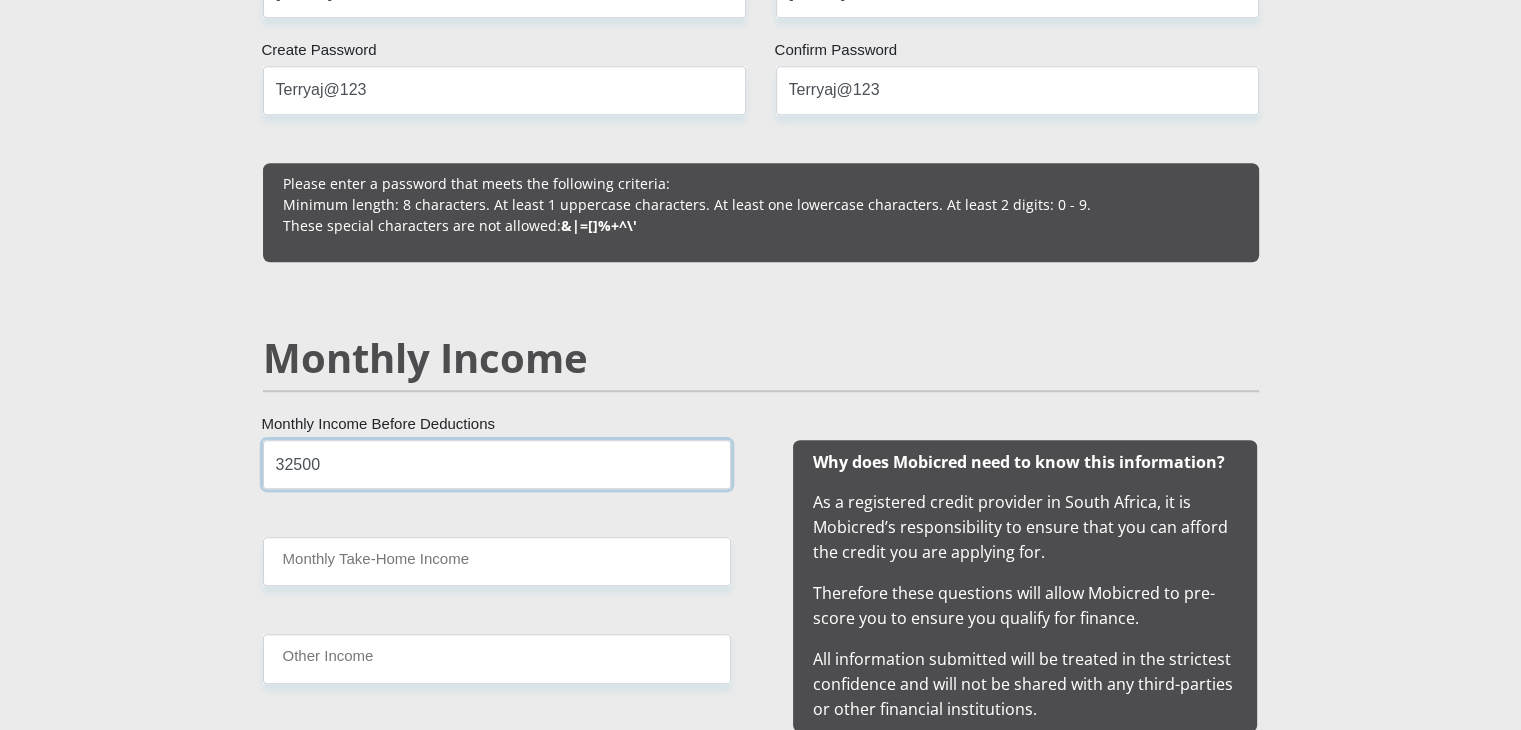type on "32500" 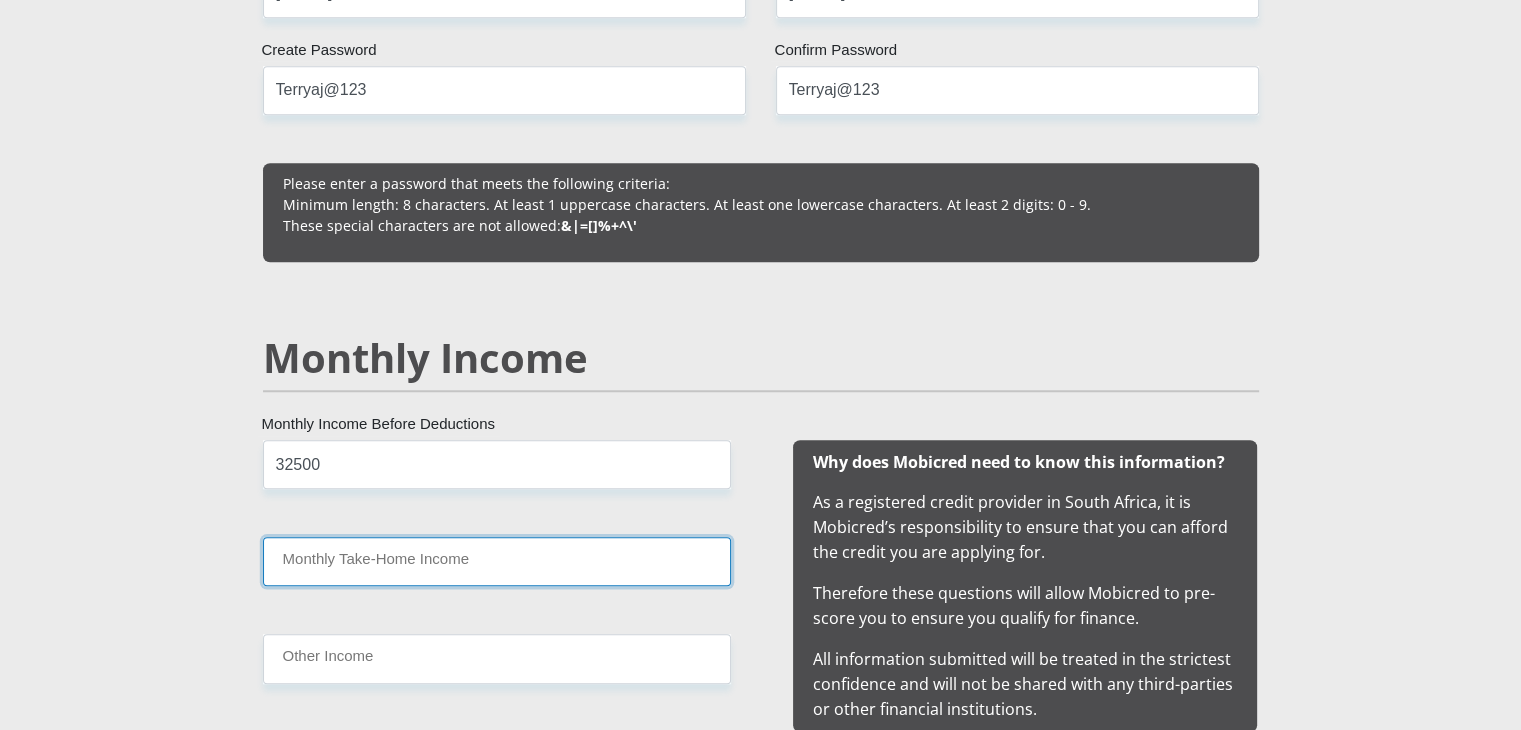 click on "Monthly Take-Home Income" at bounding box center (497, 561) 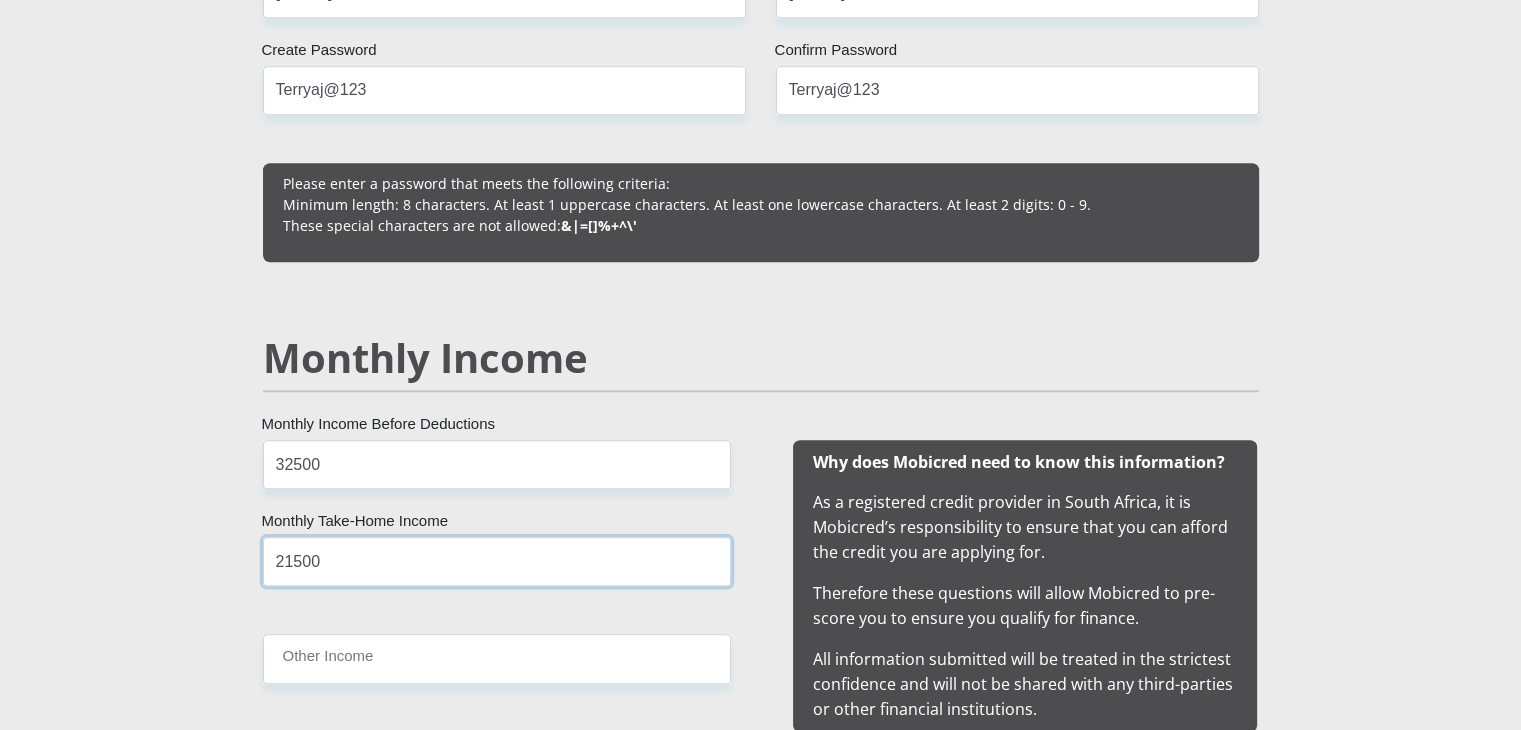 type on "21500" 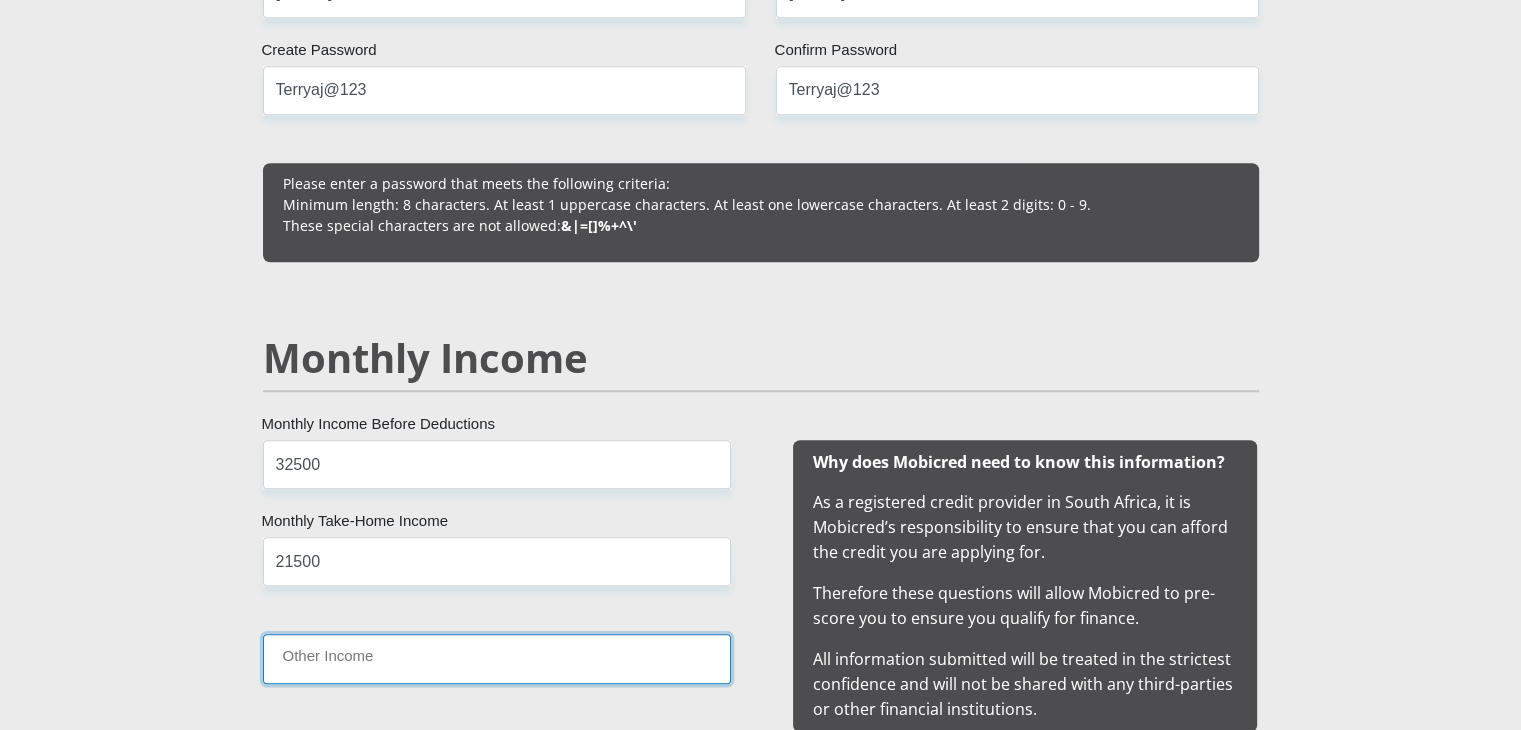 click on "Other Income" at bounding box center [497, 658] 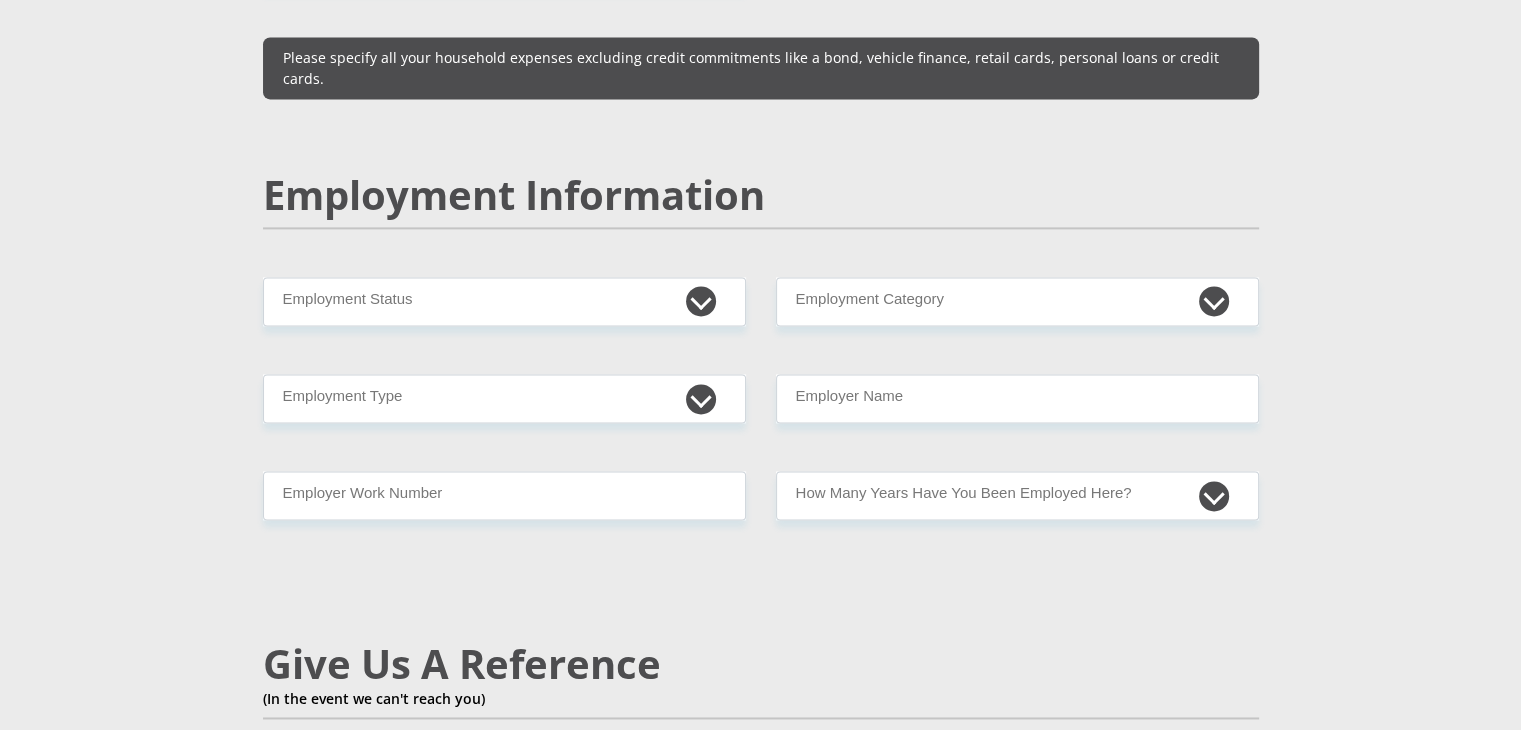 scroll, scrollTop: 2800, scrollLeft: 0, axis: vertical 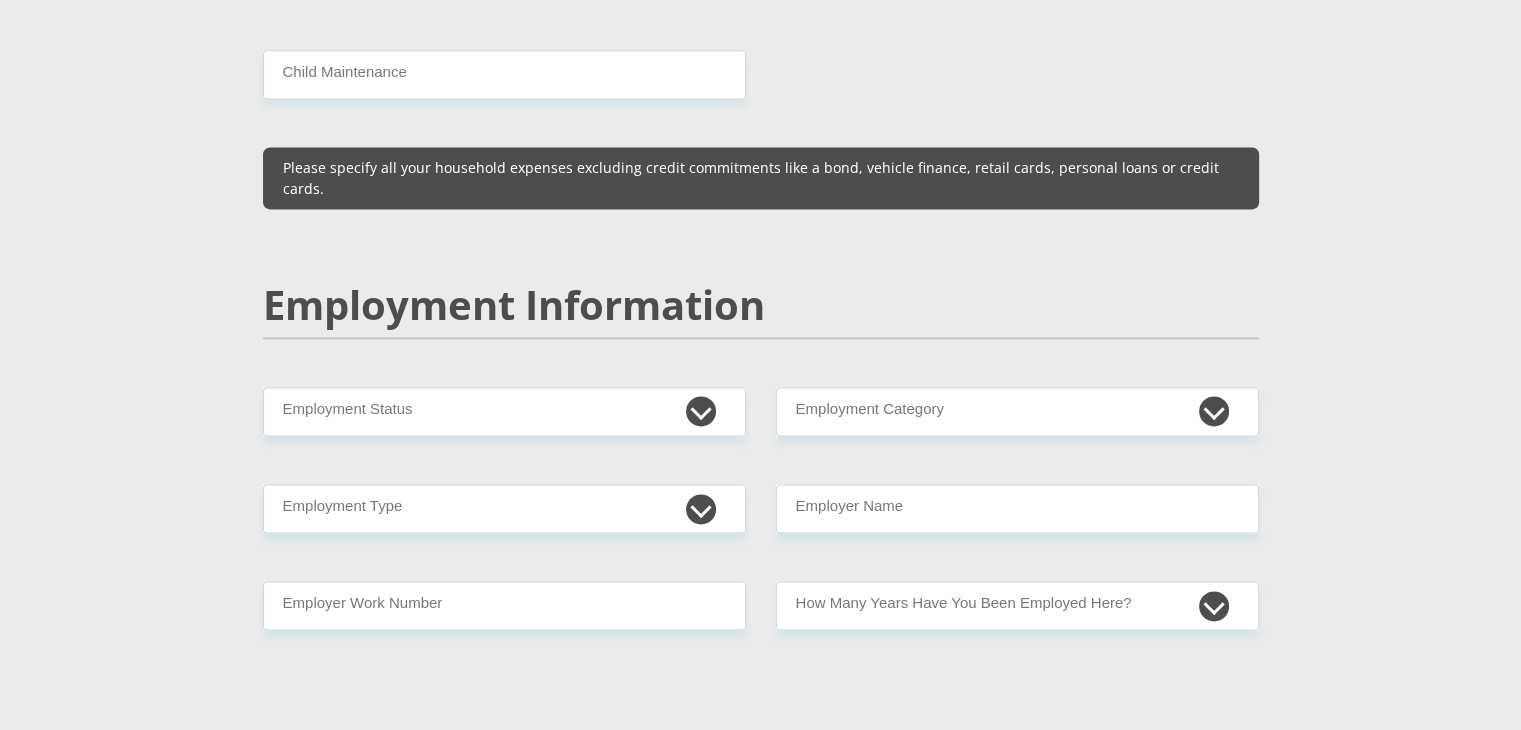 type on "0" 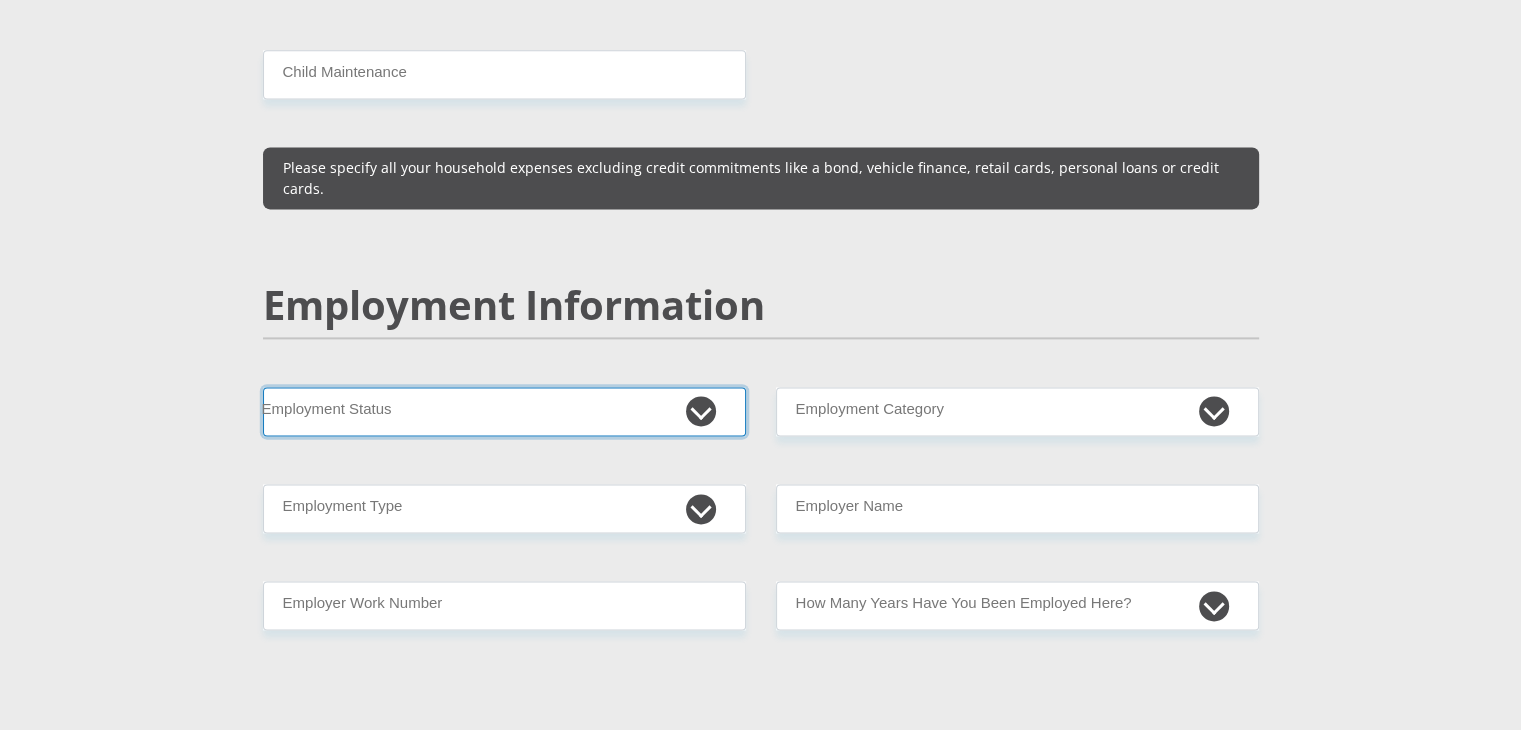 click on "Permanent/Full-time
Part-time/Casual
Contract Worker
Self-Employed
Housewife
Retired
Student
Medically Boarded
Disability
Unemployed" at bounding box center [504, 411] 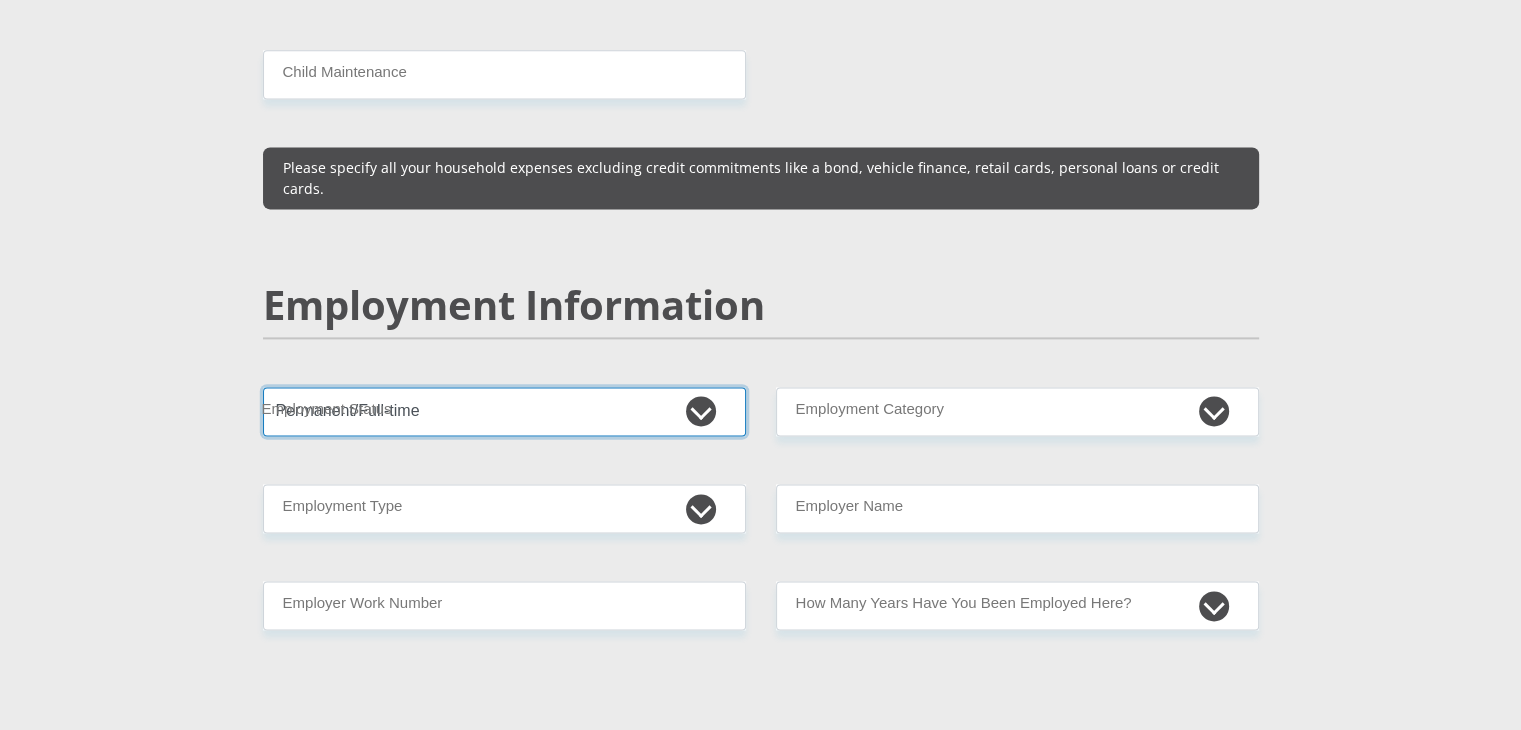 click on "Permanent/Full-time
Part-time/Casual
Contract Worker
Self-Employed
Housewife
Retired
Student
Medically Boarded
Disability
Unemployed" at bounding box center (504, 411) 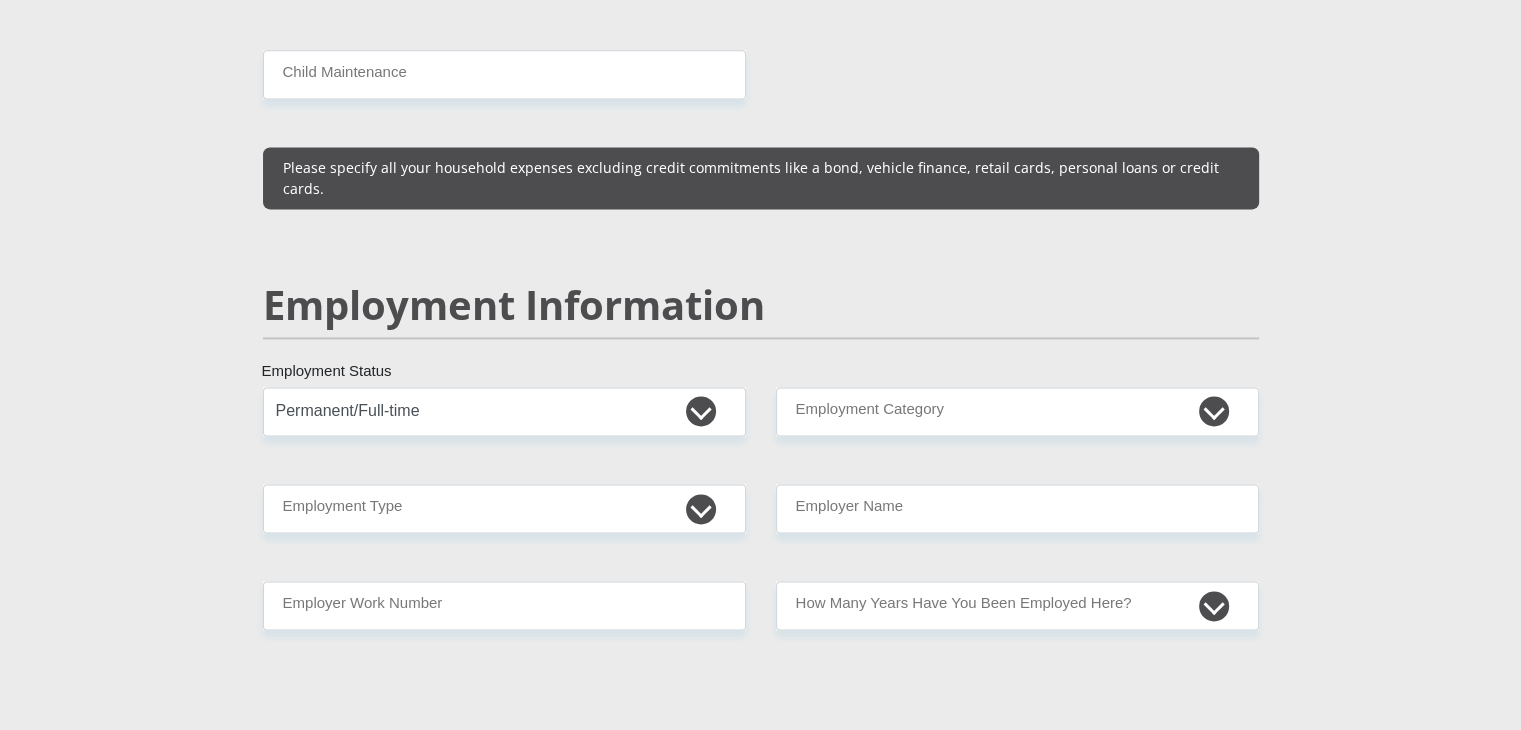 click on "Employment Information" at bounding box center [761, 334] 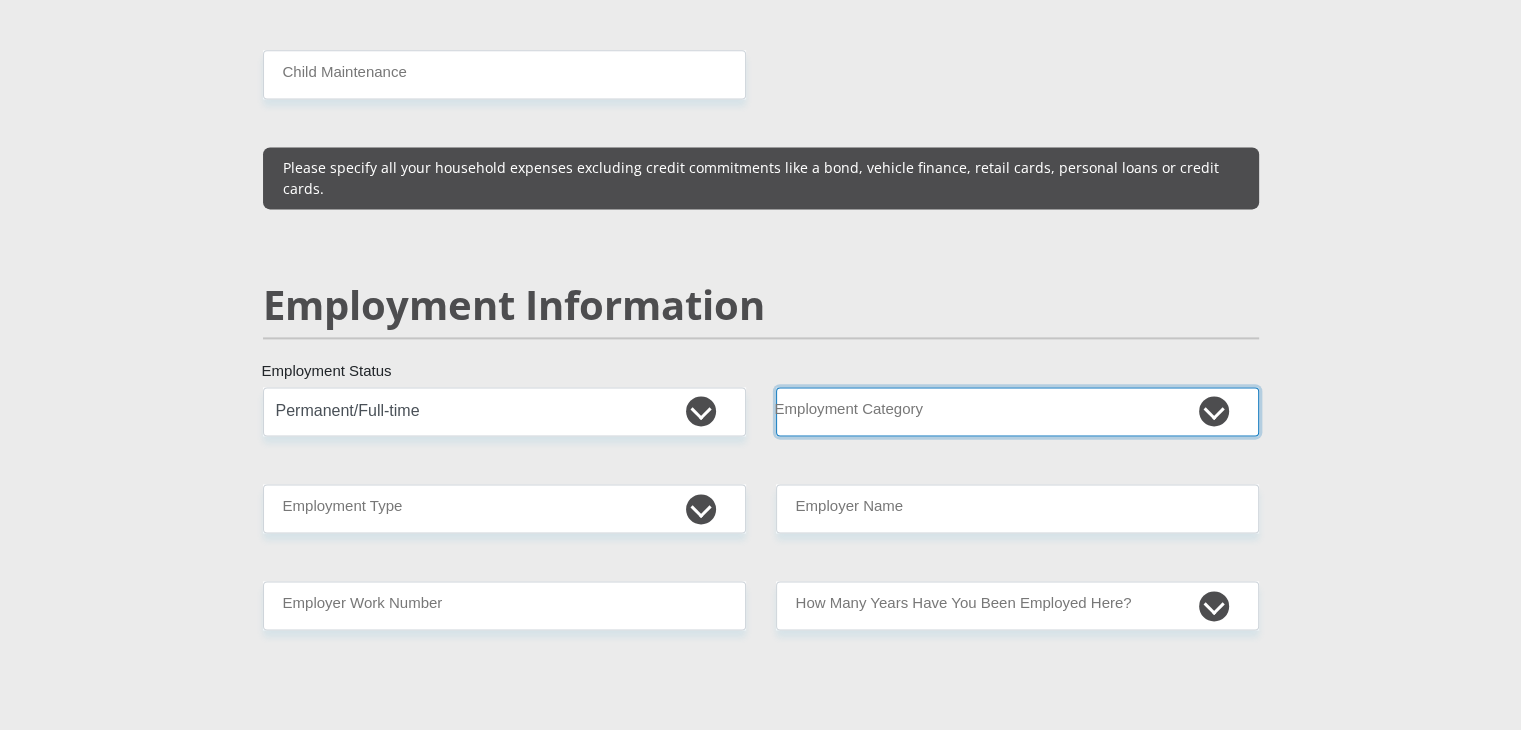 click on "AGRICULTURE
ALCOHOL & TOBACCO
CONSTRUCTION MATERIALS
METALLURGY
EQUIPMENT FOR RENEWABLE ENERGY
SPECIALIZED CONTRACTORS
CAR
GAMING (INCL. INTERNET
OTHER WHOLESALE
UNLICENSED PHARMACEUTICALS
CURRENCY EXCHANGE HOUSES
OTHER FINANCIAL INSTITUTIONS & INSURANCE
REAL ESTATE AGENTS
OIL & GAS
OTHER MATERIALS (E.G. IRON ORE)
PRECIOUS STONES & PRECIOUS METALS
POLITICAL ORGANIZATIONS
RELIGIOUS ORGANIZATIONS(NOT SECTS)
ACTI. HAVING BUSINESS DEAL WITH PUBLIC ADMINISTRATION
LAUNDROMATS" at bounding box center (1017, 411) 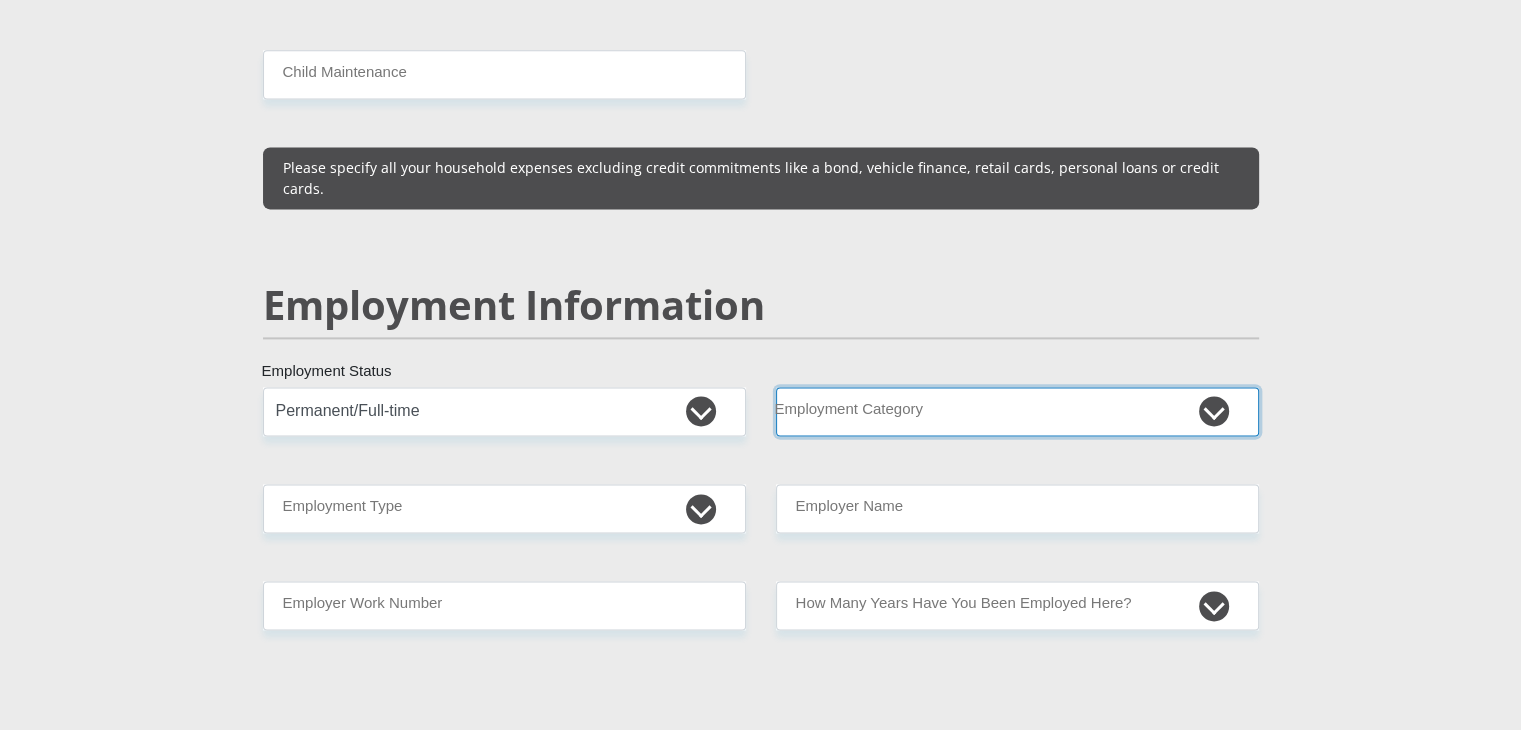 select on "61" 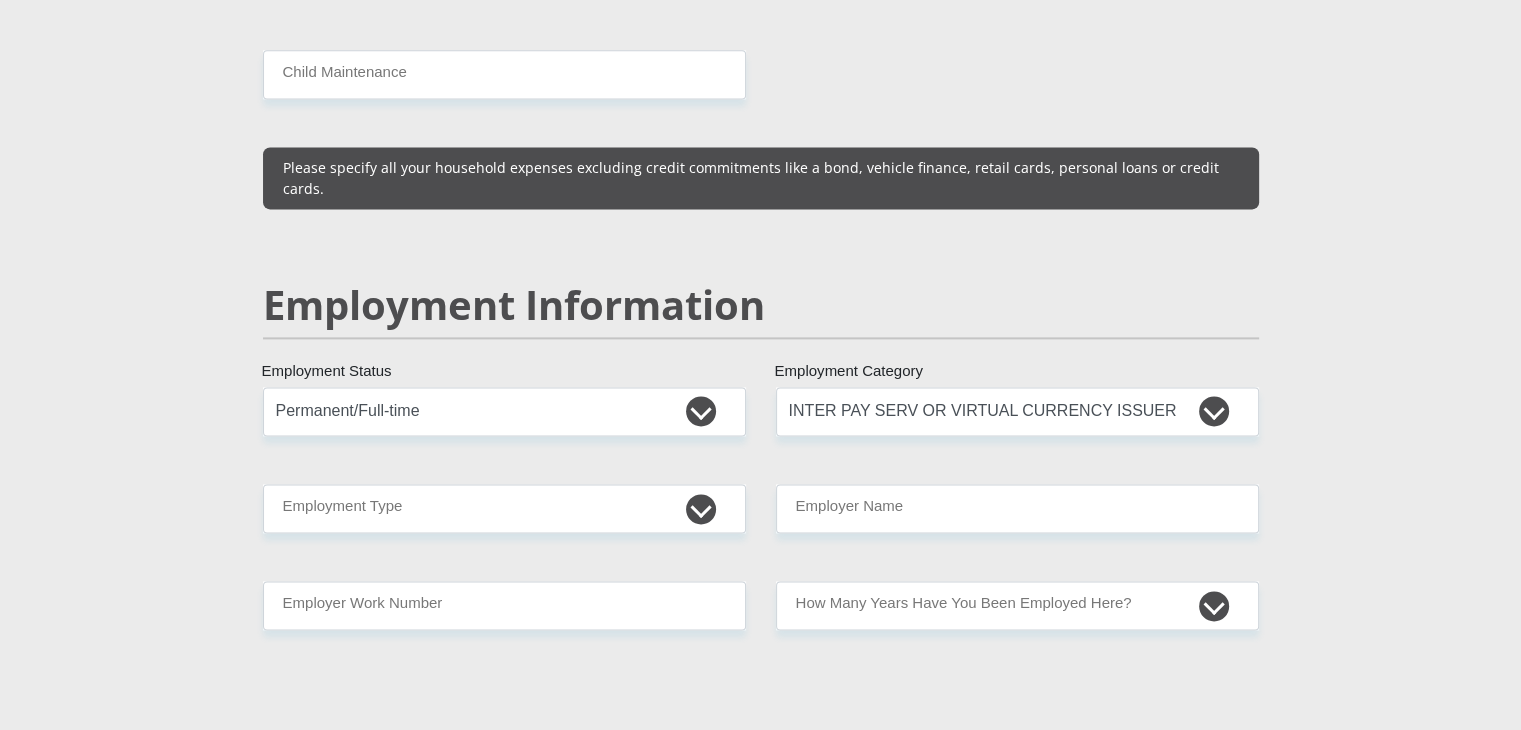 click on "[TITLE]
[TITLE]
[TITLE]
[TITLE]
[TITLE]
Title
[FIRST NAME]
First Name
[LAST NAME]
Surname
[ID NUMBER]
South African ID Number
Please input valid ID number
[COUNTRY]
[COUNTRY]
[COUNTRY]
[COUNTRY]
[COUNTRY]
[COUNTRY]
[COUNTRY]
[COUNTRY]
[COUNTRY]
[COUNTRY]
[COUNTRY]
[COUNTRY]
[COUNTRY]" at bounding box center (761, 378) 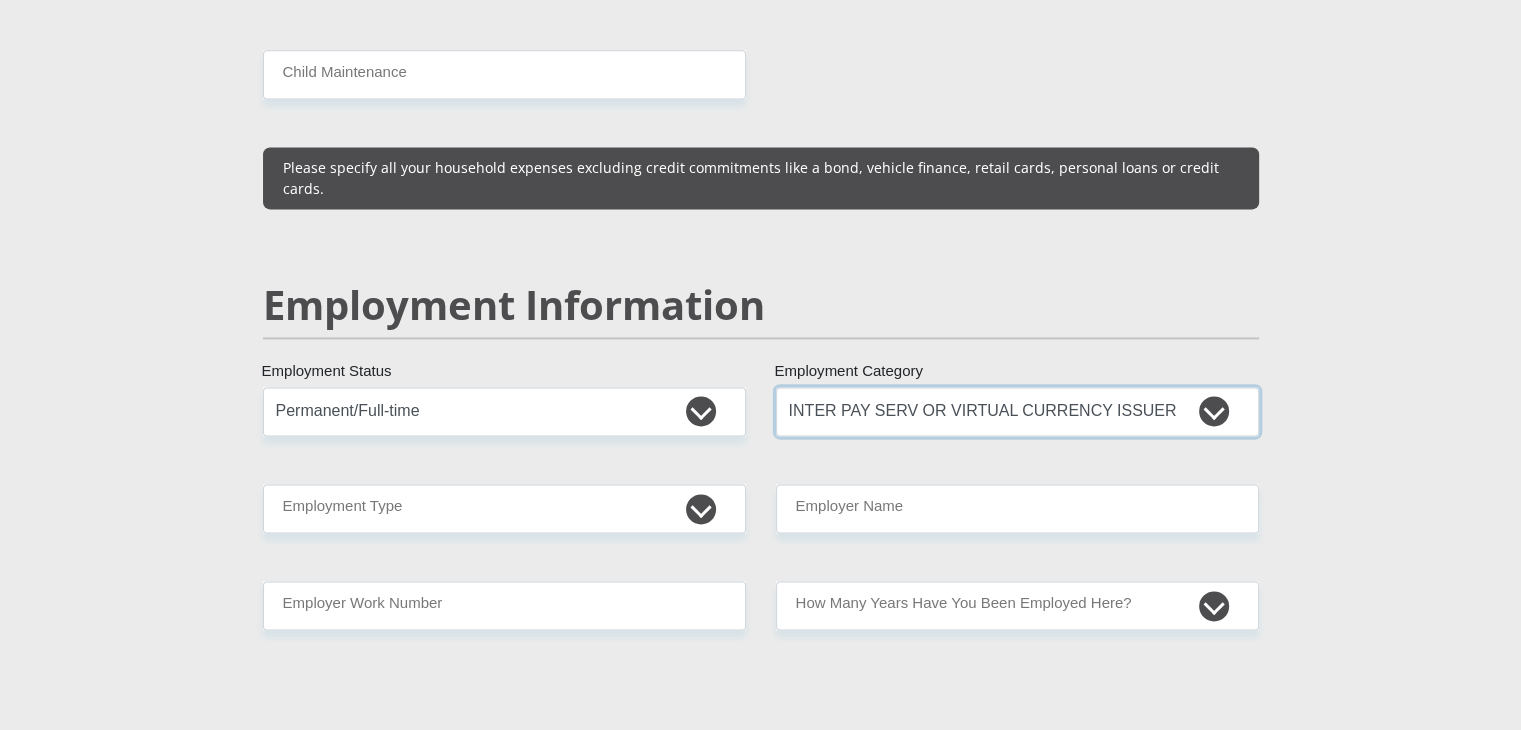 click on "AGRICULTURE
ALCOHOL & TOBACCO
CONSTRUCTION MATERIALS
METALLURGY
EQUIPMENT FOR RENEWABLE ENERGY
SPECIALIZED CONTRACTORS
CAR
GAMING (INCL. INTERNET
OTHER WHOLESALE
UNLICENSED PHARMACEUTICALS
CURRENCY EXCHANGE HOUSES
OTHER FINANCIAL INSTITUTIONS & INSURANCE
REAL ESTATE AGENTS
OIL & GAS
OTHER MATERIALS (E.G. IRON ORE)
PRECIOUS STONES & PRECIOUS METALS
POLITICAL ORGANIZATIONS
RELIGIOUS ORGANIZATIONS(NOT SECTS)
ACTI. HAVING BUSINESS DEAL WITH PUBLIC ADMINISTRATION
LAUNDROMATS" at bounding box center (1017, 411) 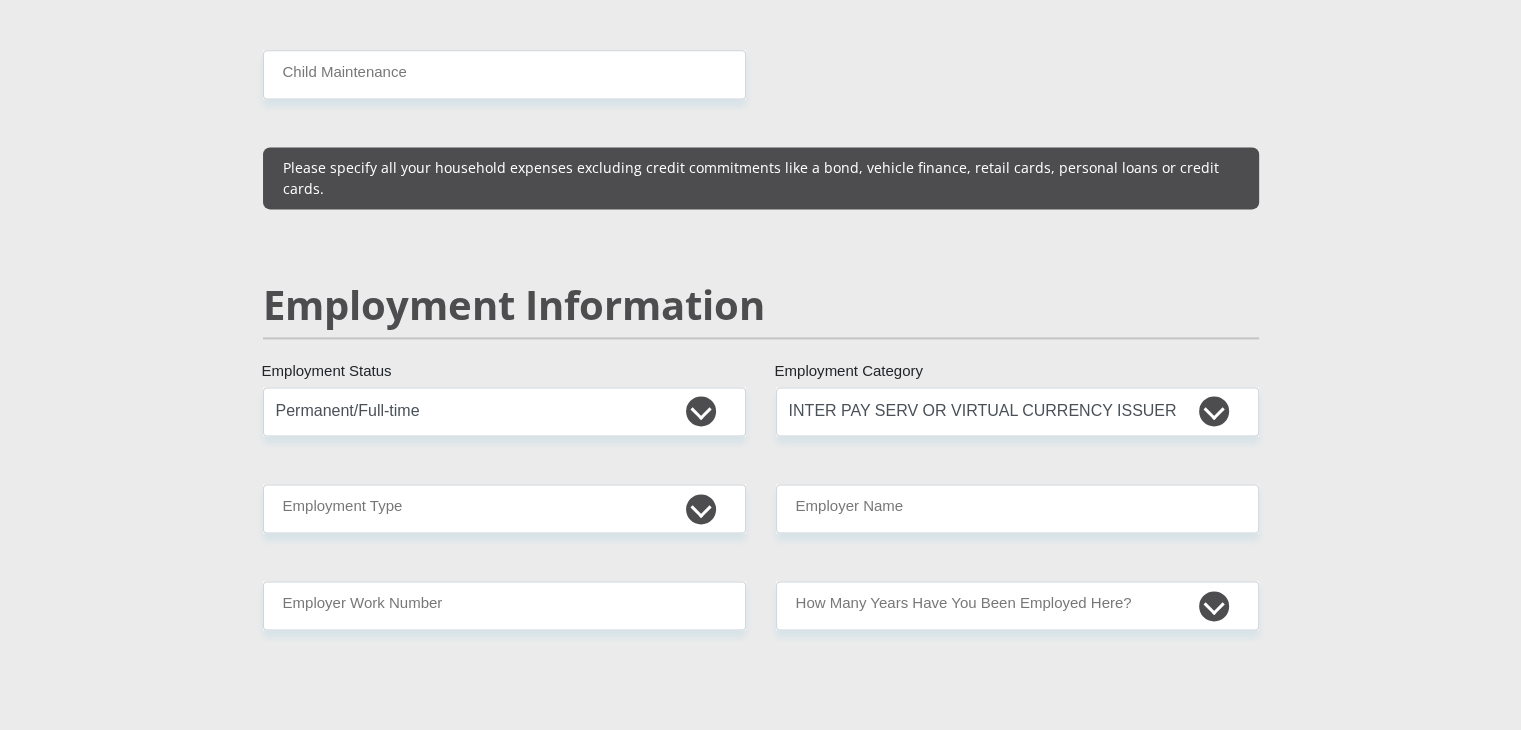 click on "Personal Details
[TITLE]
[FIRST NAME]
Title
[FIRST NAME]
First Name
[LAST NAME]
Surname
[ID NUMBER]
South African ID Number
Please input valid ID number
[COUNTRY]
[COUNTRY]
[COUNTRY]
[COUNTRY]
[COUNTRY]
[COUNTRY]
[COUNTRY]
[COUNTRY]
[COUNTRY]
[COUNTRY]  [COUNTRY]" at bounding box center (760, 392) 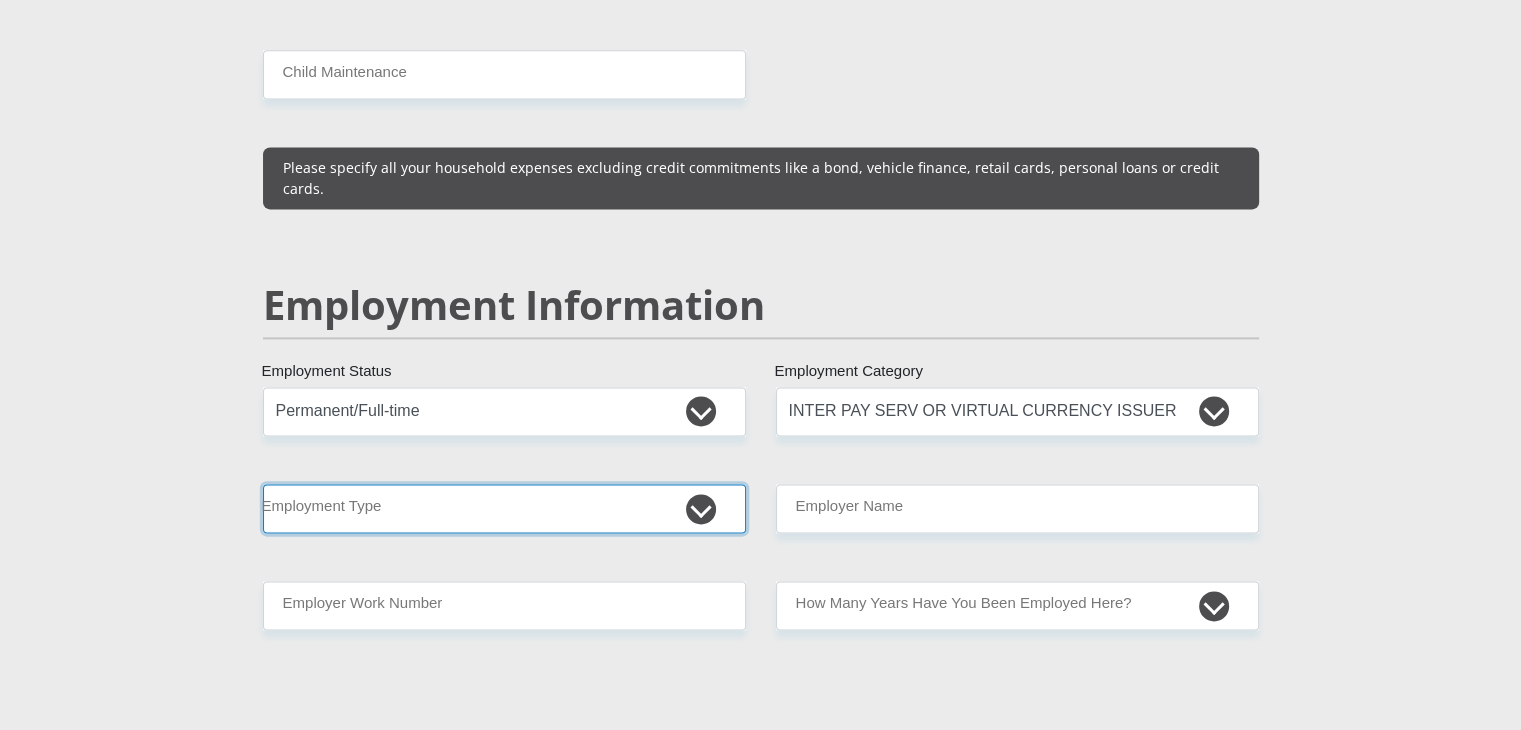 click on "College/Lecturer
Craft Seller
Creative
Driver
Executive
Farmer
Forces - Non Commissioned
Forces - Officer
Hawker
Housewife
Labourer
Licenced Professional
Manager
Miner
Non Licenced Professional
Office Staff/Clerk
Outside Worker
Pensioner
Permanent Teacher
Production/Manufacturing
Sales
Self-Employed
Semi-Professional Worker
Service Industry  Social Worker  Student" at bounding box center (504, 508) 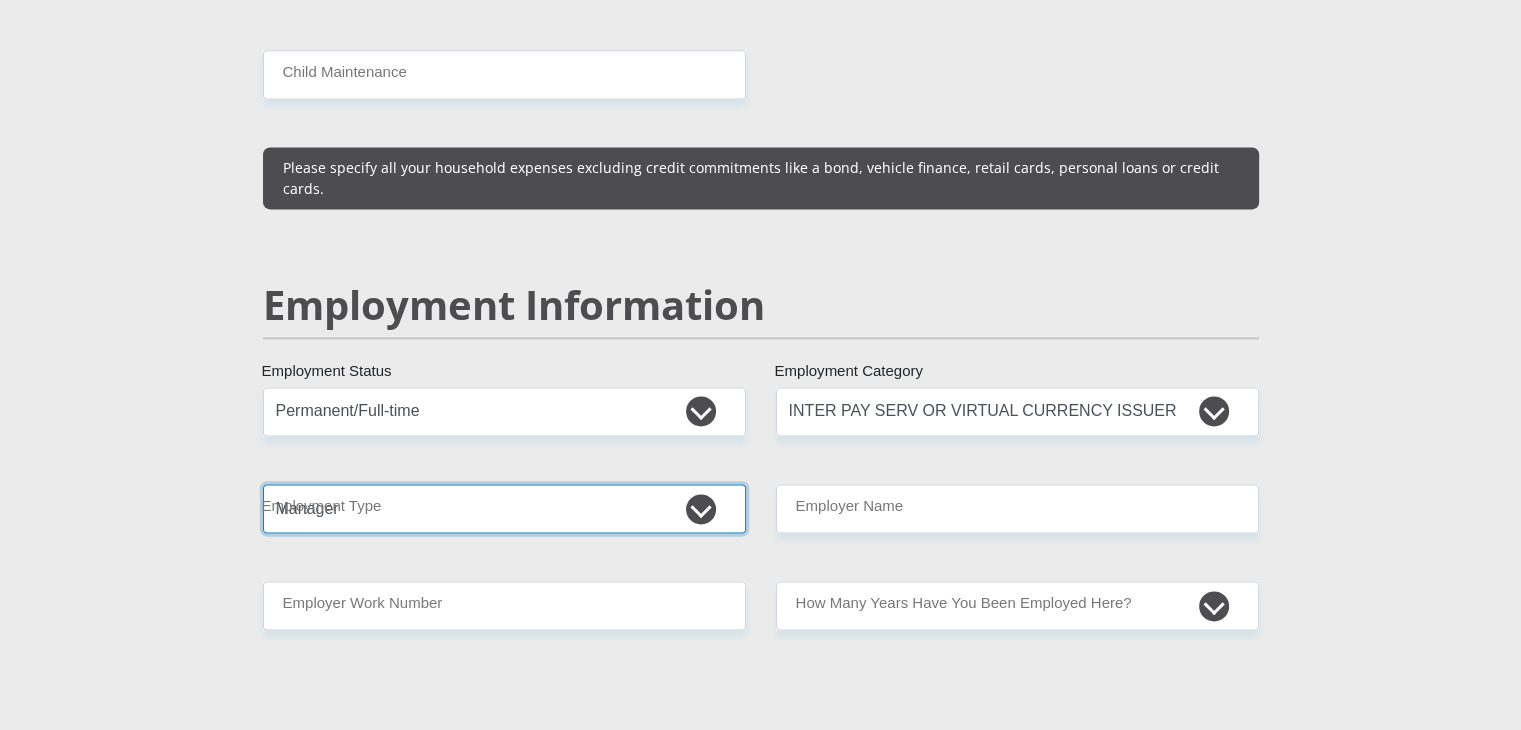 click on "College/Lecturer
Craft Seller
Creative
Driver
Executive
Farmer
Forces - Non Commissioned
Forces - Officer
Hawker
Housewife
Labourer
Licenced Professional
Manager
Miner
Non Licenced Professional
Office Staff/Clerk
Outside Worker
Pensioner
Permanent Teacher
Production/Manufacturing
Sales
Self-Employed
Semi-Professional Worker
Service Industry  Social Worker  Student" at bounding box center (504, 508) 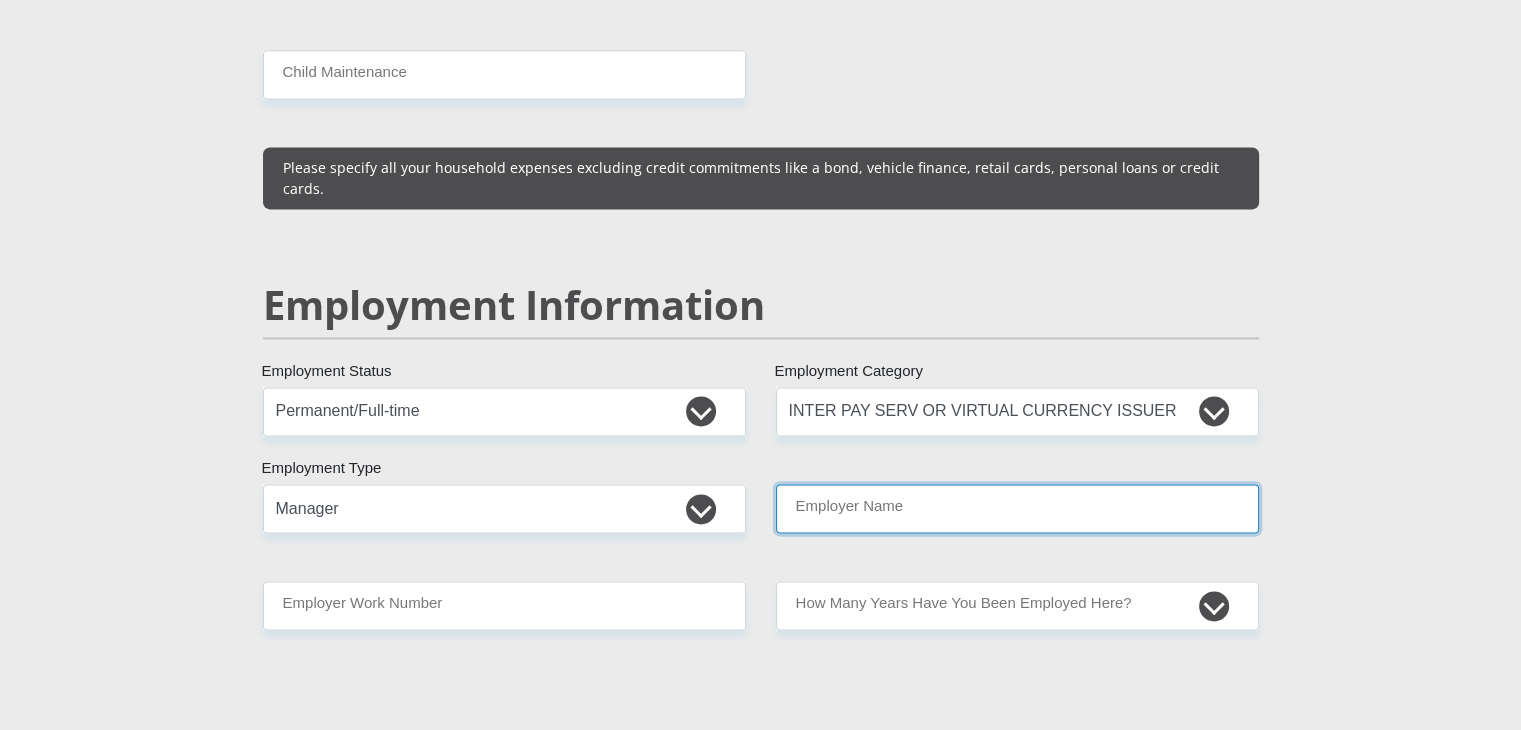 click on "Employer Name" at bounding box center [1017, 508] 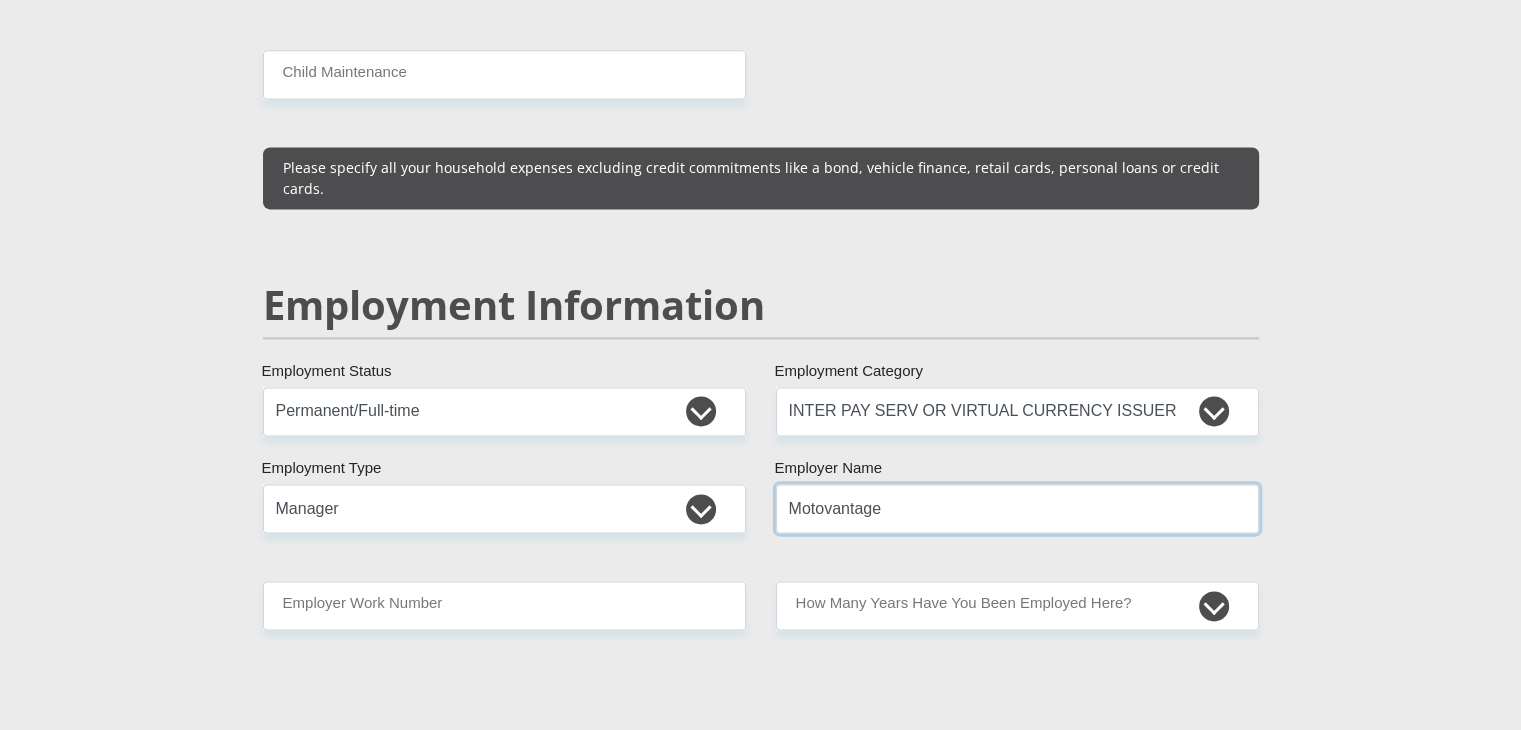 type on "Motovantage" 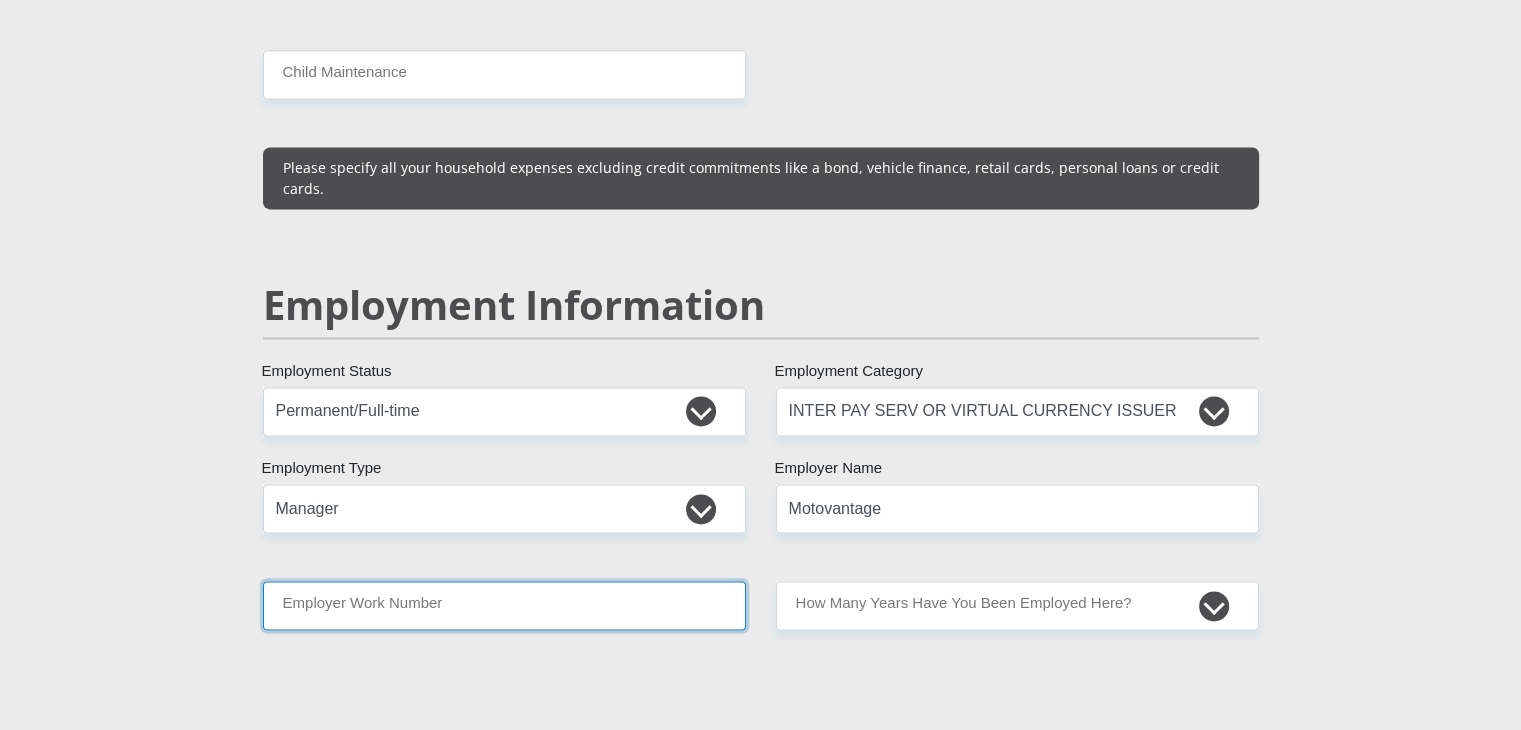 click on "Employer Work Number" at bounding box center (504, 605) 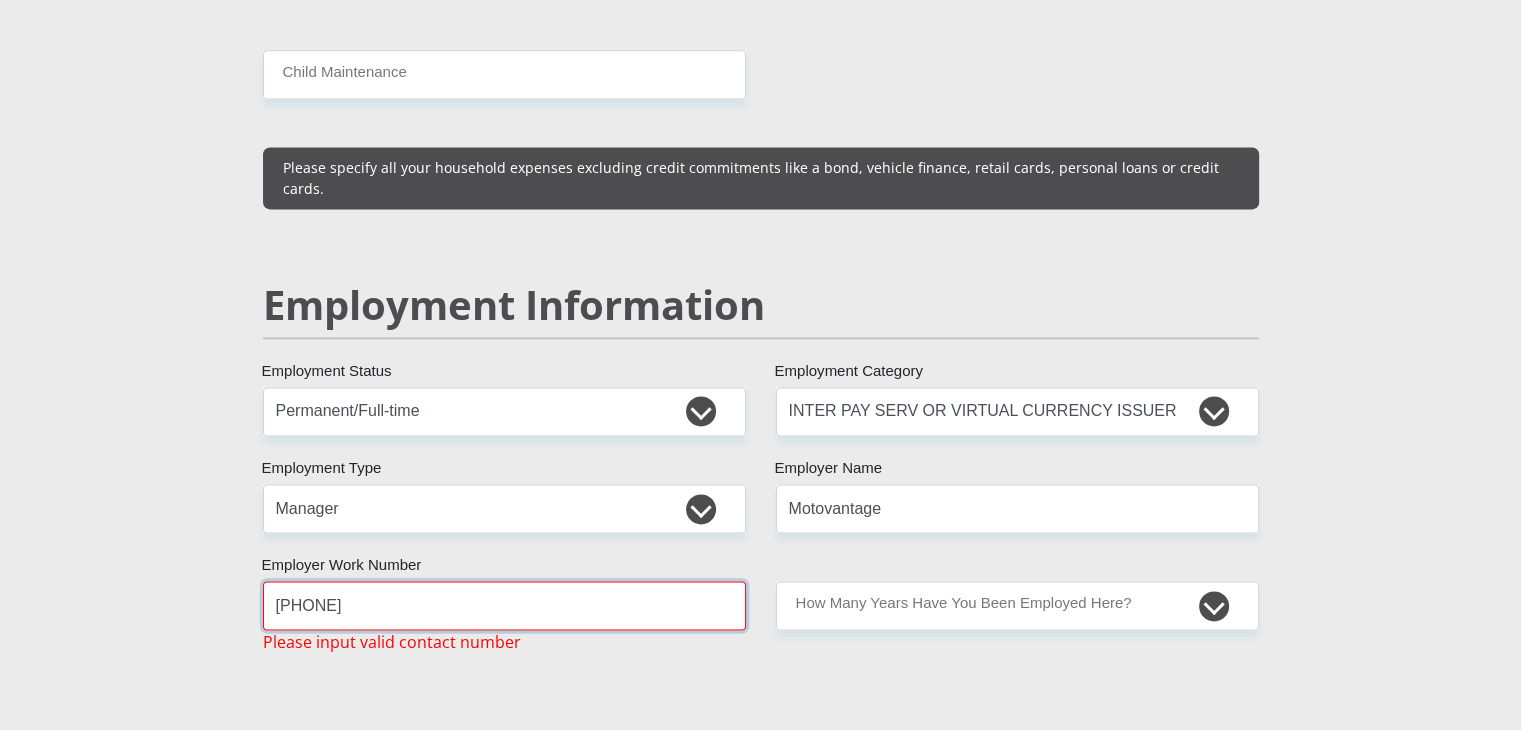 click on "[PHONE]" at bounding box center [504, 605] 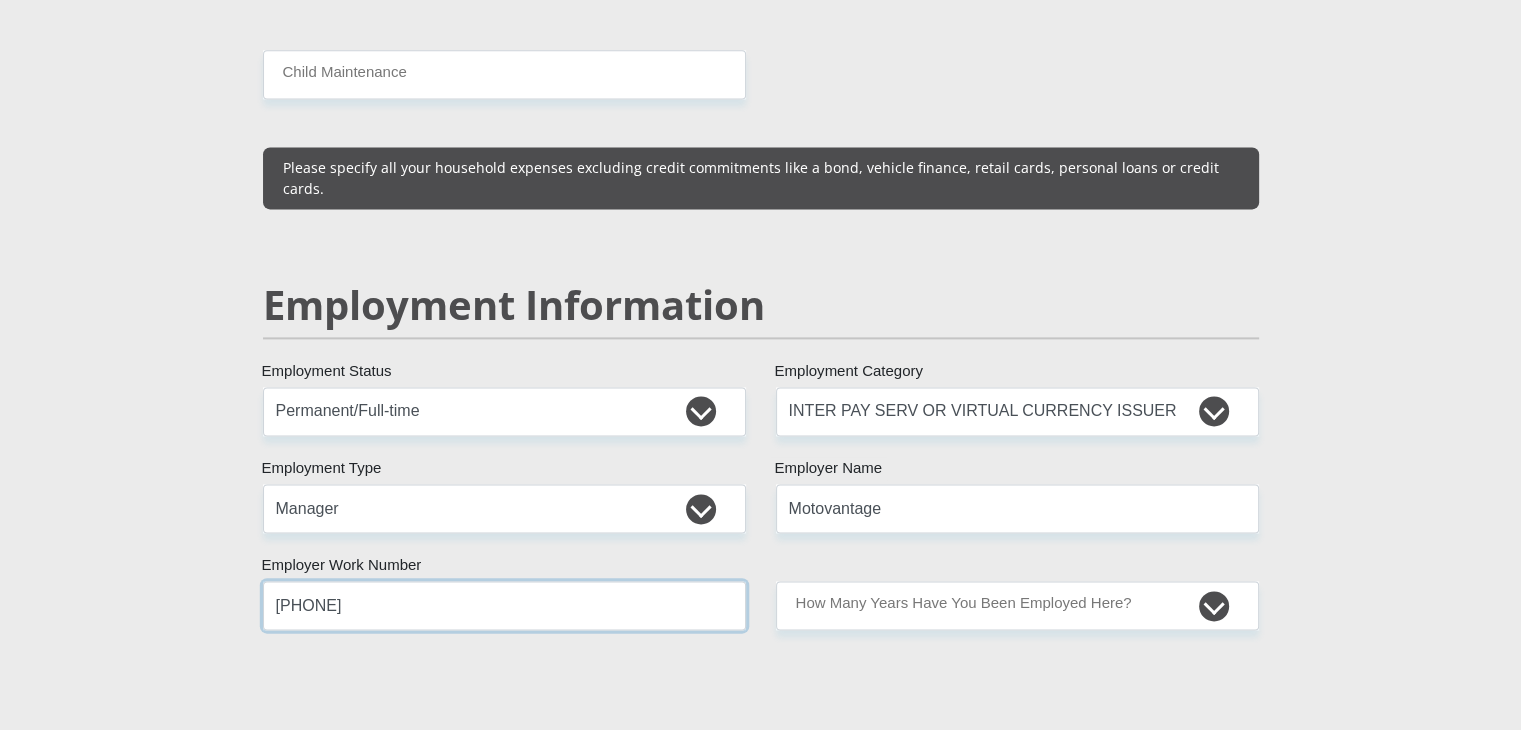 type on "[PHONE]" 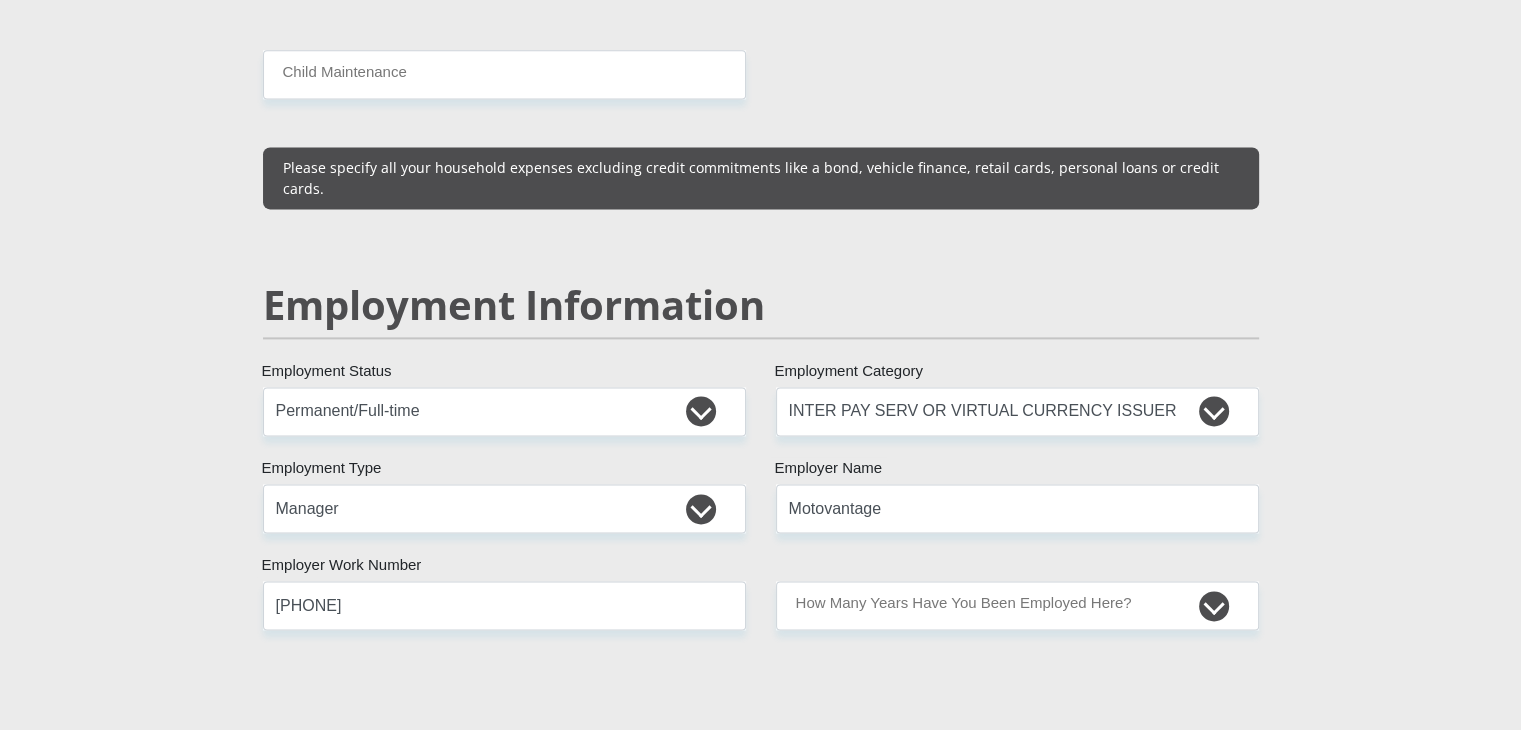 click on "[TITLE]
[TITLE]
[TITLE]
[TITLE]
[TITLE]
Title
[FIRST NAME]
First Name
[LAST NAME]
Surname
[ID NUMBER]
South African ID Number
Please input valid ID number
[COUNTRY]
[COUNTRY]
[COUNTRY]
[COUNTRY]
[COUNTRY]
[COUNTRY]
[COUNTRY]
[COUNTRY]
[COUNTRY]
[COUNTRY]
[COUNTRY]
[COUNTRY]
[COUNTRY]" at bounding box center [761, 378] 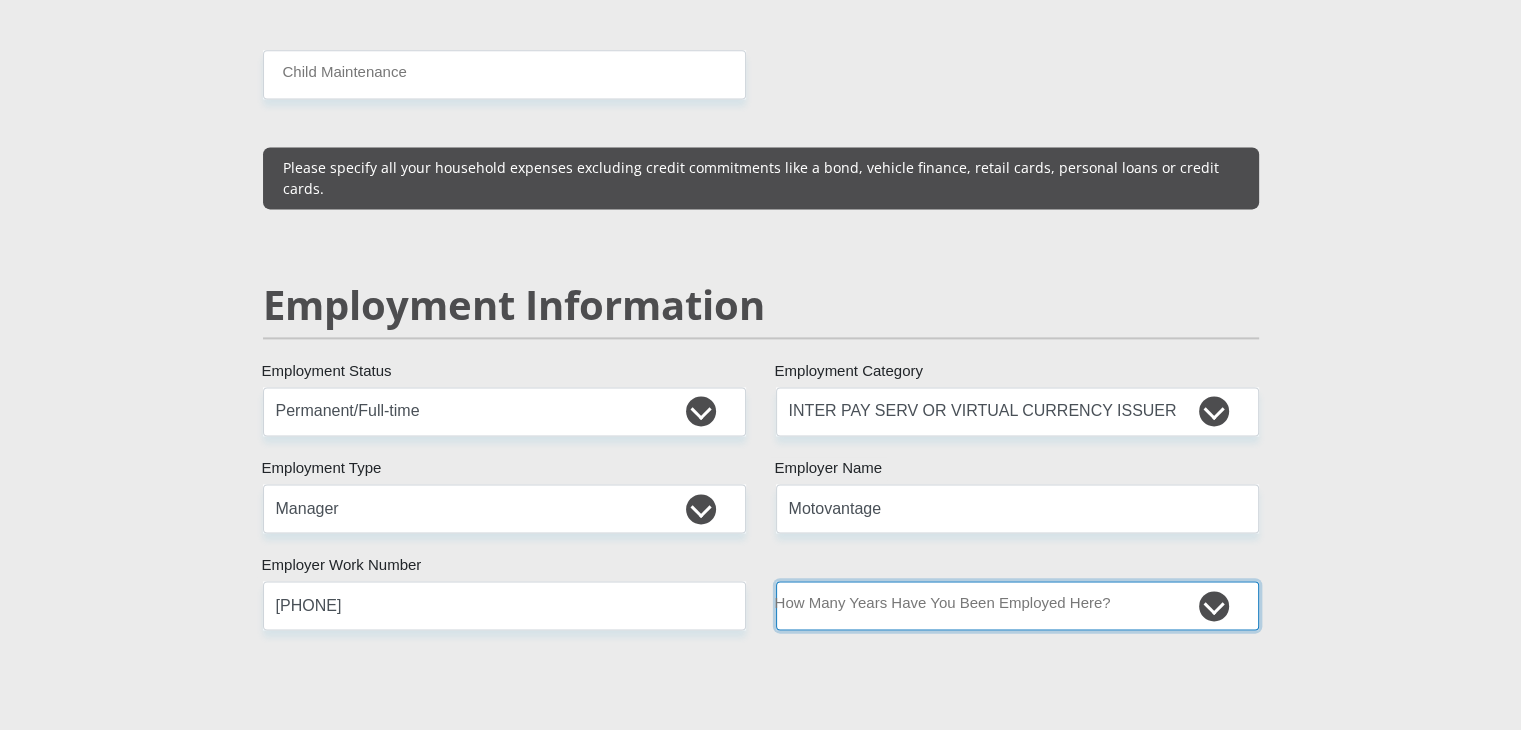 click on "less than 1 year
1-3 years
3-5 years
5+ years" at bounding box center (1017, 605) 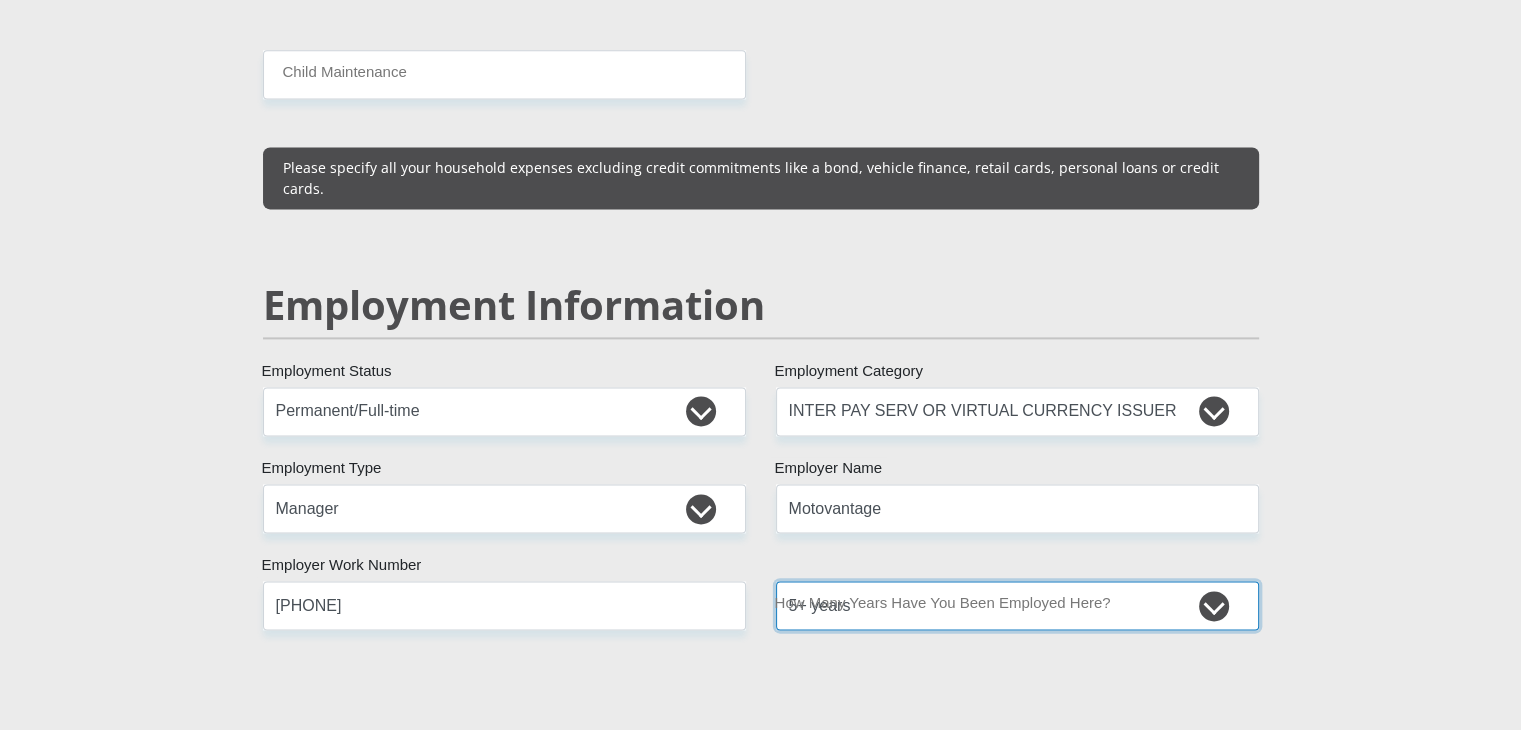 click on "less than 1 year
1-3 years
3-5 years
5+ years" at bounding box center [1017, 605] 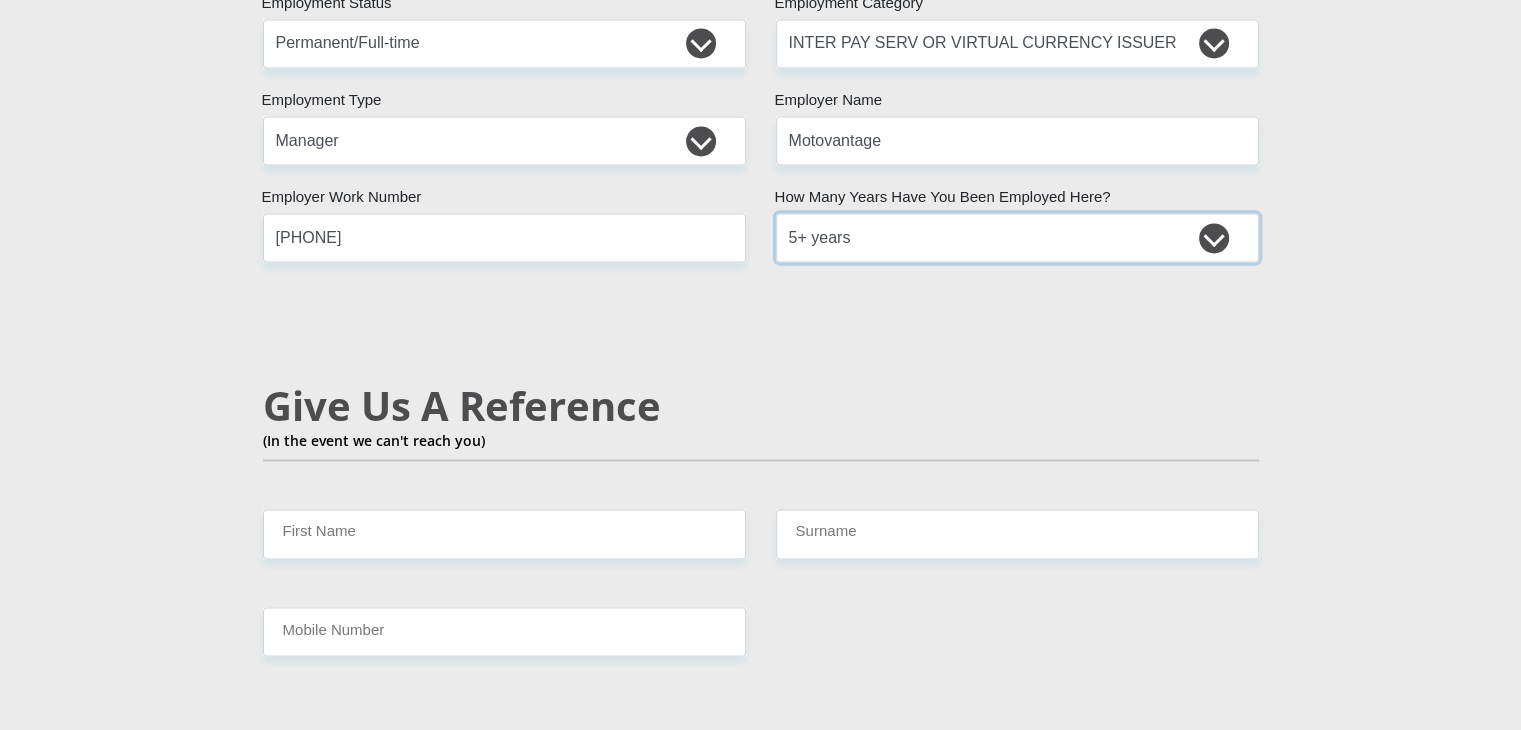 scroll, scrollTop: 3200, scrollLeft: 0, axis: vertical 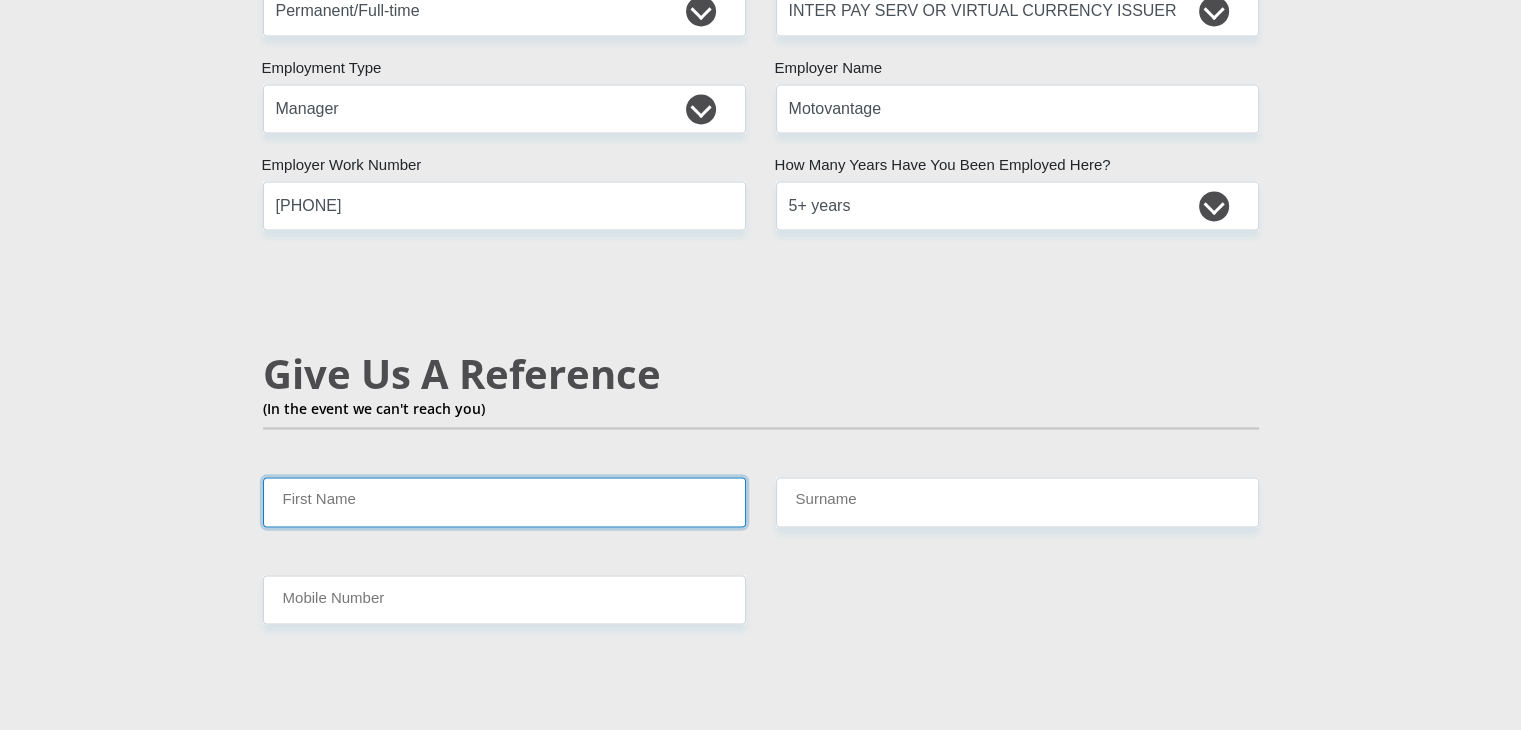 click on "First Name" at bounding box center (504, 501) 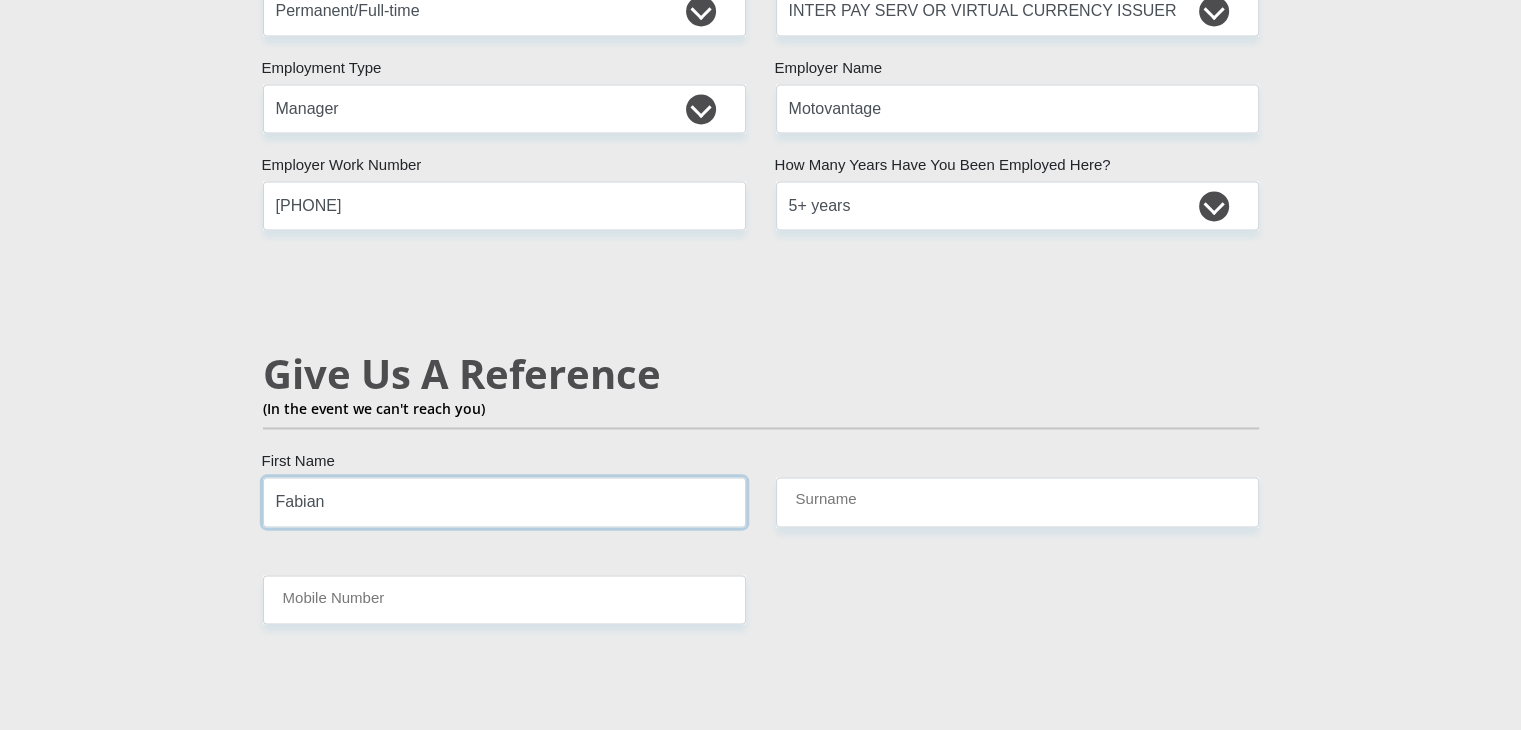 type on "Fabian" 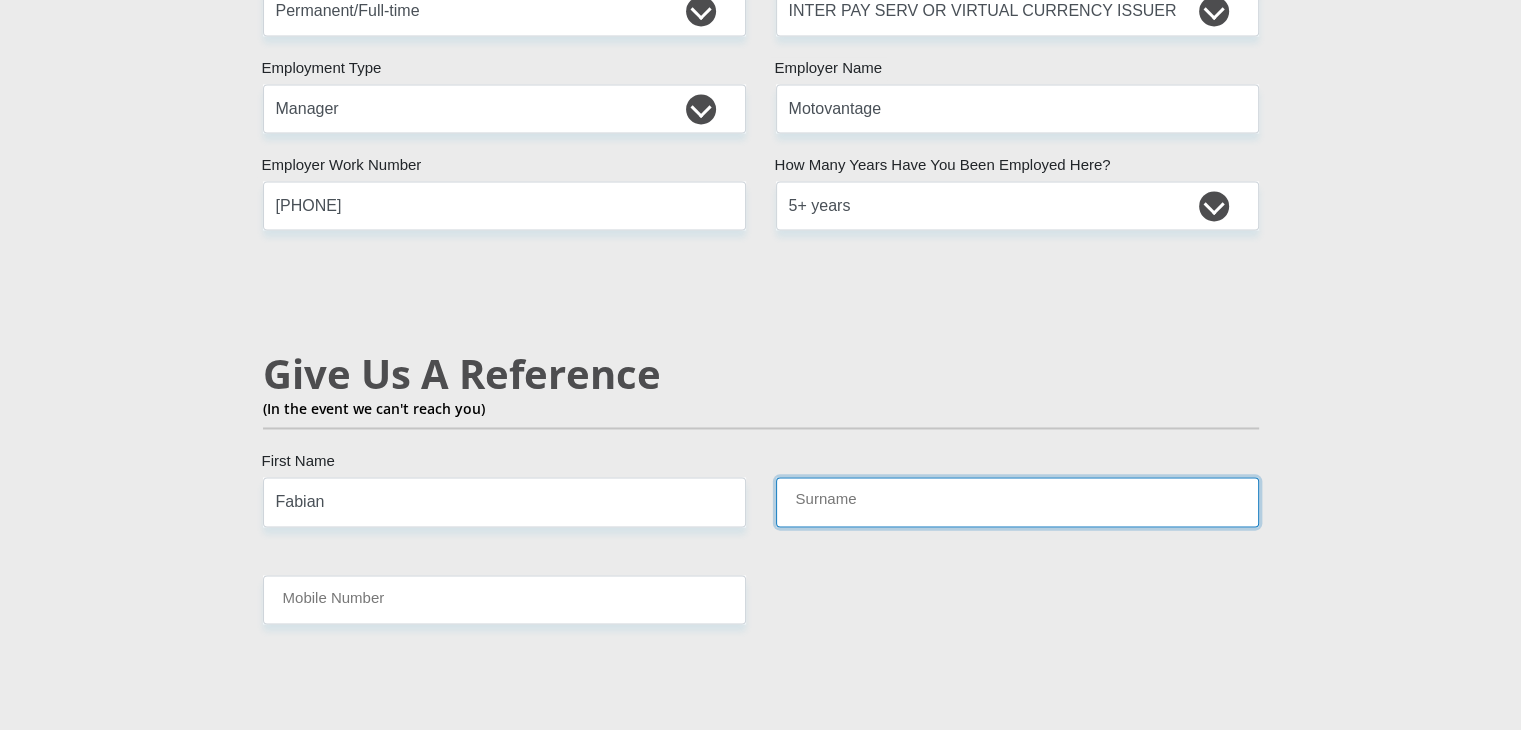 click on "Surname" at bounding box center (1017, 501) 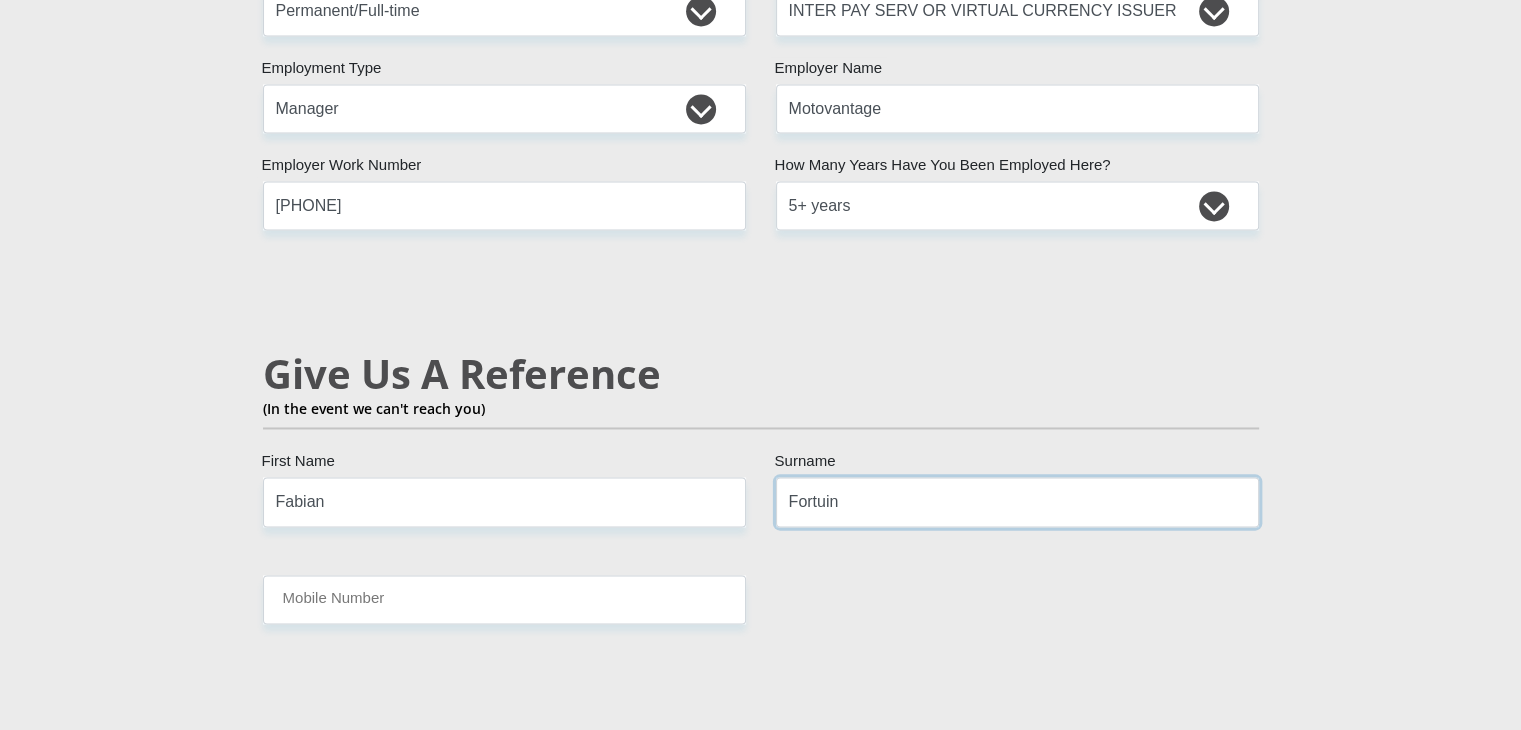 type on "Fortuin" 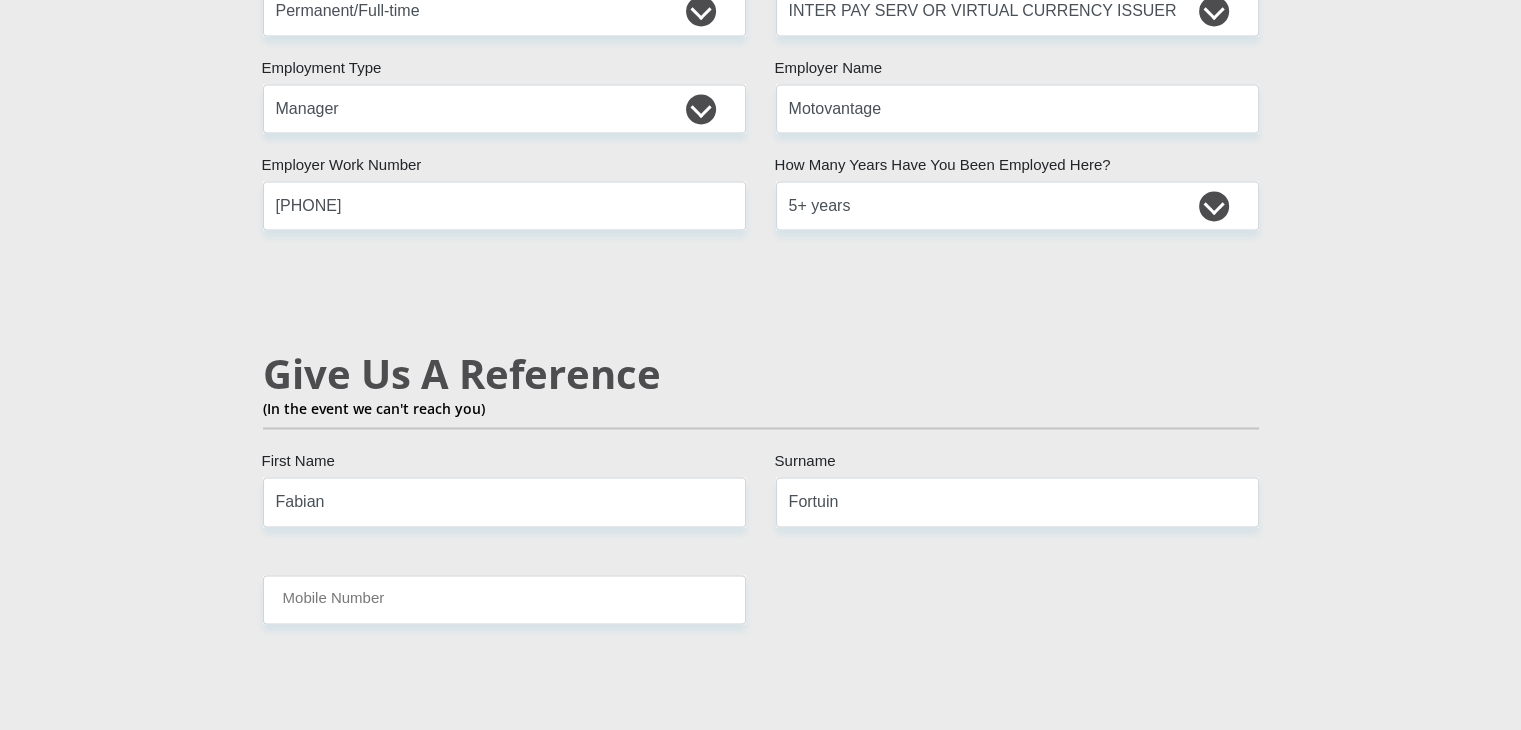 click on "[TITLE]
[TITLE]
[TITLE]
[TITLE]
[TITLE]
Title
[FIRST NAME]
First Name
[LAST NAME]
Surname
[ID NUMBER]
South African ID Number
Please input valid ID number
[COUNTRY]
[COUNTRY]
[COUNTRY]
[COUNTRY]
[COUNTRY]
[COUNTRY]
[COUNTRY]
[COUNTRY]
[COUNTRY]
[COUNTRY]
[COUNTRY]
[COUNTRY]
[COUNTRY]" at bounding box center (761, -22) 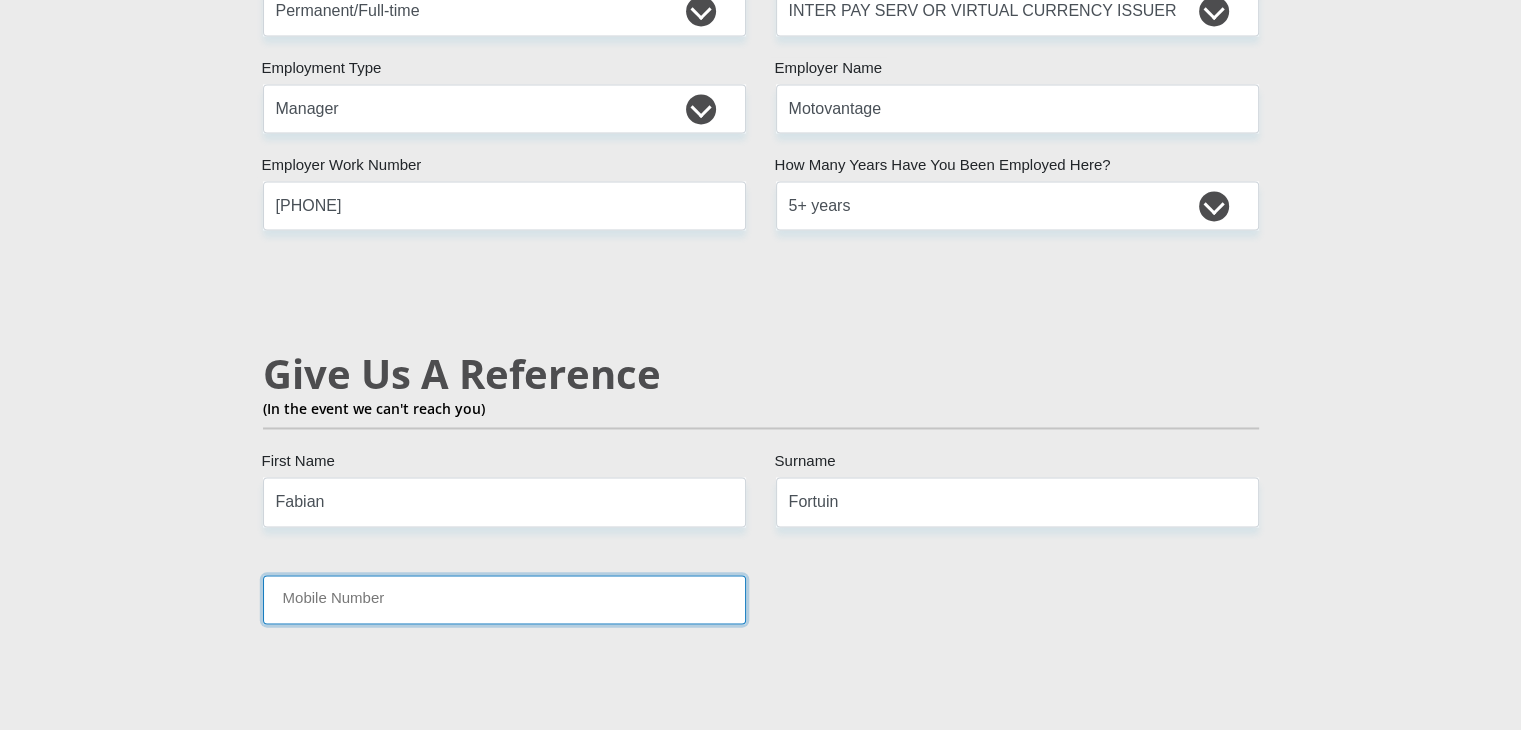 click on "Mobile Number" at bounding box center [504, 599] 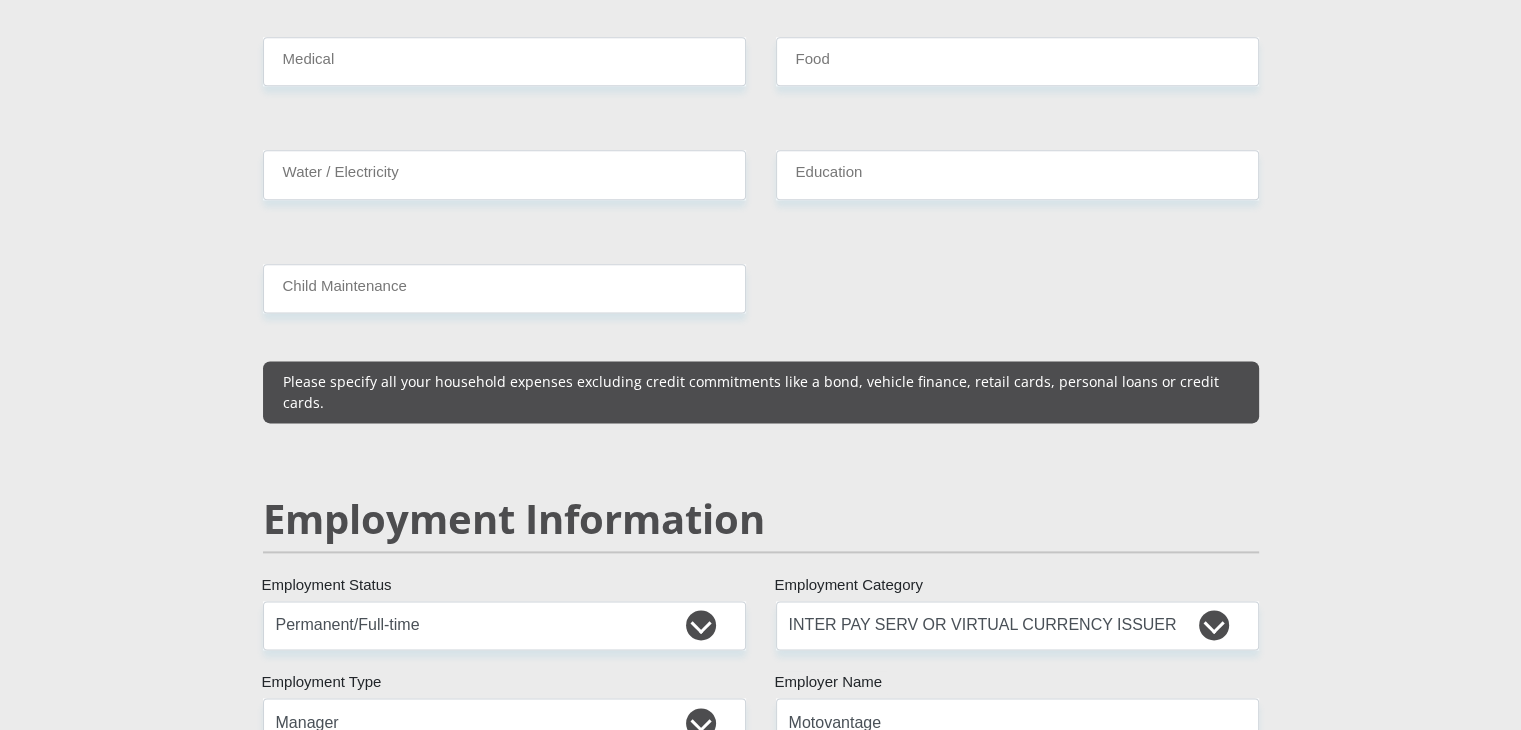 scroll, scrollTop: 2300, scrollLeft: 0, axis: vertical 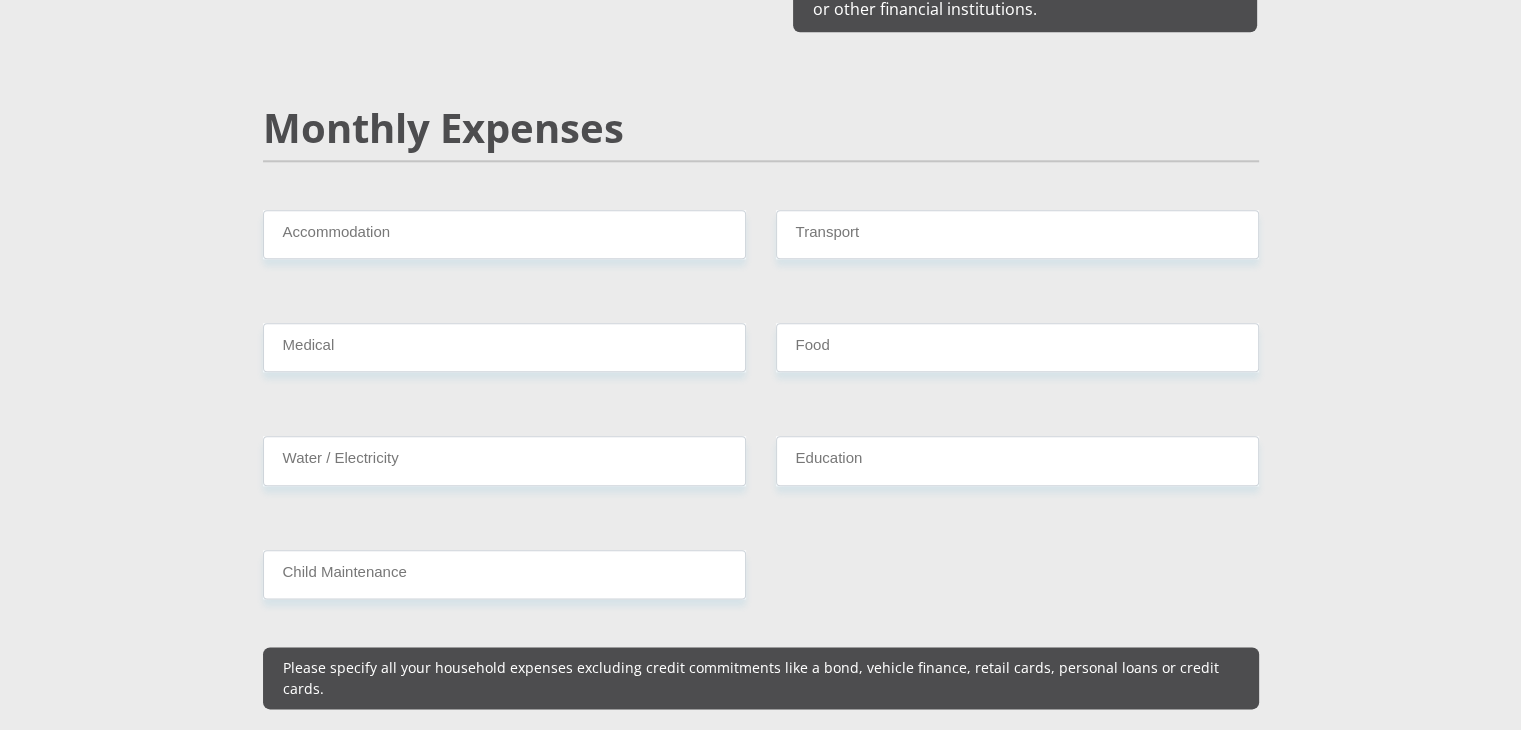 type on "0791140900" 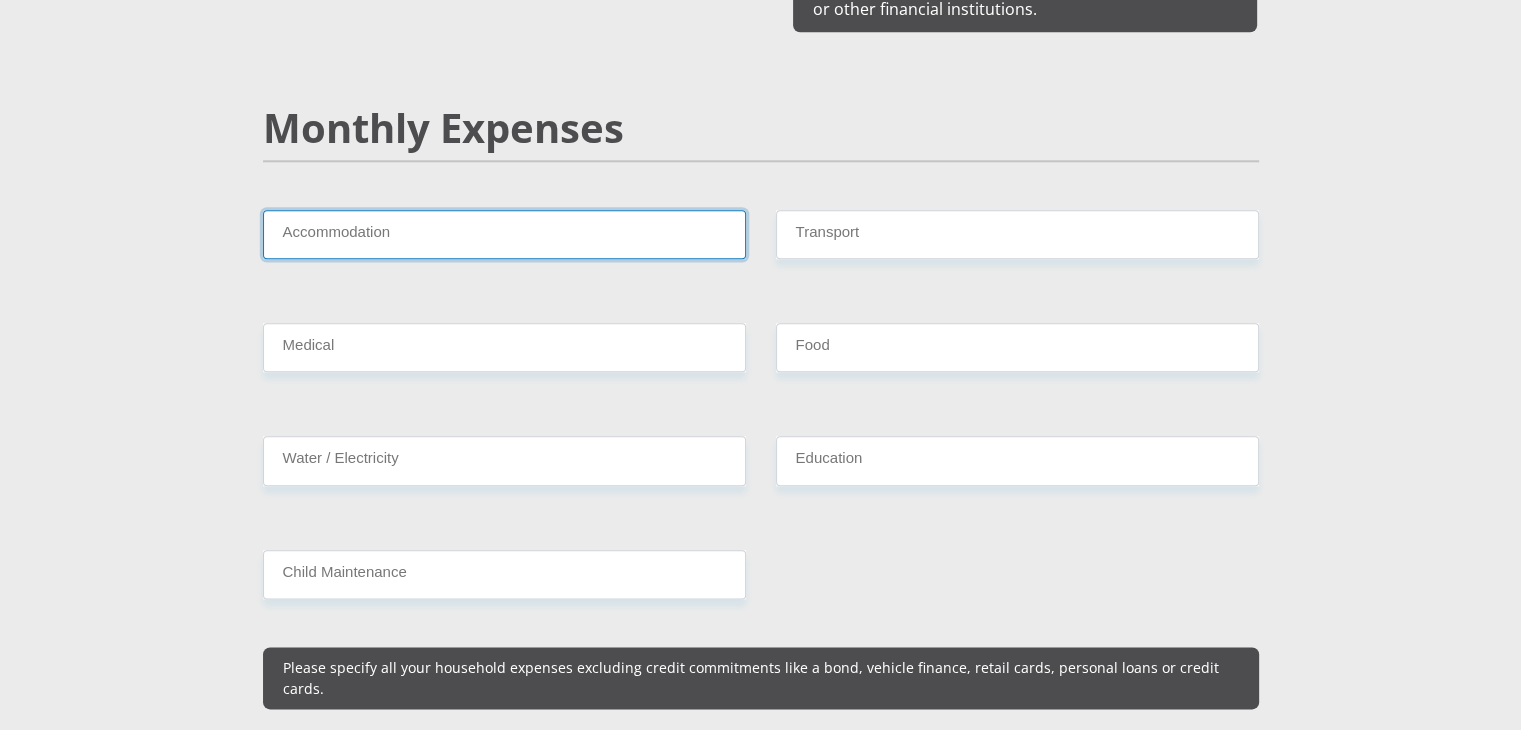 click on "Accommodation" at bounding box center (504, 234) 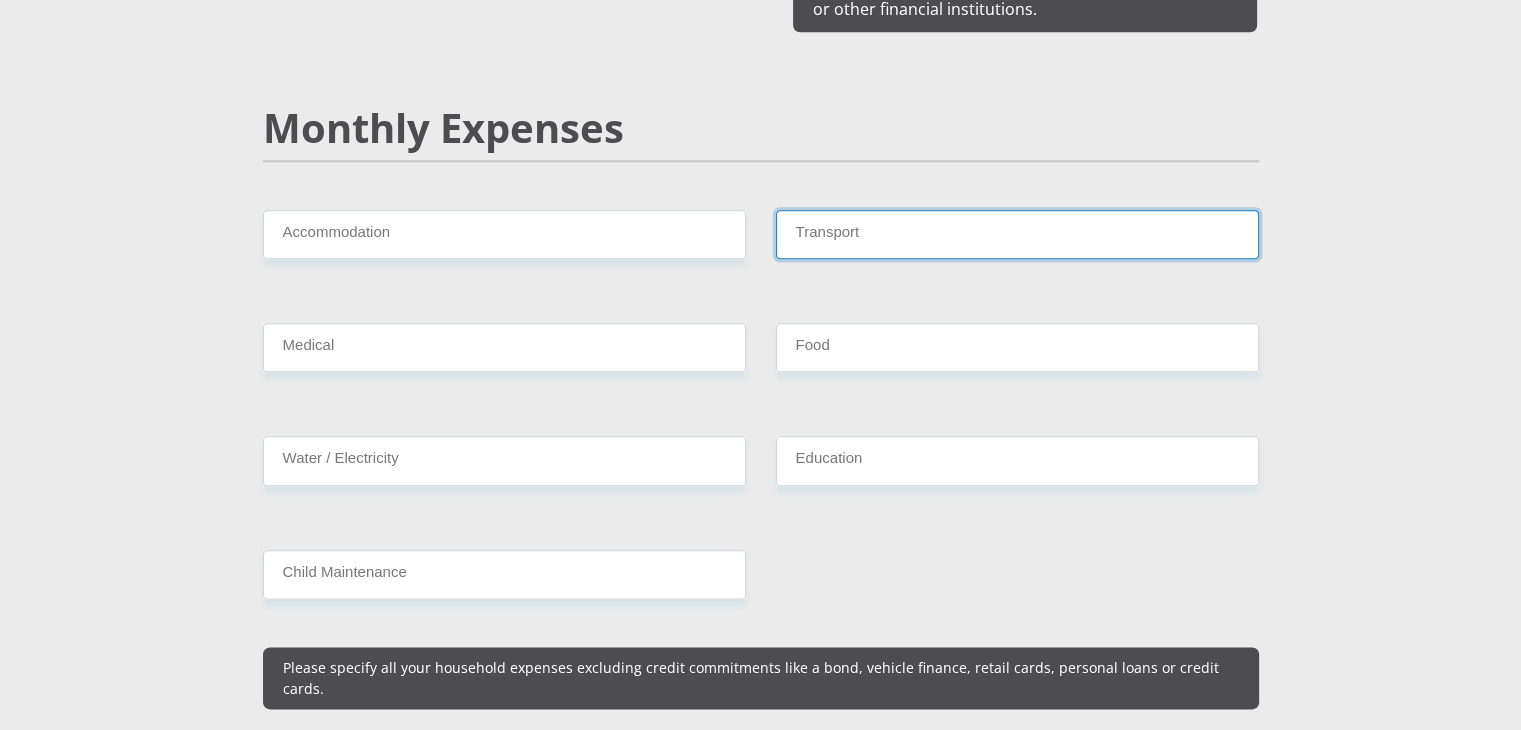 click on "Transport" at bounding box center (1017, 234) 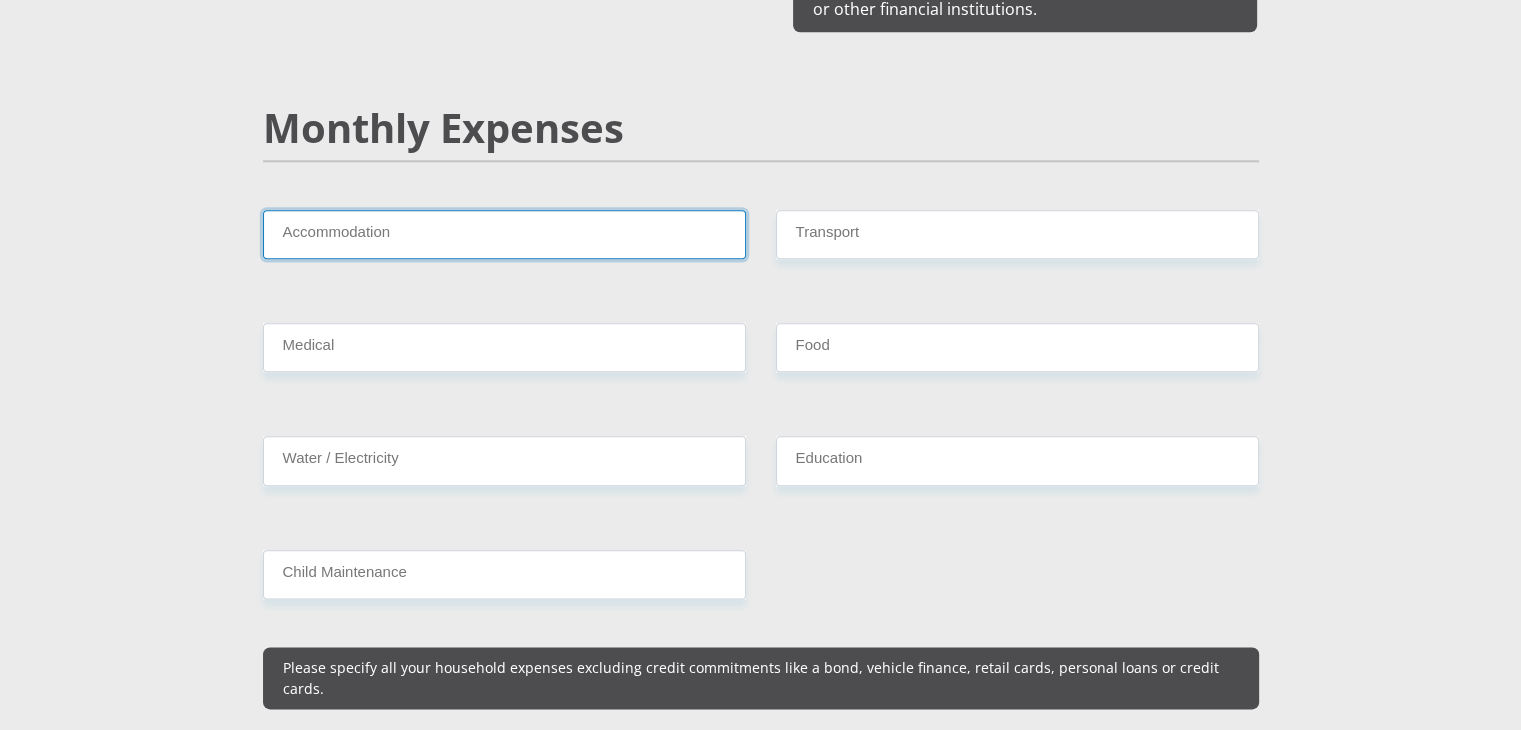 click on "Accommodation" at bounding box center [504, 234] 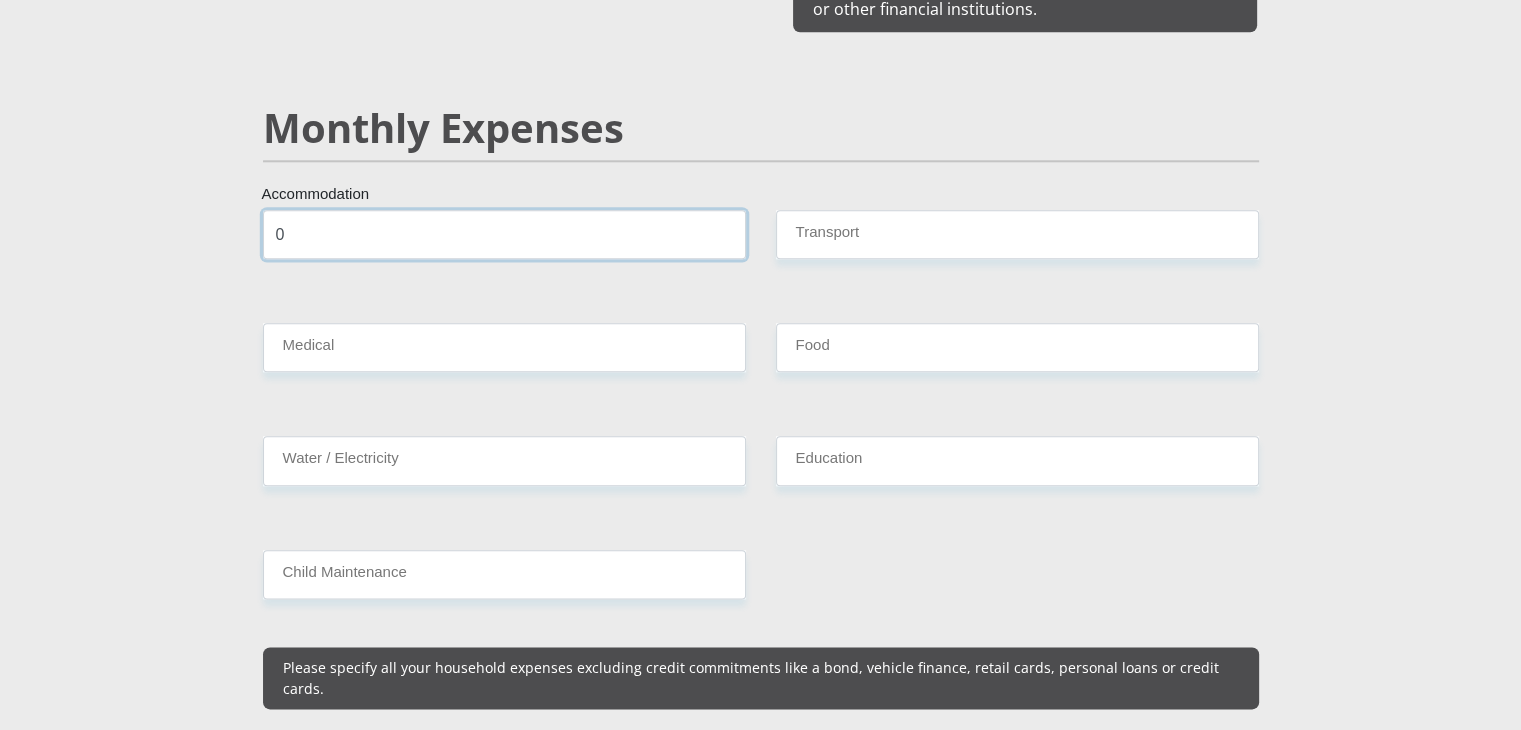 type on "0" 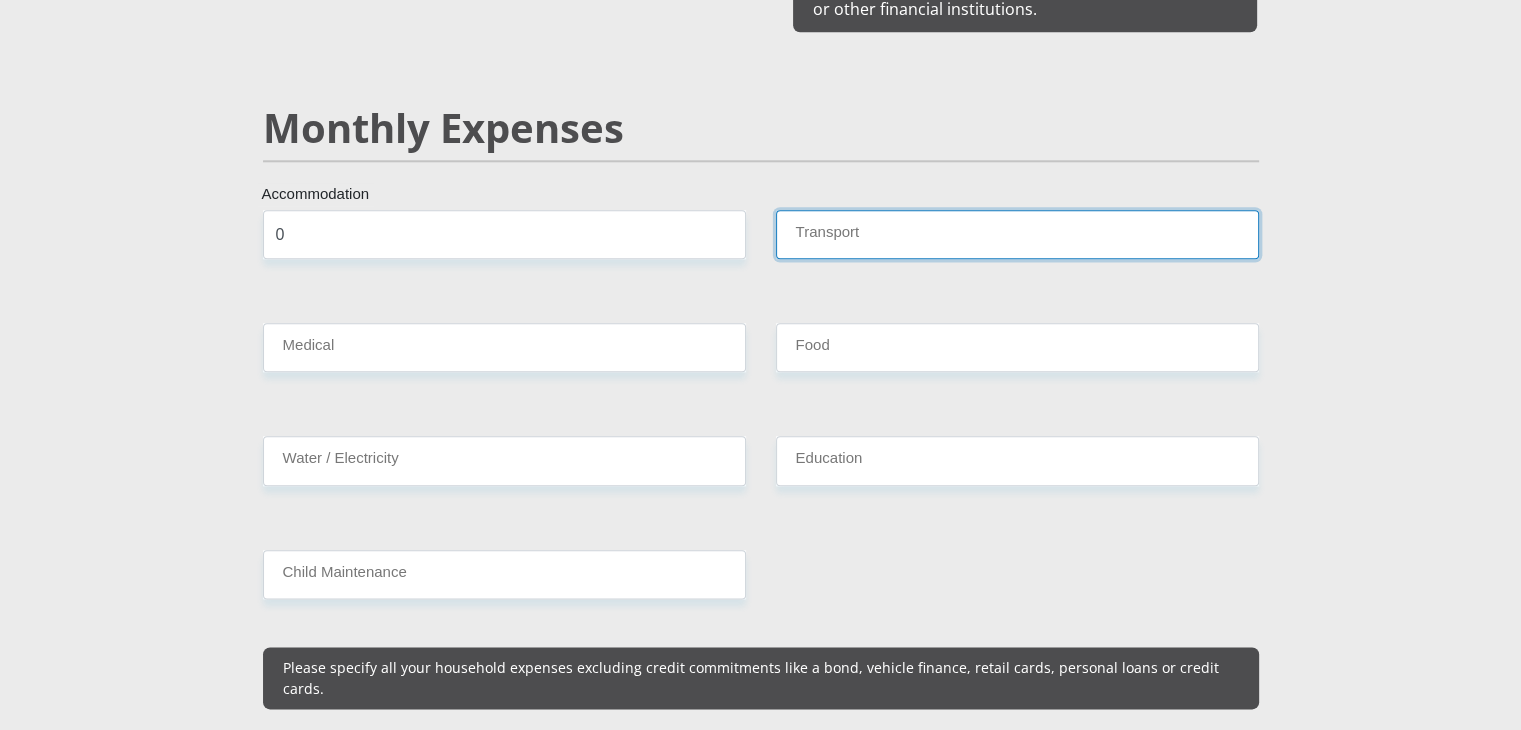 click on "Transport" at bounding box center [1017, 234] 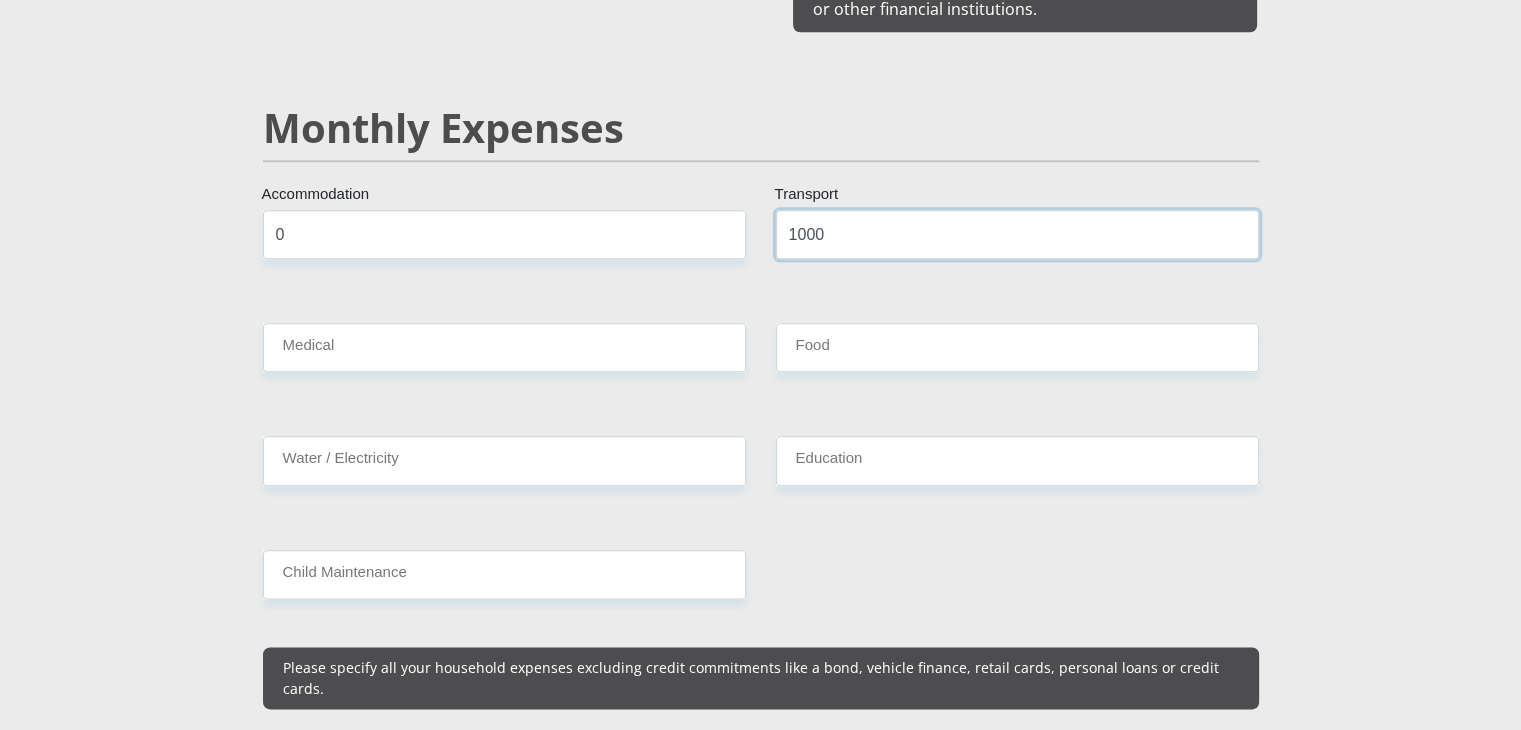 type on "1000" 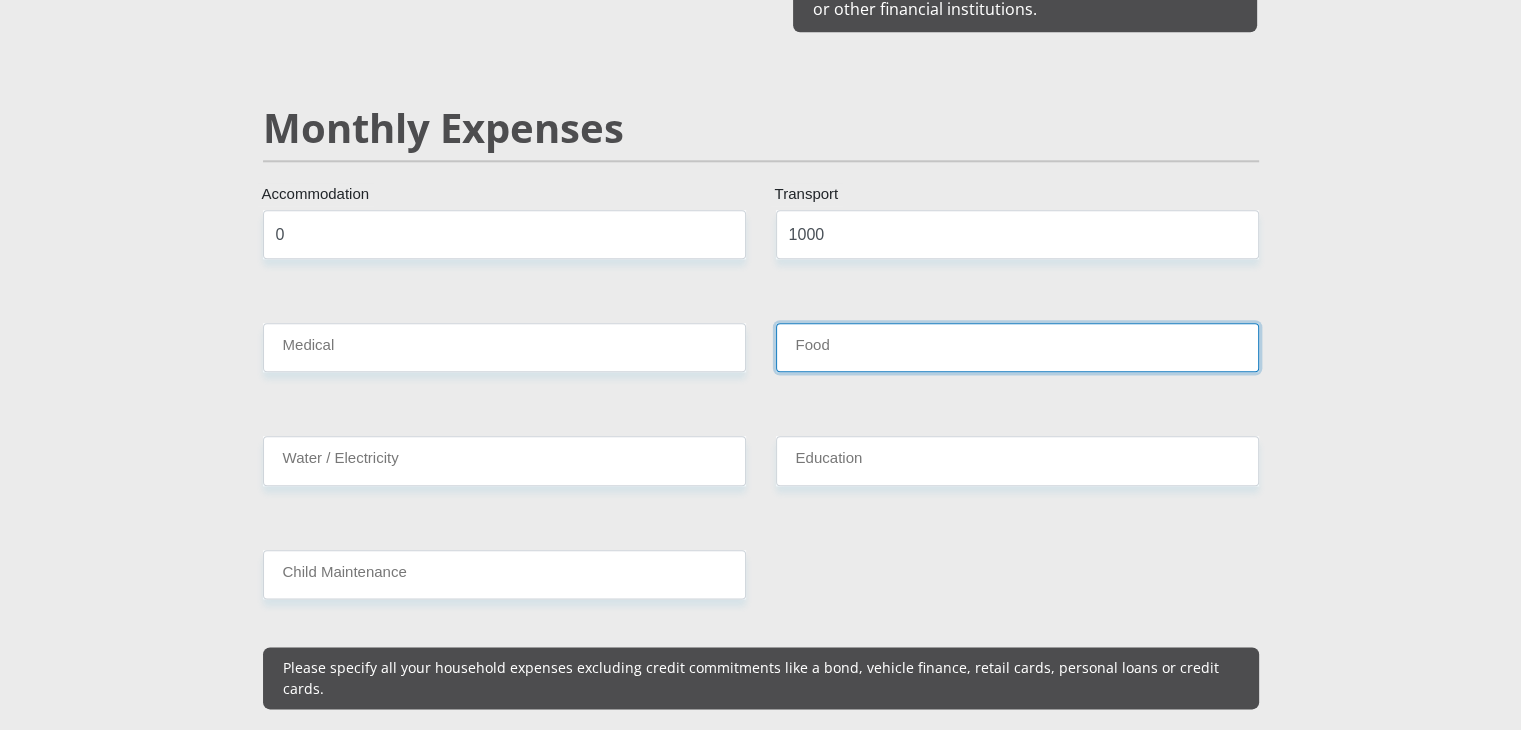 click on "Food" at bounding box center (1017, 347) 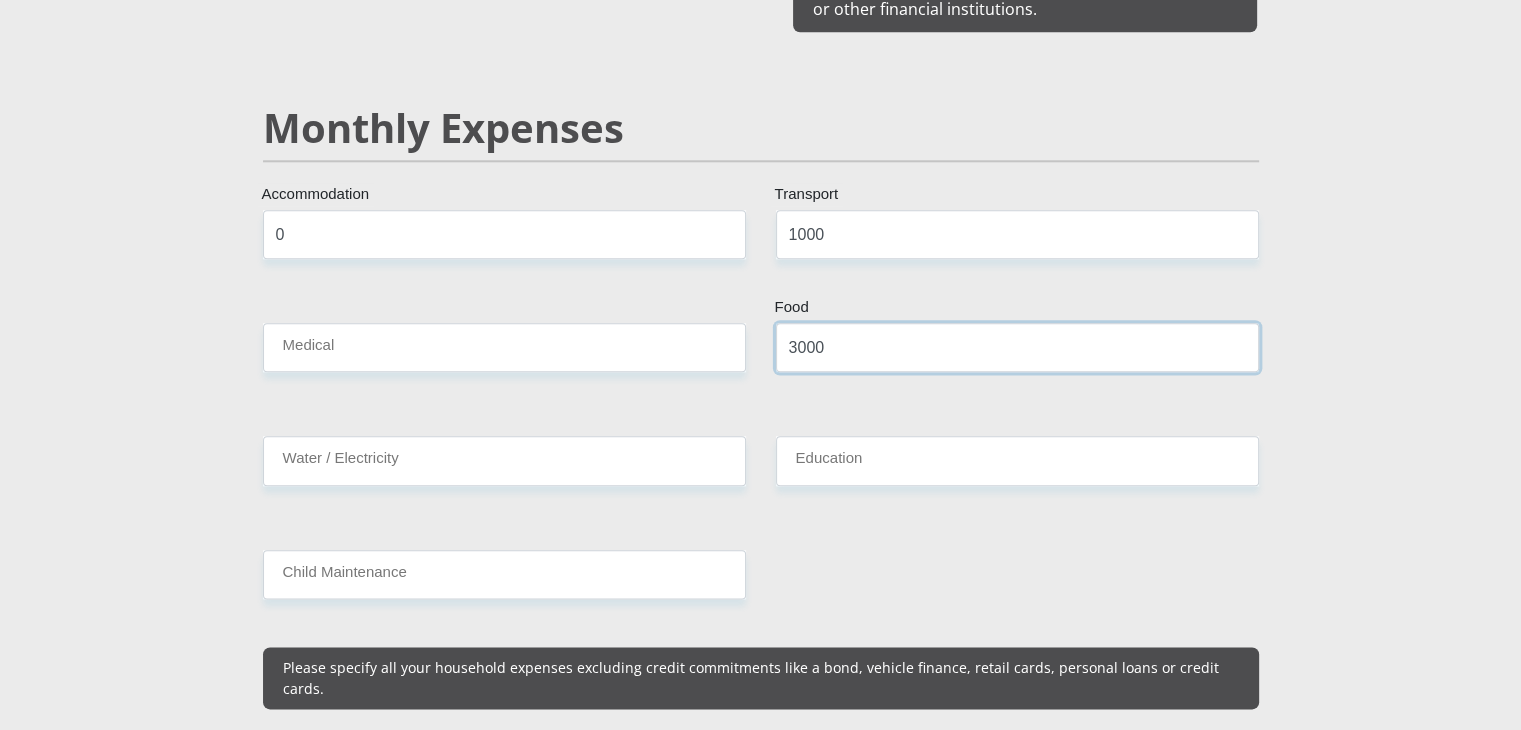 type on "3000" 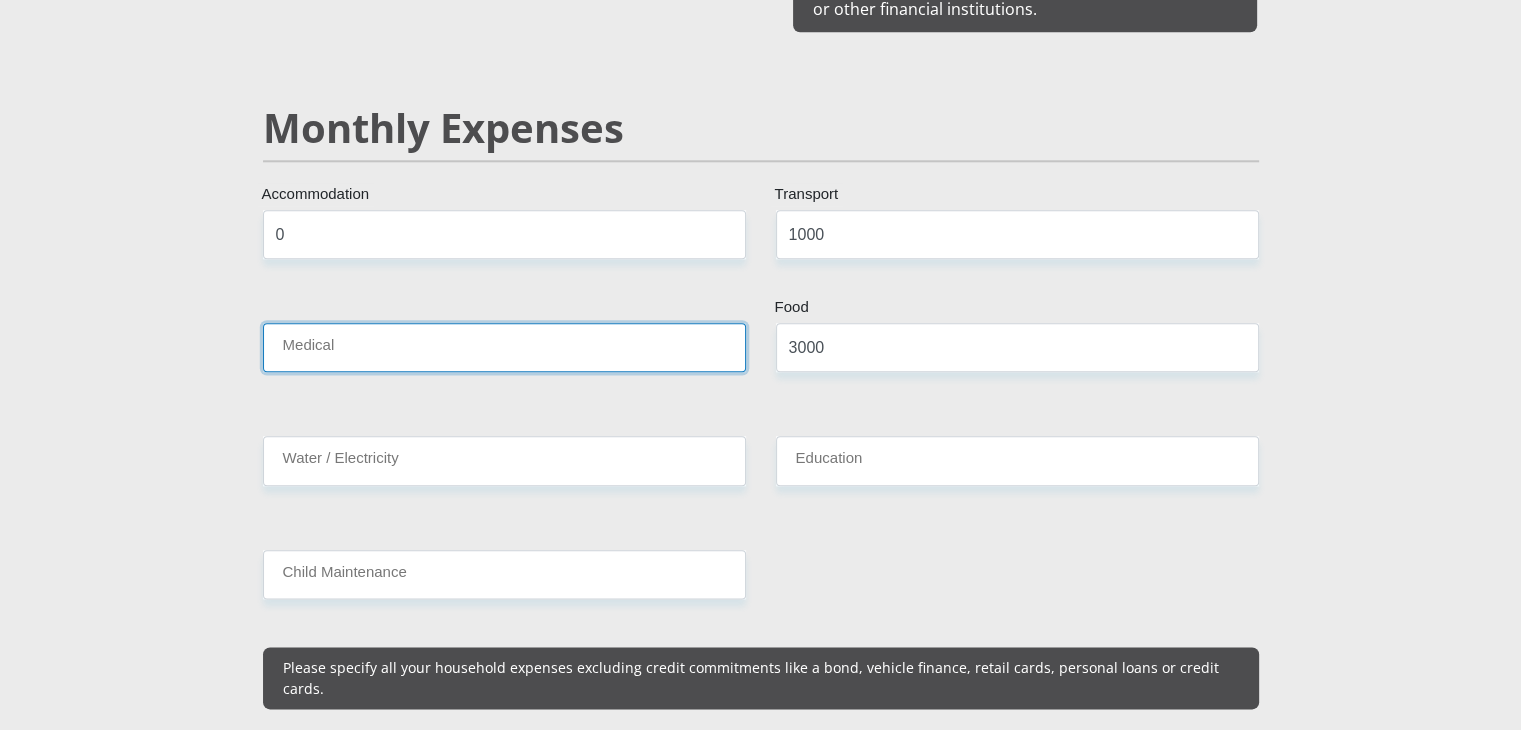click on "Medical" at bounding box center (504, 347) 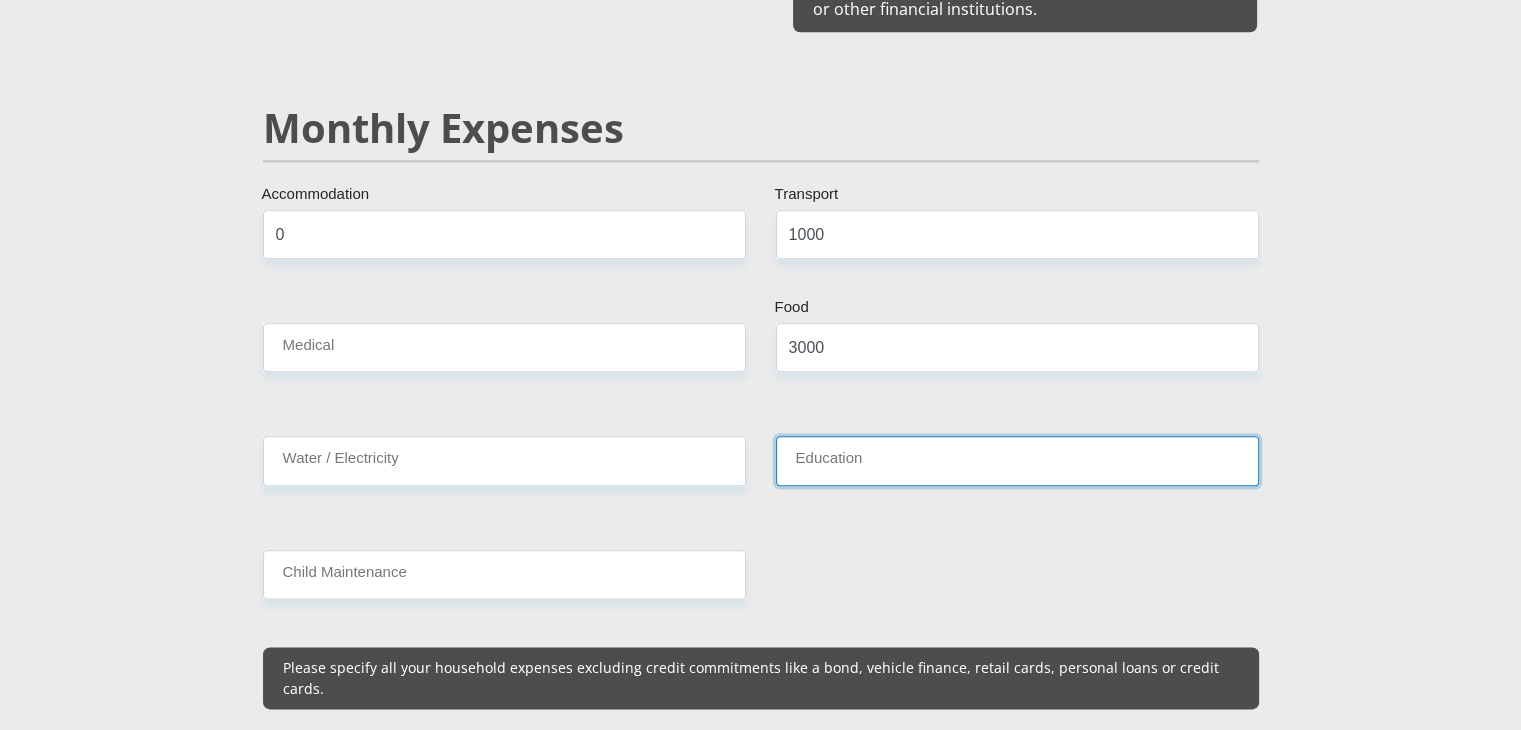 click on "Education" at bounding box center (1017, 460) 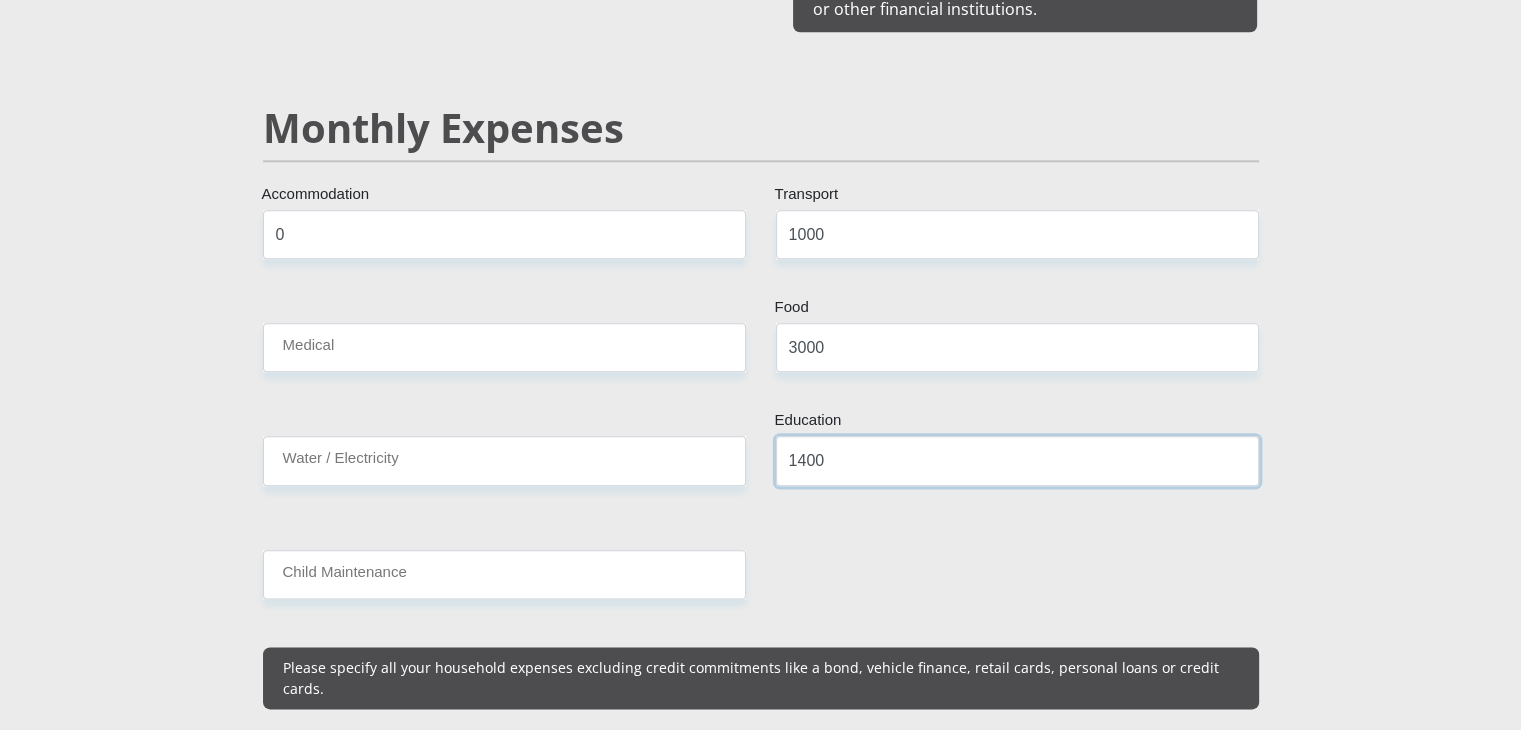 type on "1400" 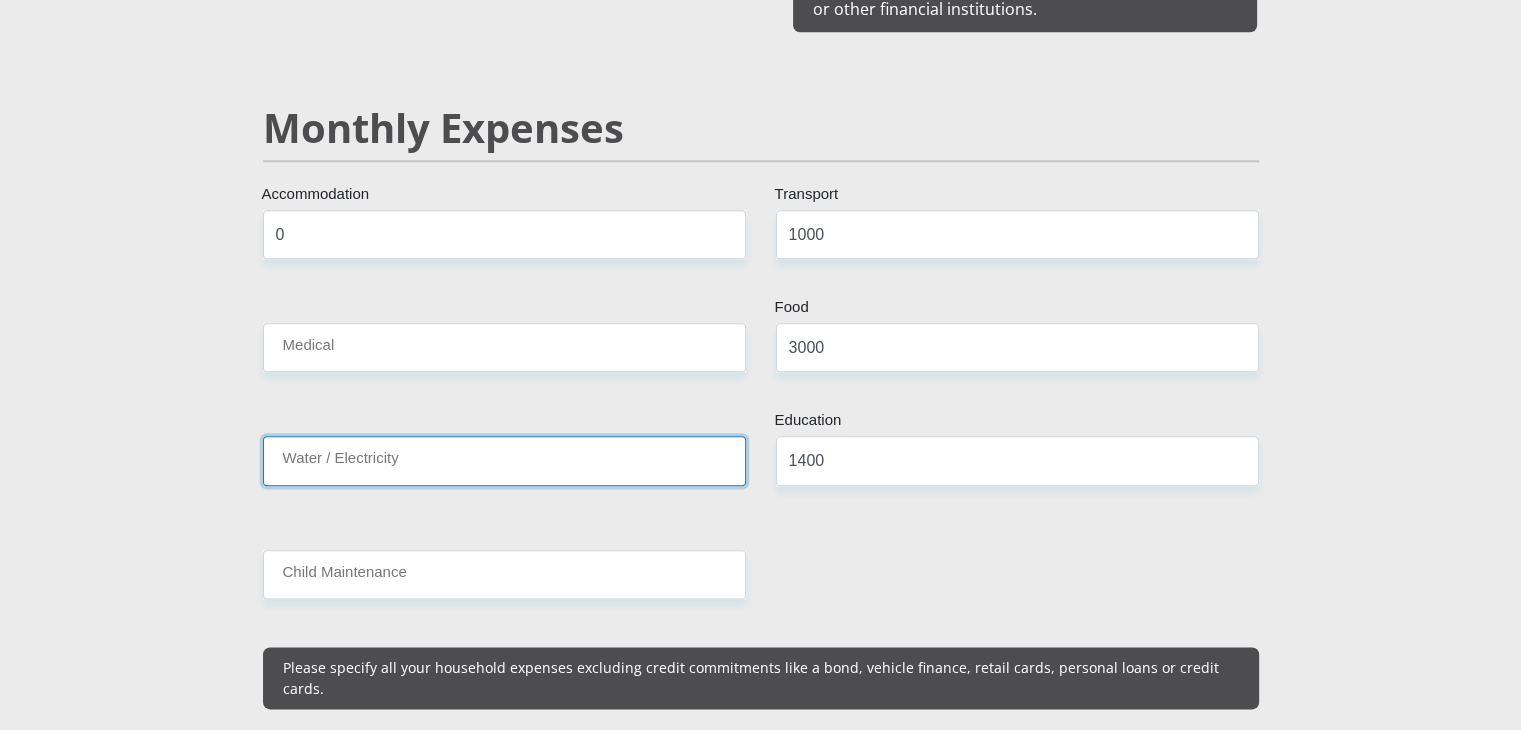 click on "Water / Electricity" at bounding box center (504, 460) 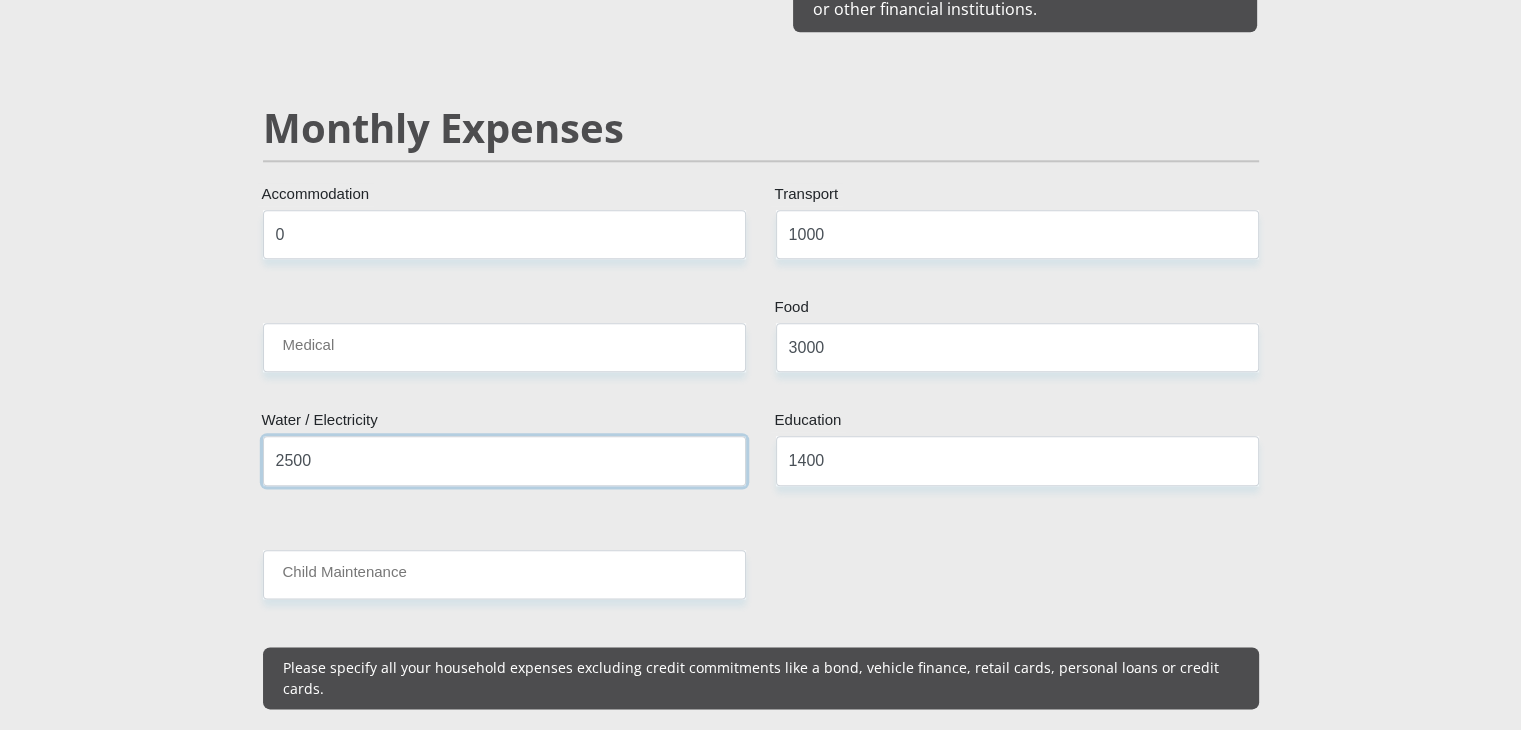 type on "2500" 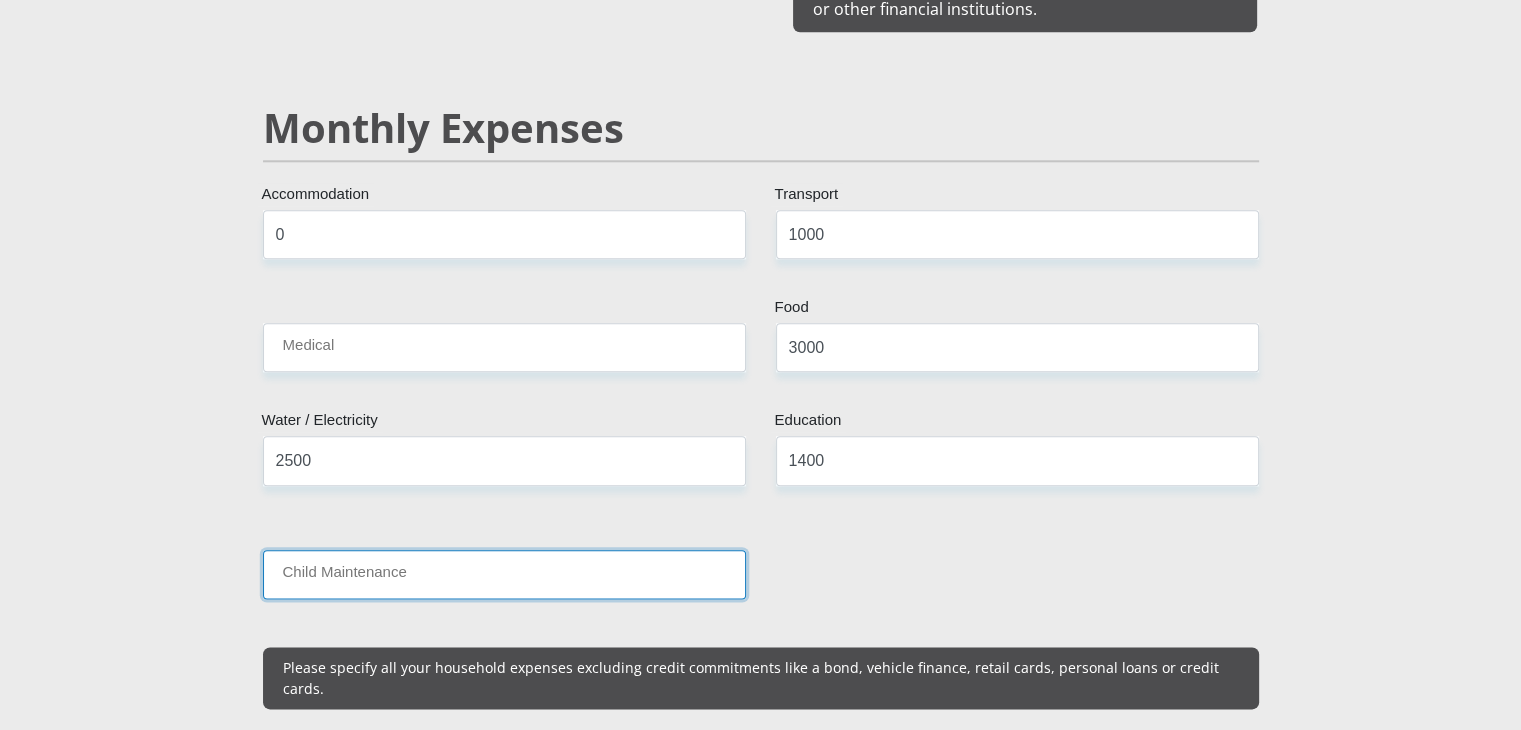 click on "Child Maintenance" at bounding box center [504, 574] 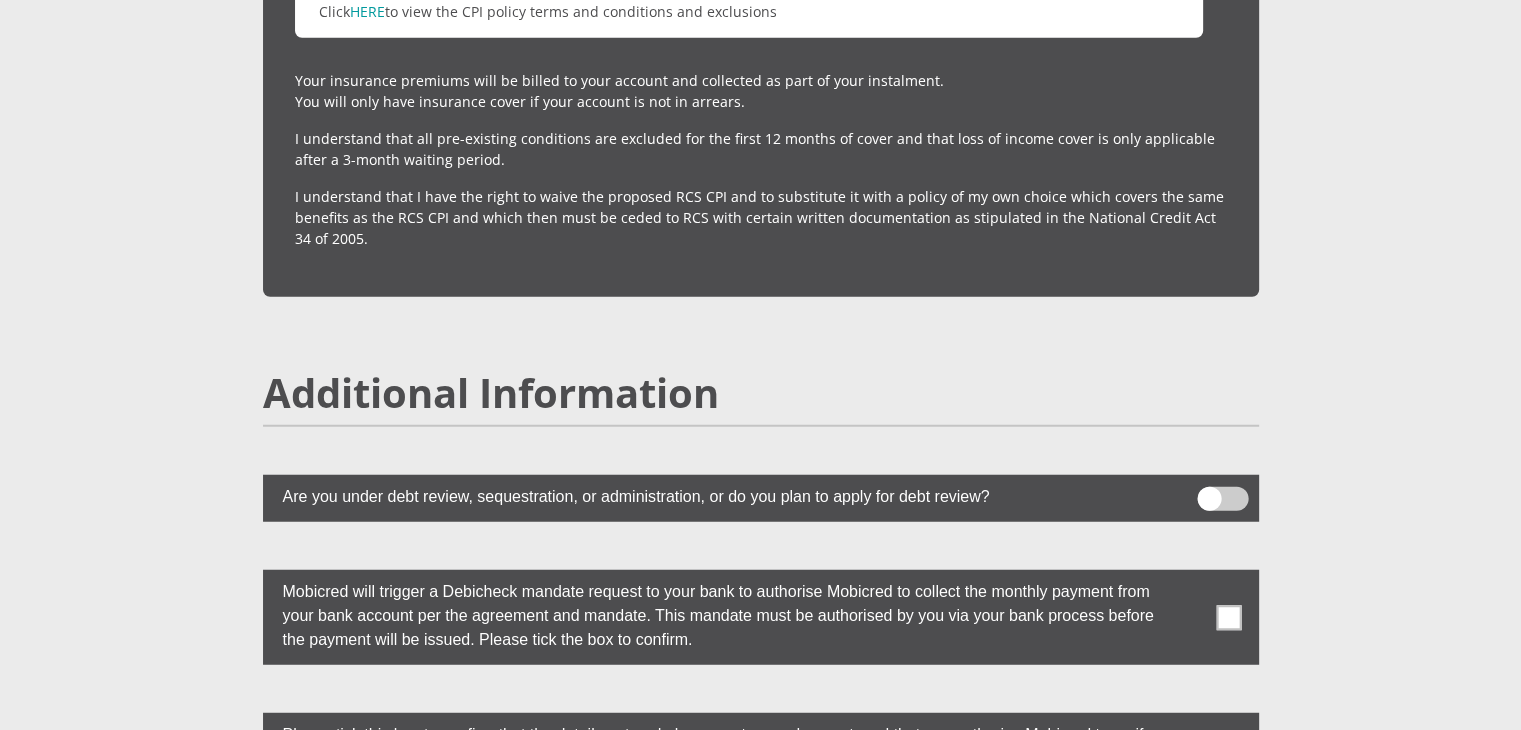 scroll, scrollTop: 5300, scrollLeft: 0, axis: vertical 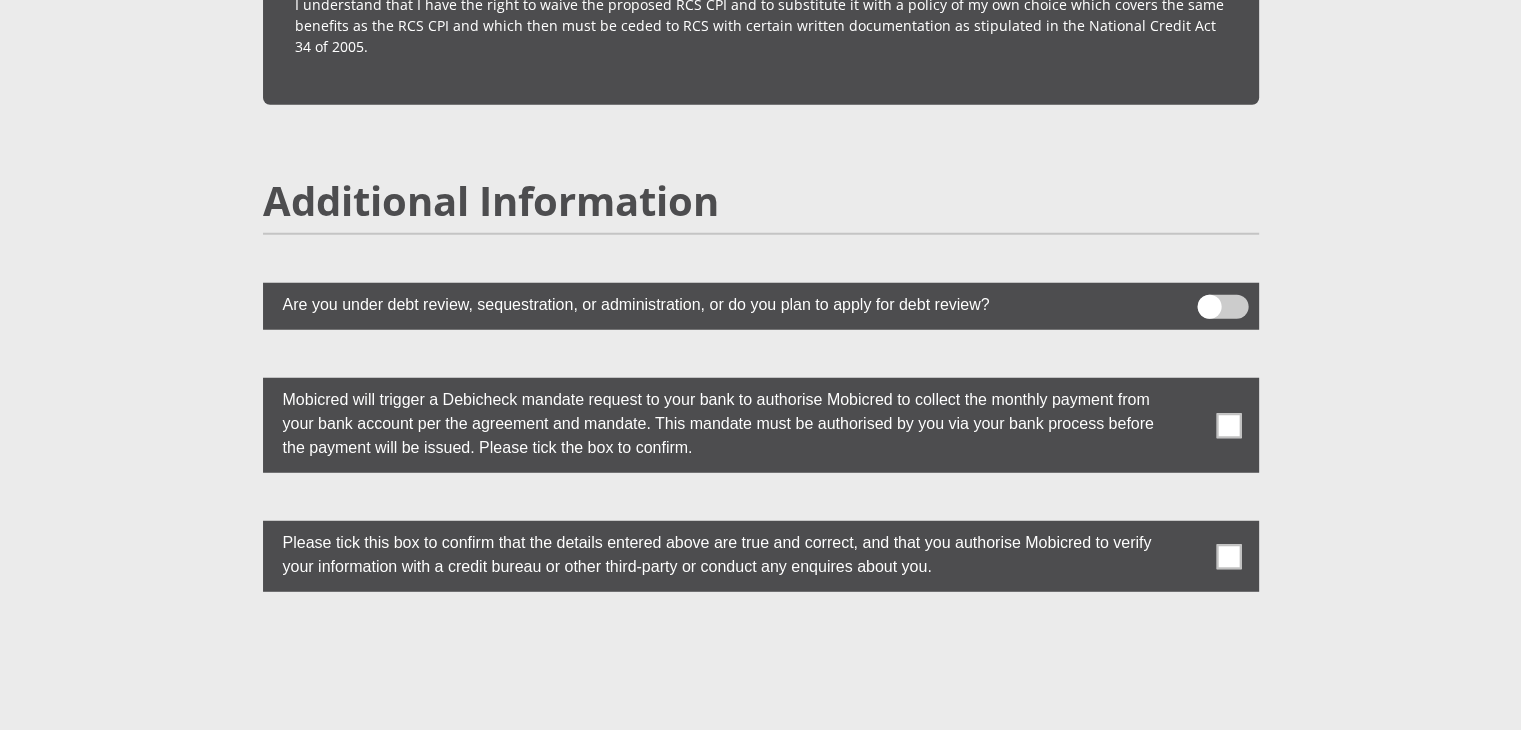 type on "0" 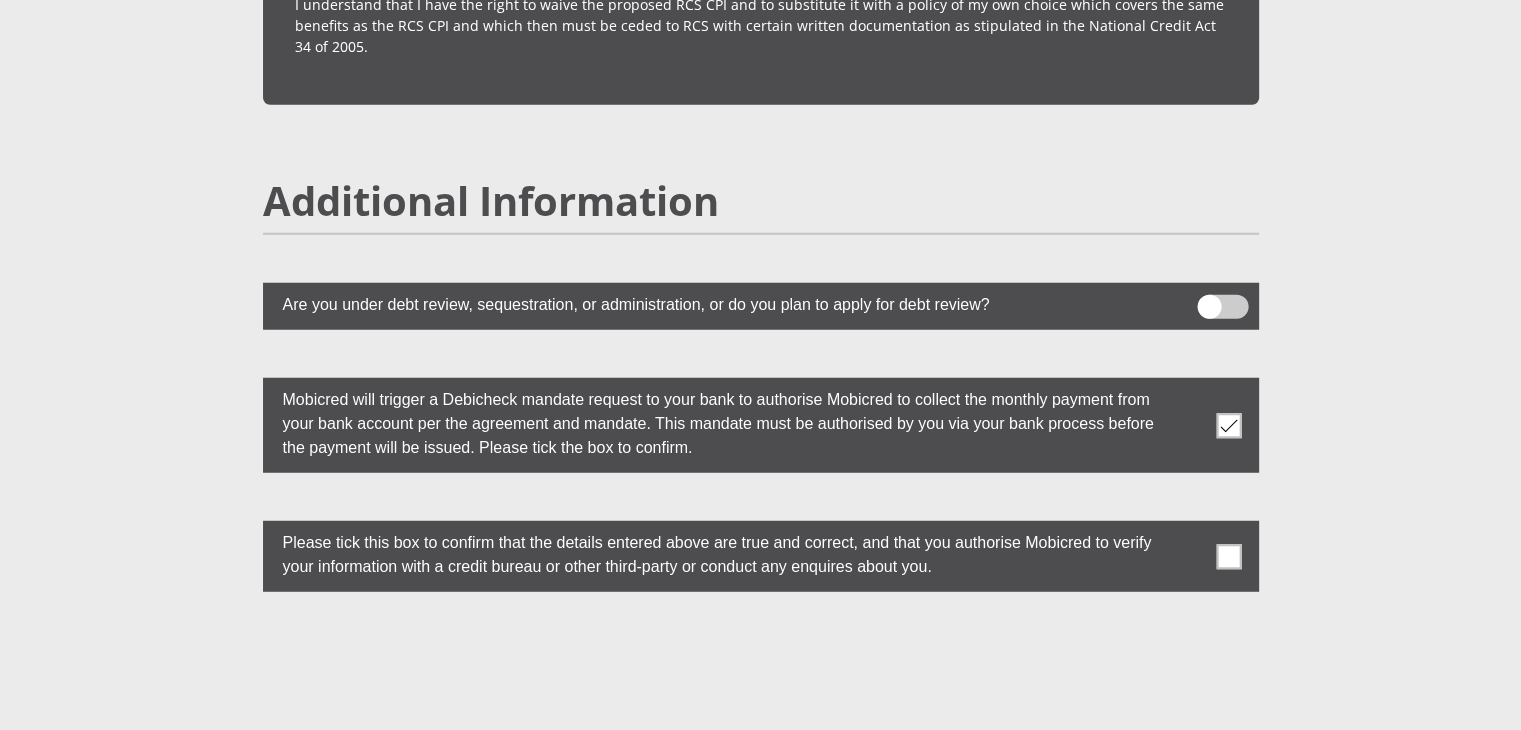 click at bounding box center [1228, 556] 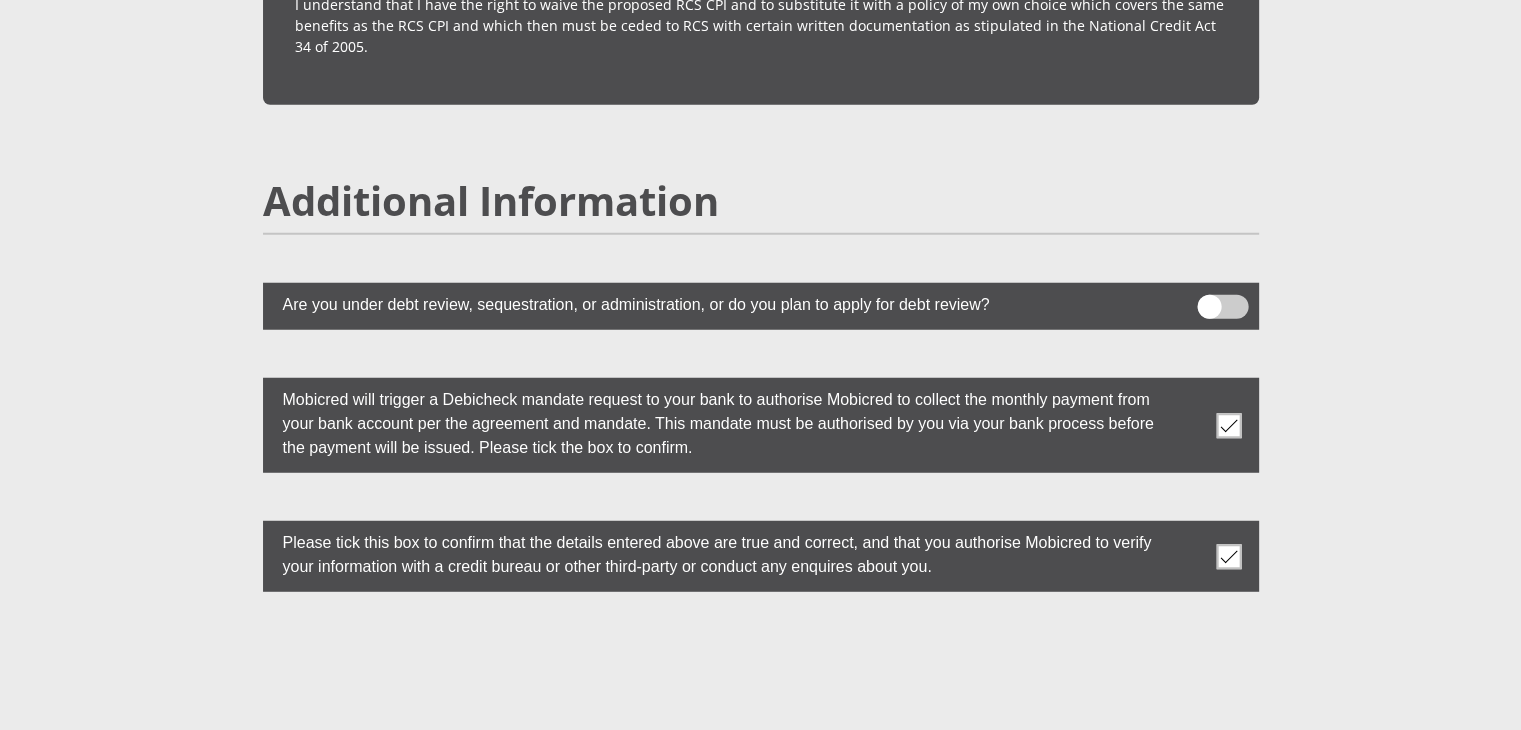 click at bounding box center (1228, 556) 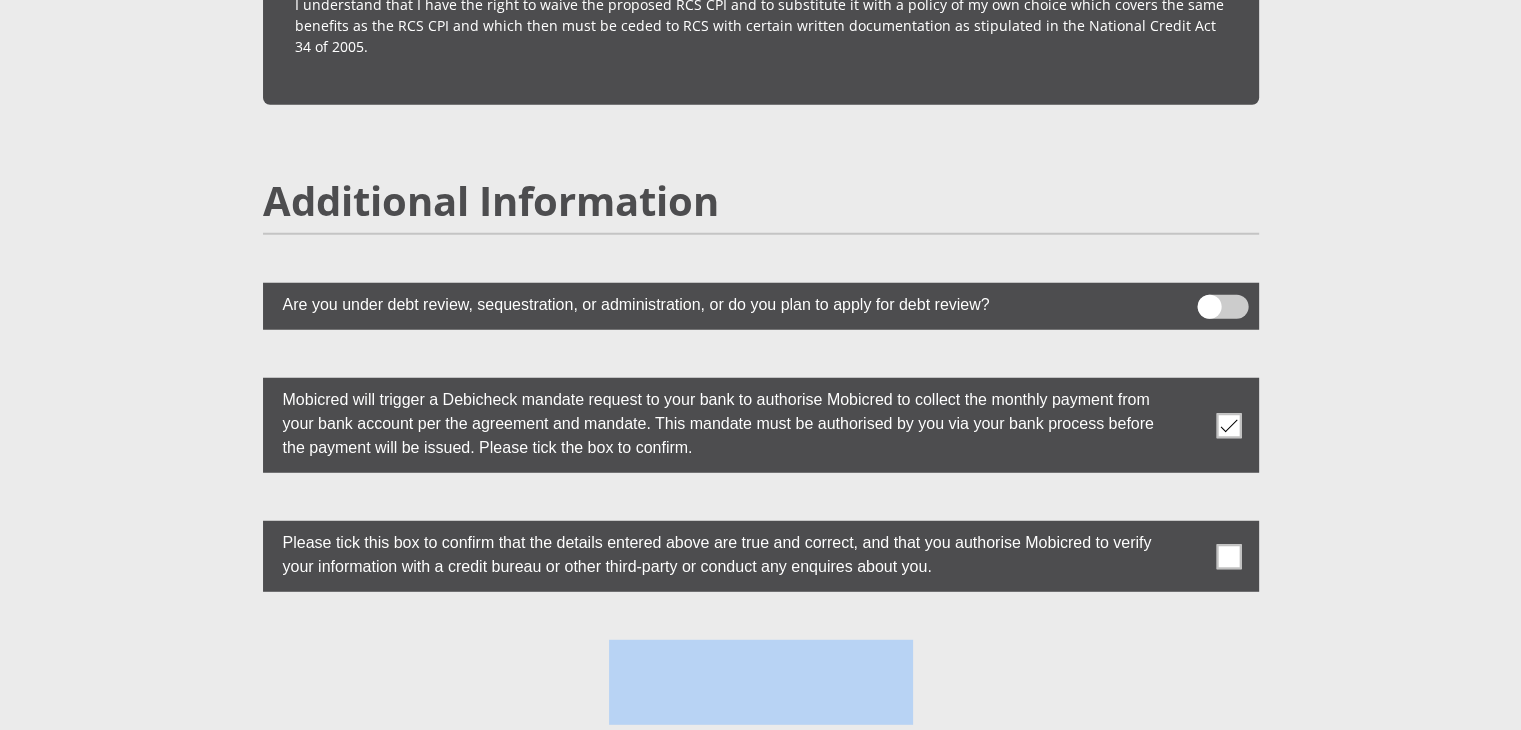 click at bounding box center (1228, 556) 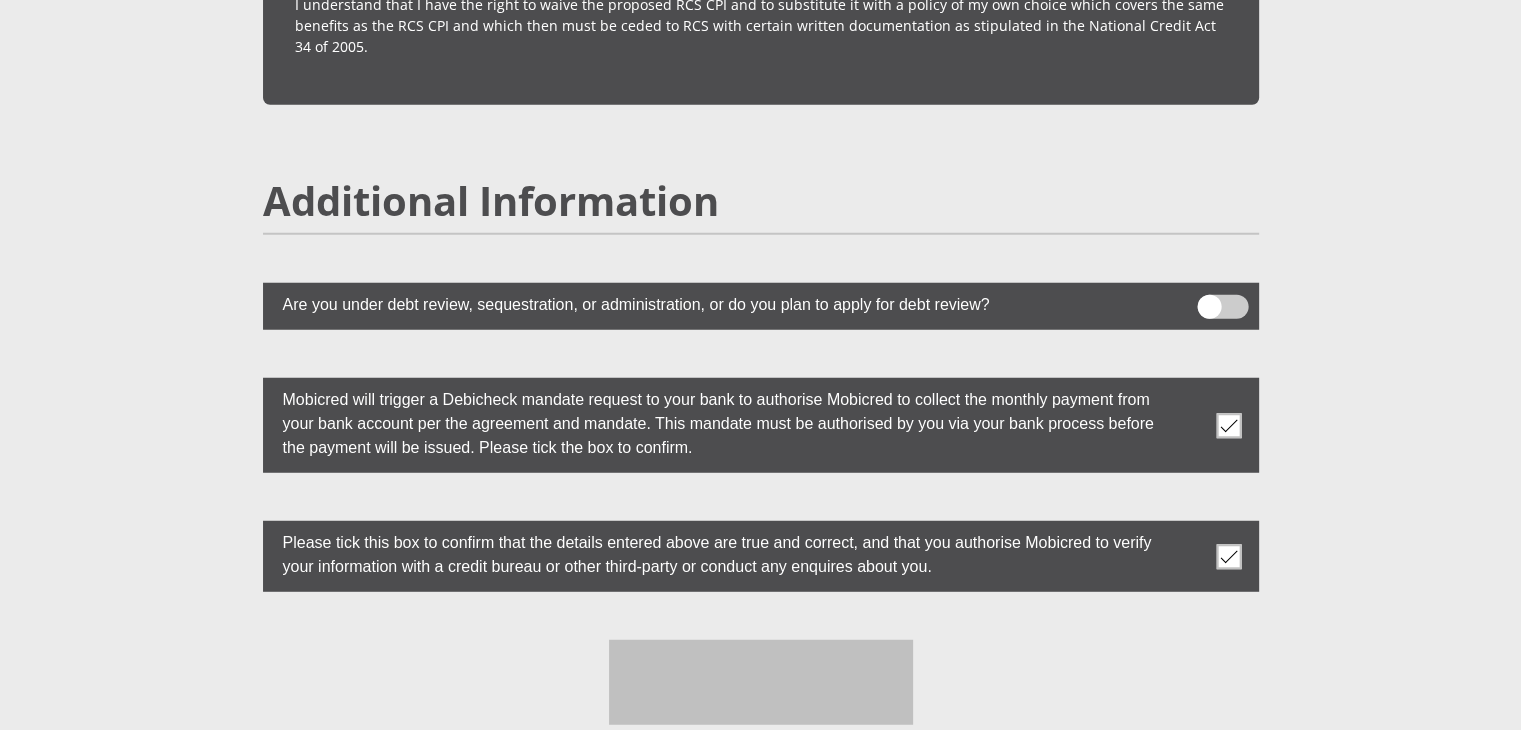 scroll, scrollTop: 5632, scrollLeft: 0, axis: vertical 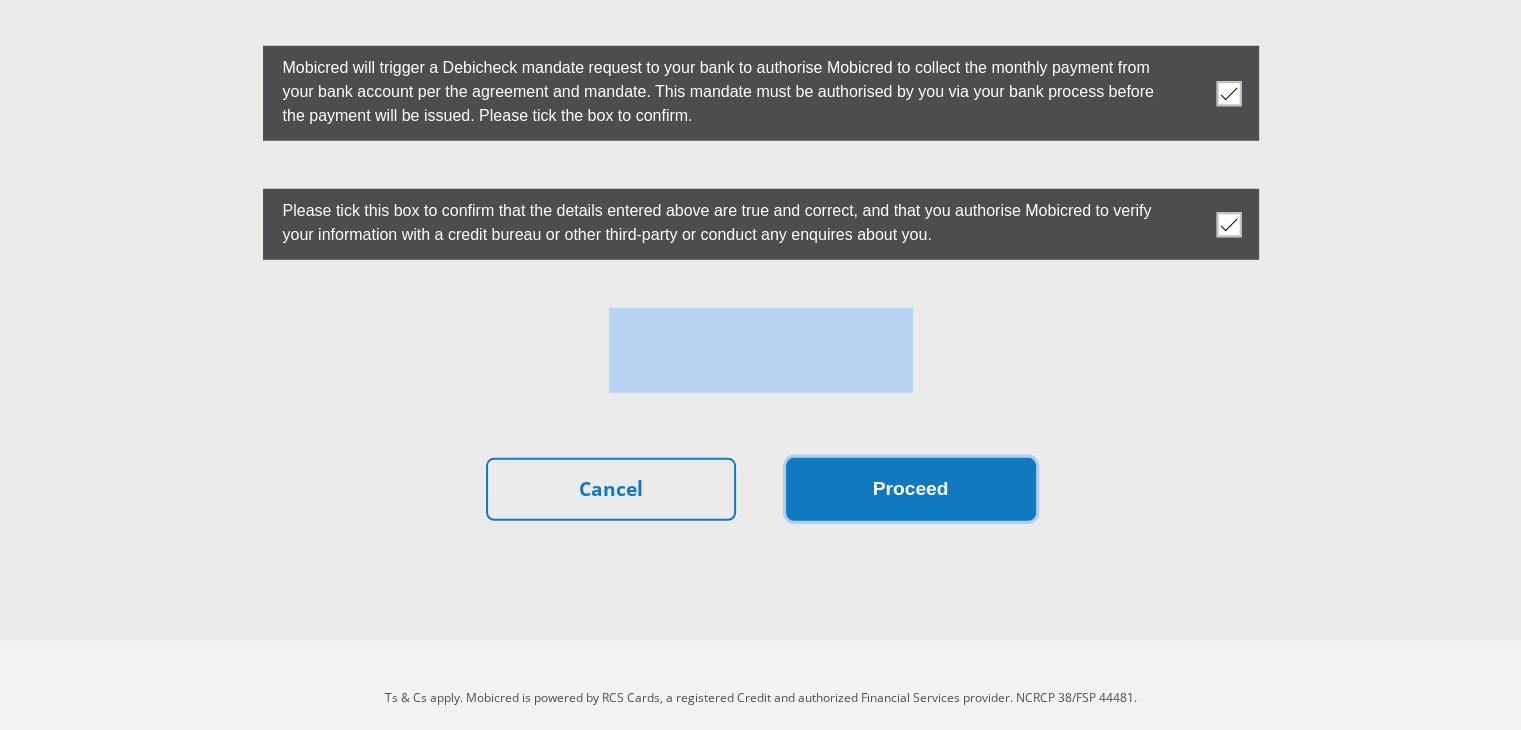 click on "Proceed" at bounding box center (911, 489) 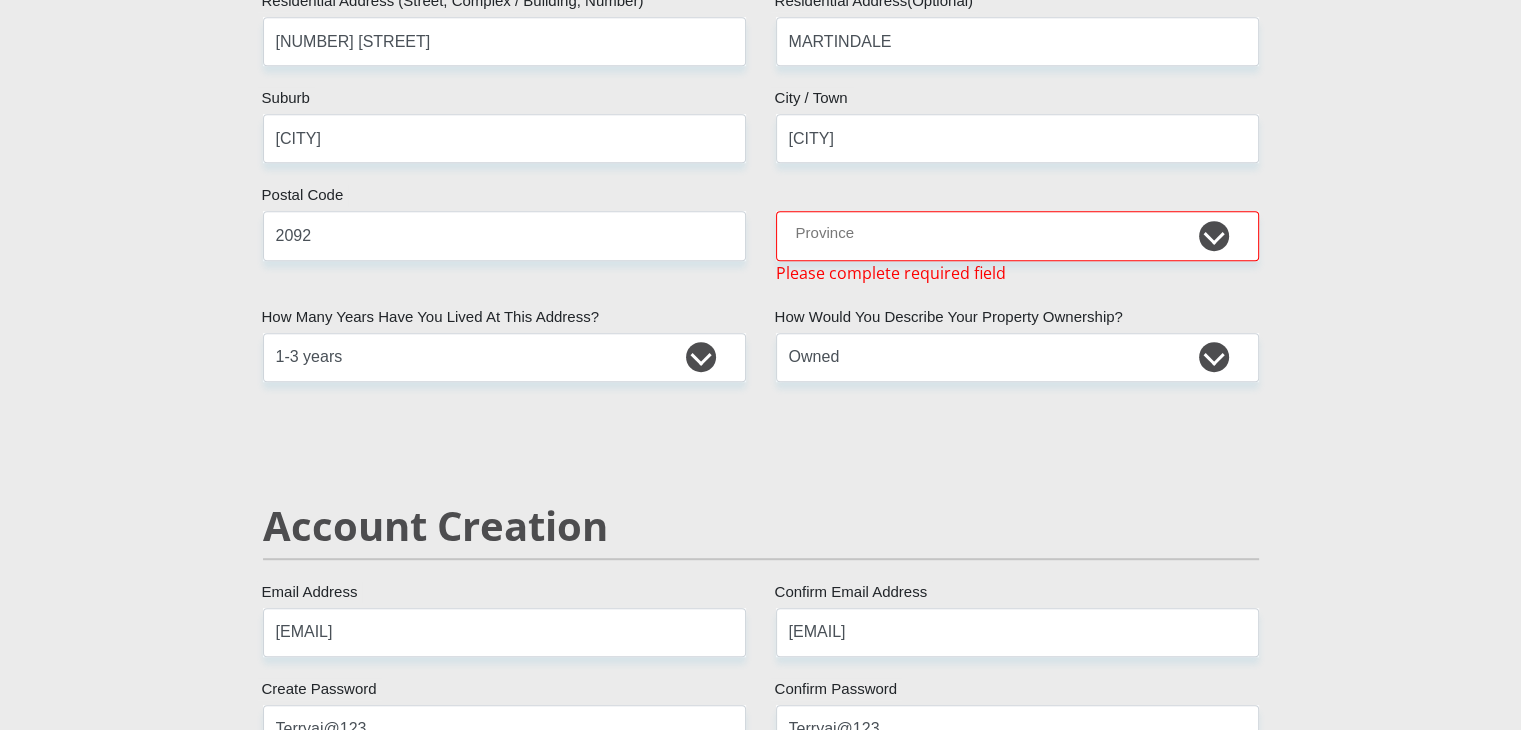 scroll, scrollTop: 944, scrollLeft: 0, axis: vertical 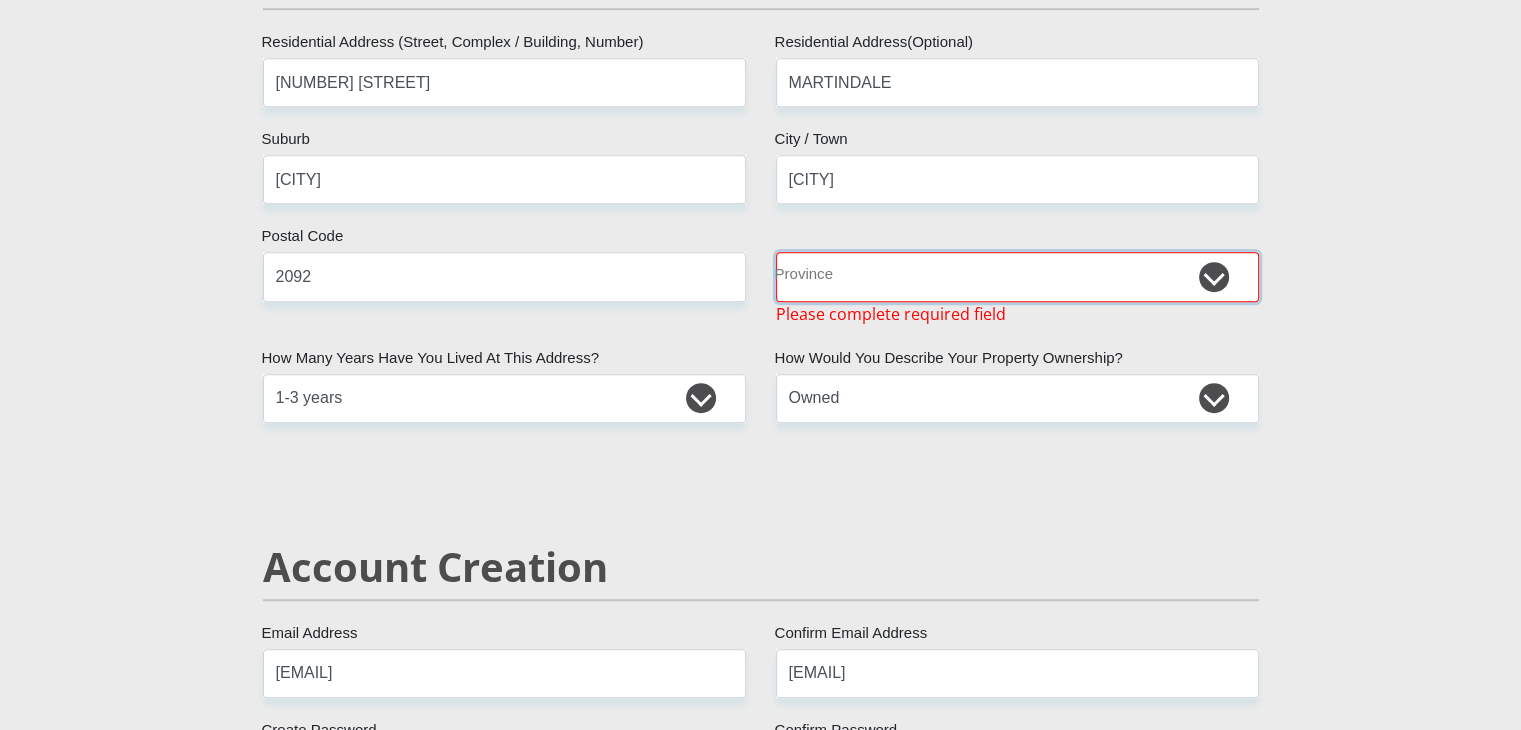click on "Eastern Cape
Free State
Gauteng
KwaZulu-Natal
Limpopo
Mpumalanga
Northern Cape
North West
Western Cape" at bounding box center (1017, 276) 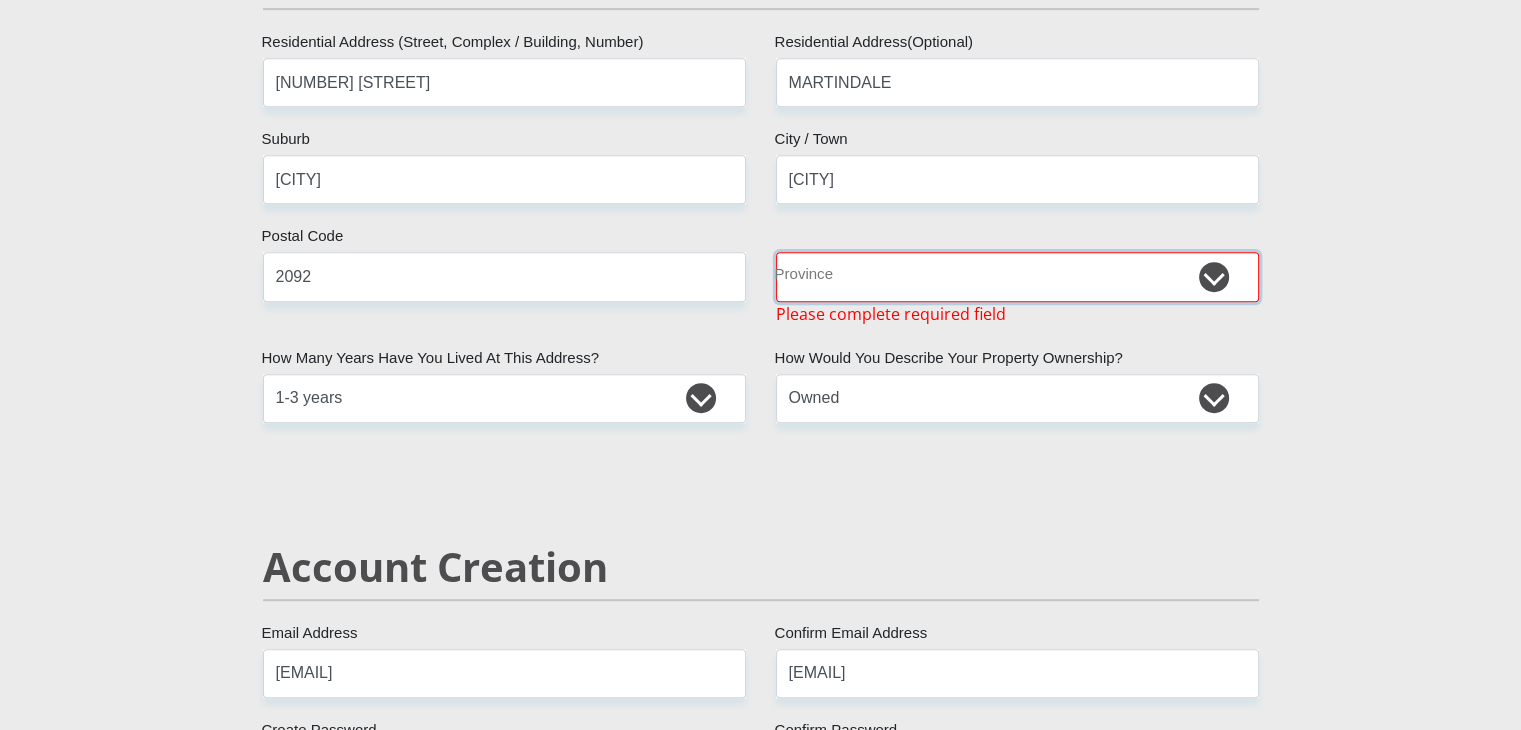 select on "Gauteng" 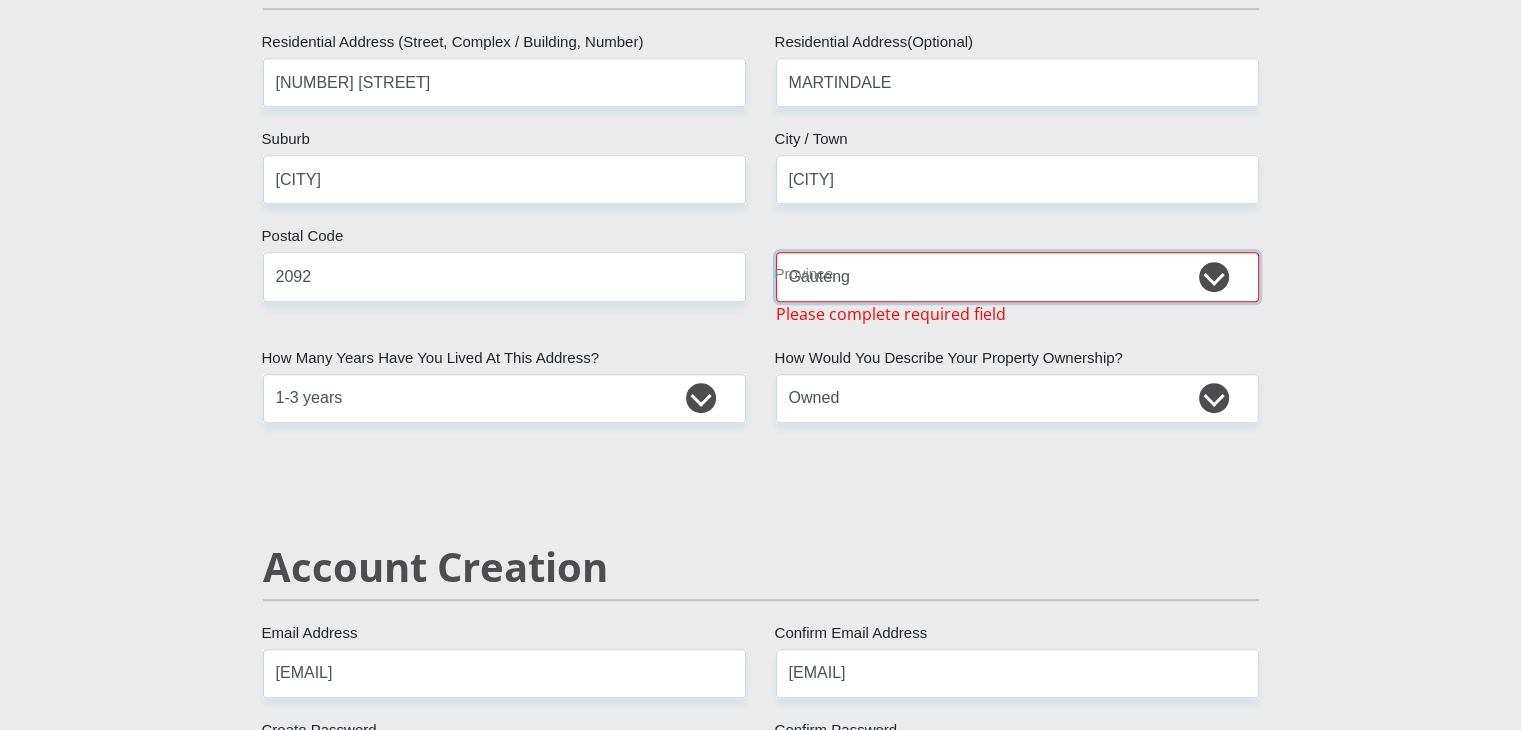 click on "Eastern Cape
Free State
Gauteng
KwaZulu-Natal
Limpopo
Mpumalanga
Northern Cape
North West
Western Cape" at bounding box center [1017, 276] 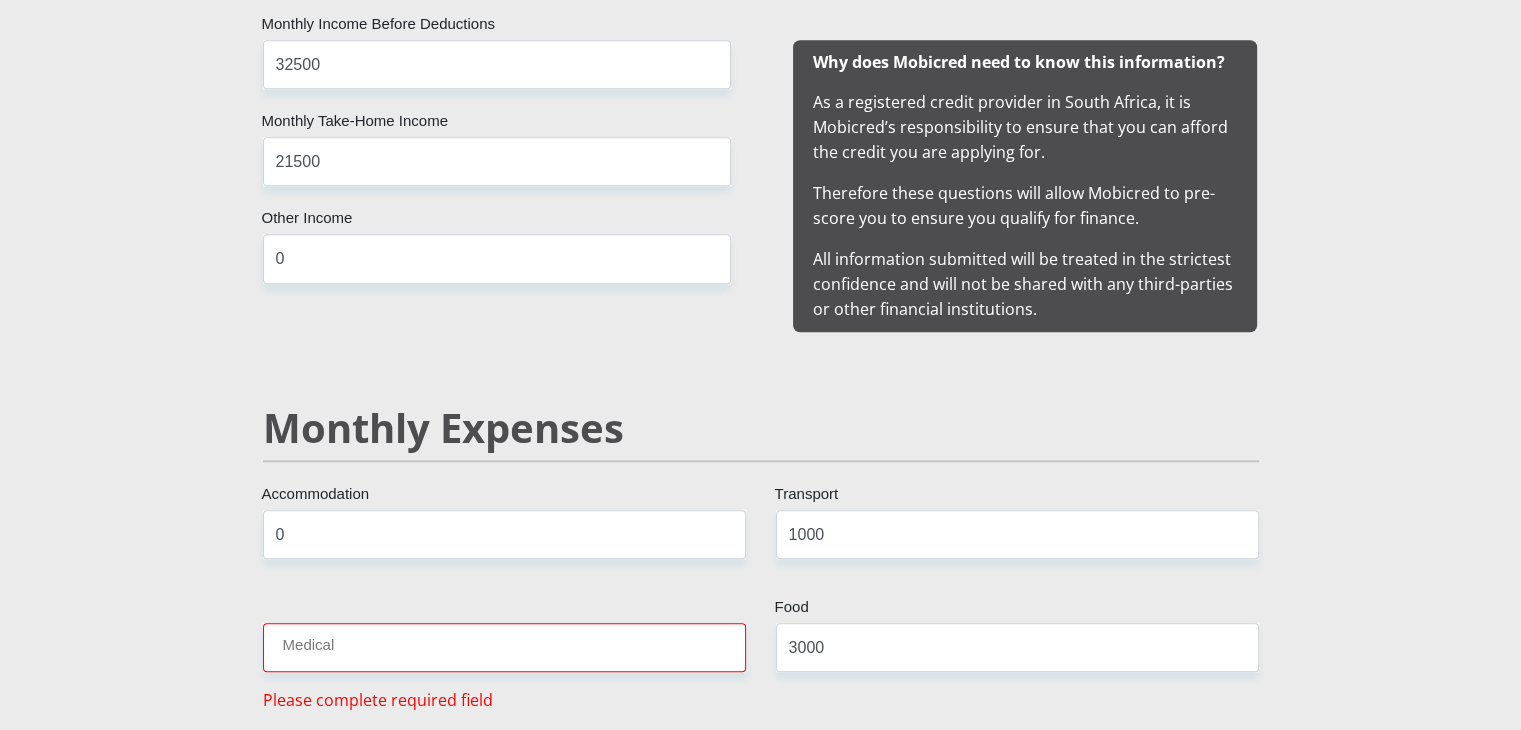 scroll, scrollTop: 2300, scrollLeft: 0, axis: vertical 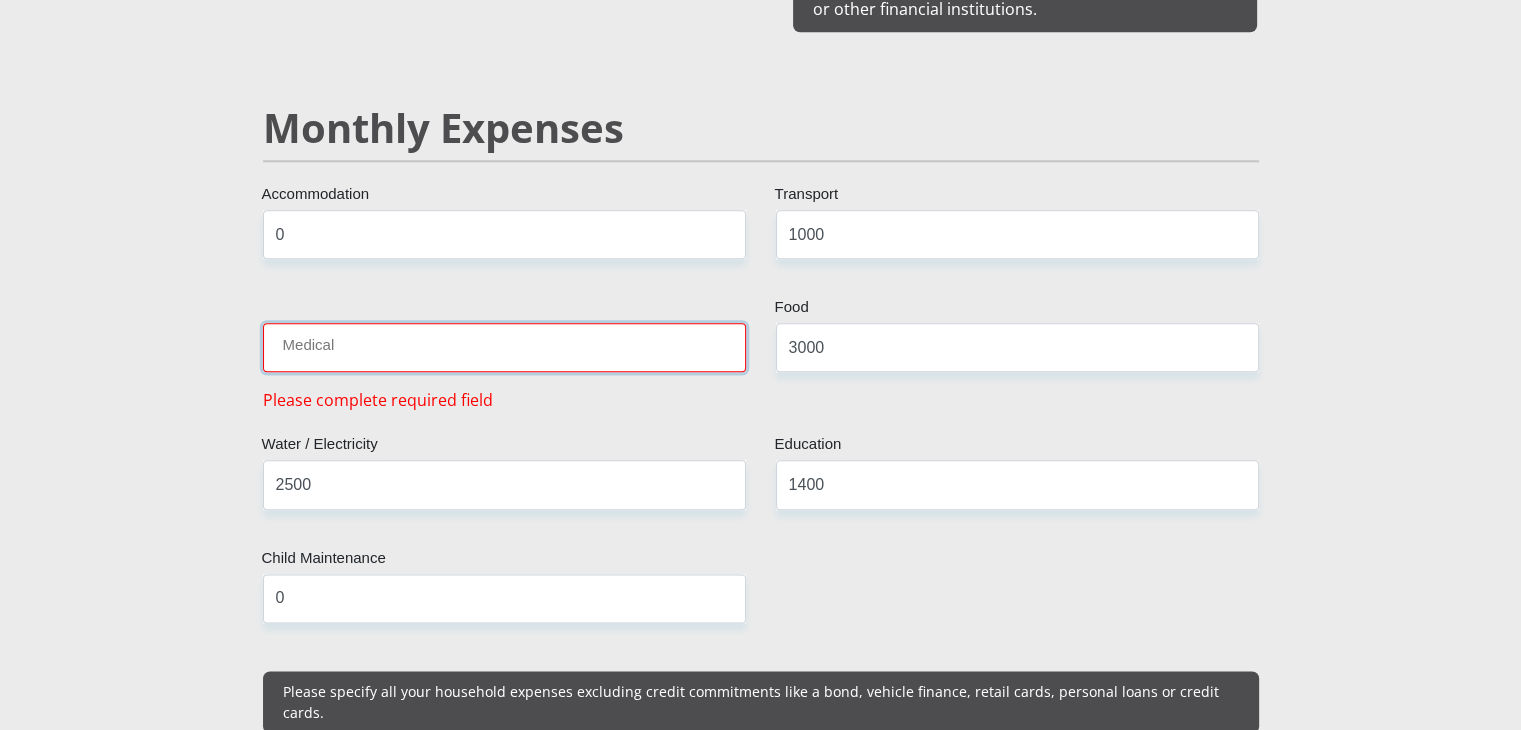 click on "Medical" at bounding box center (504, 347) 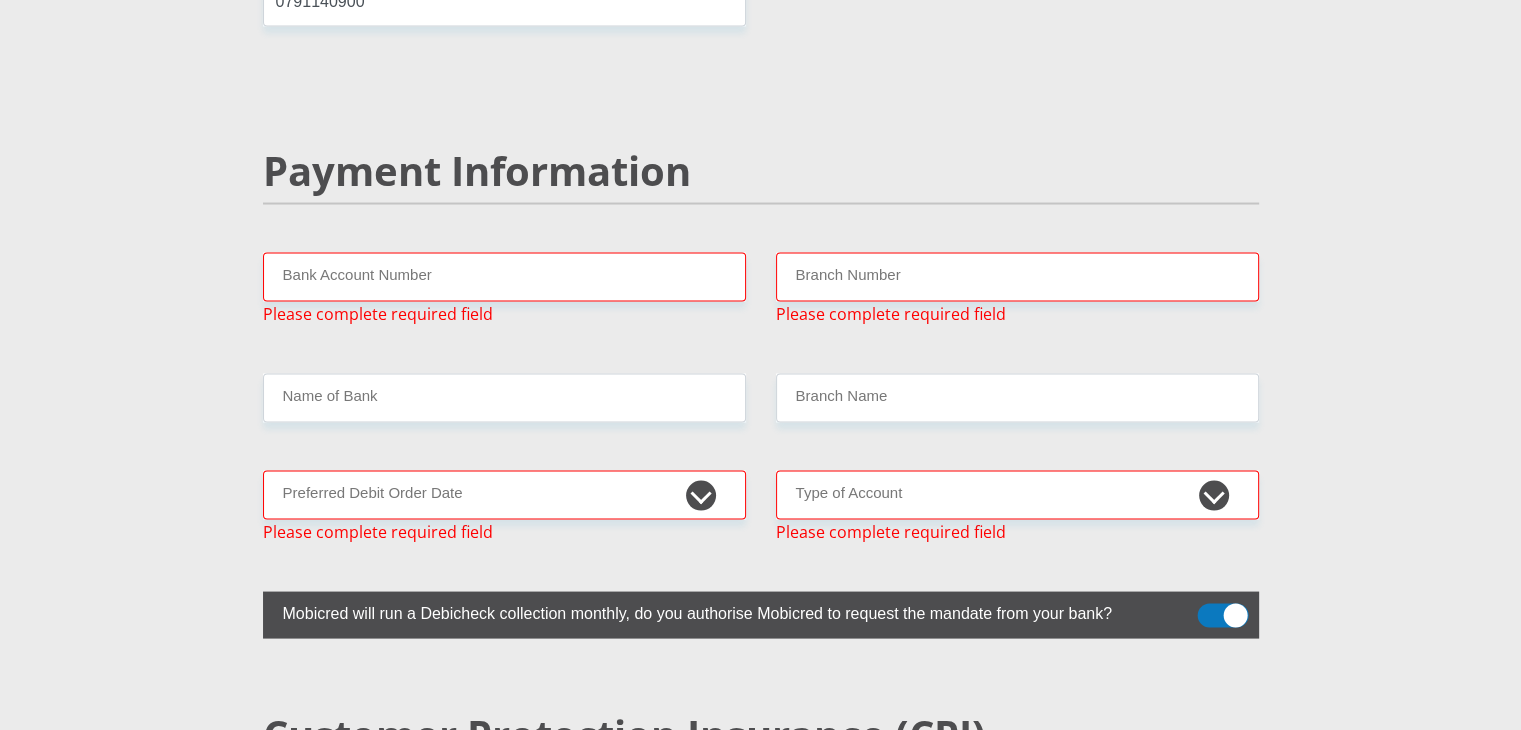 scroll, scrollTop: 3900, scrollLeft: 0, axis: vertical 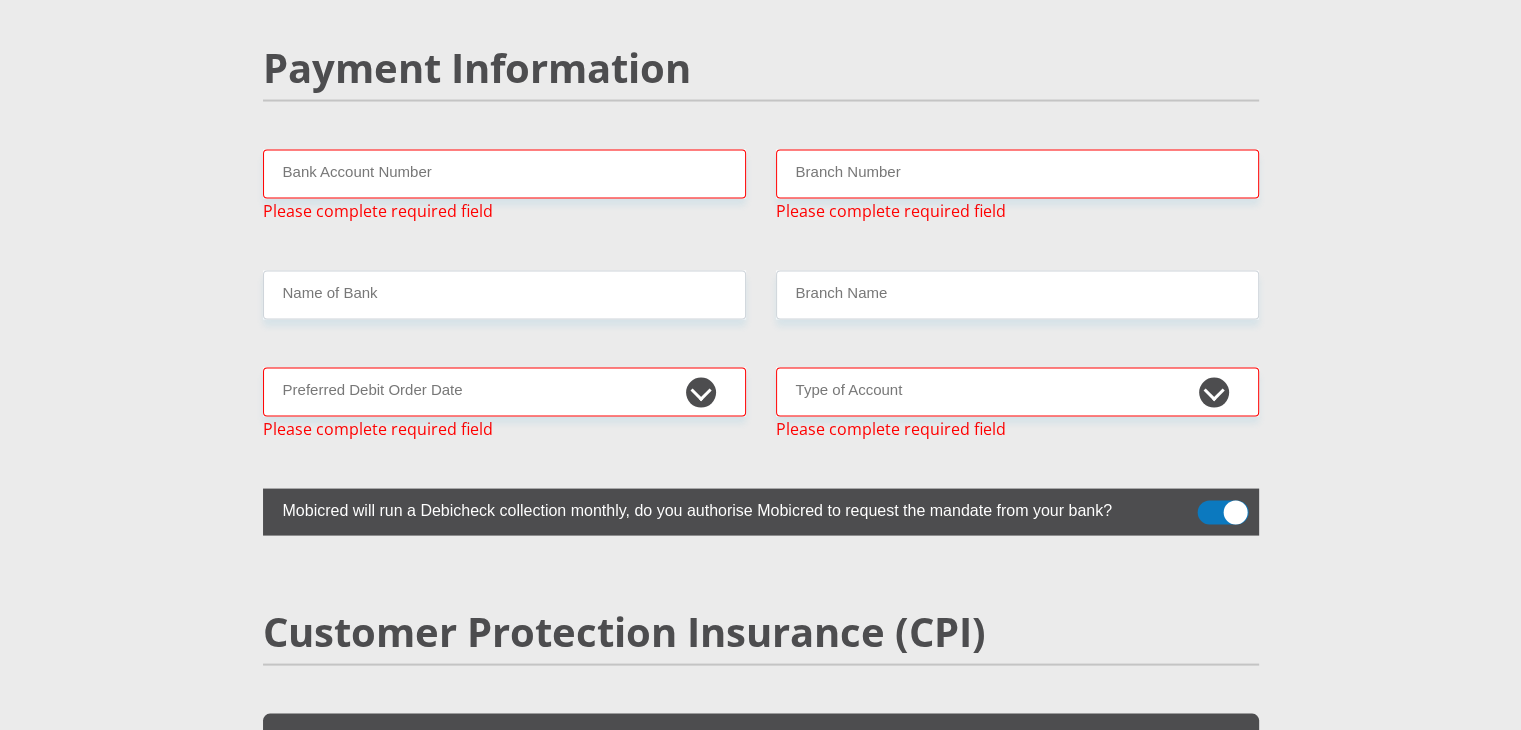 type on "0" 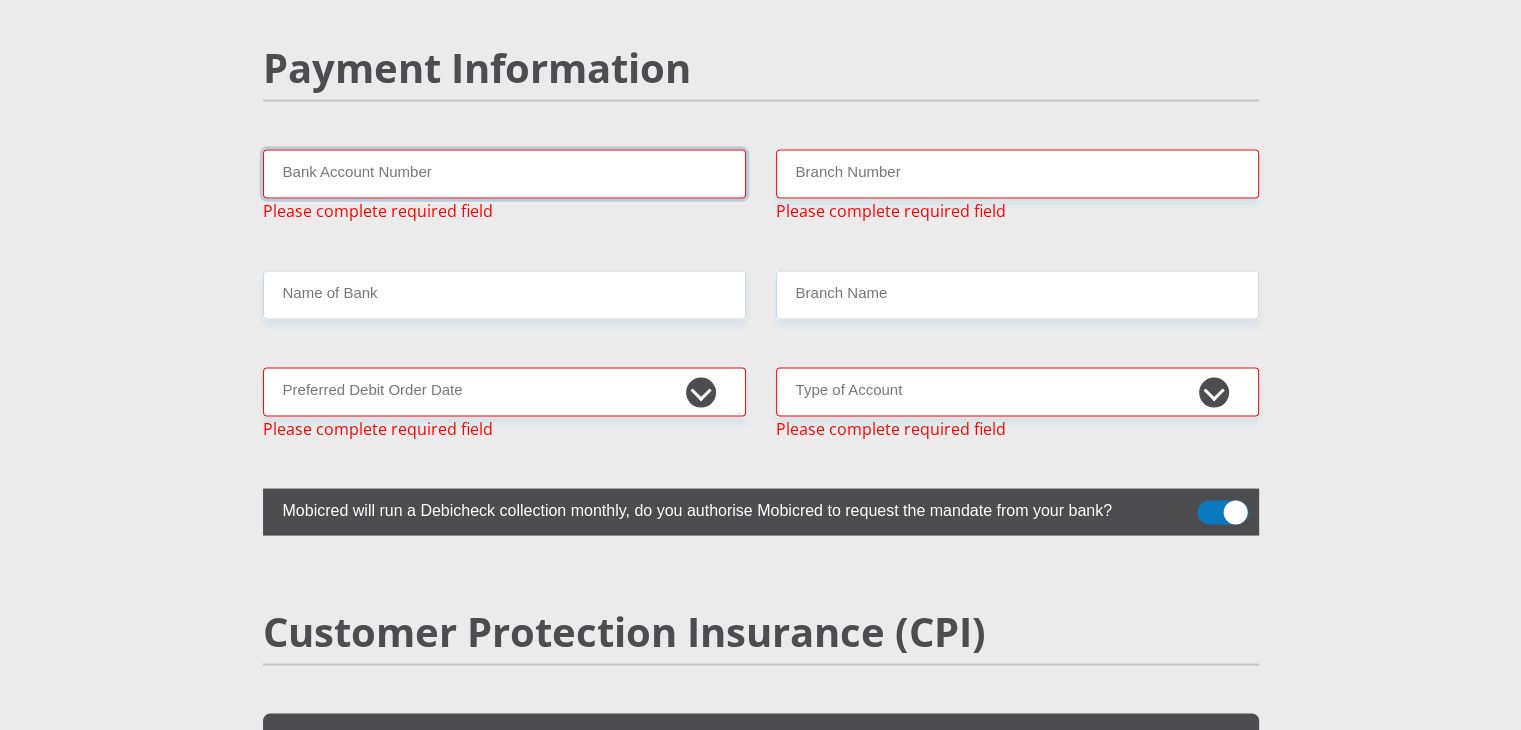 click on "Bank Account Number" at bounding box center (504, 174) 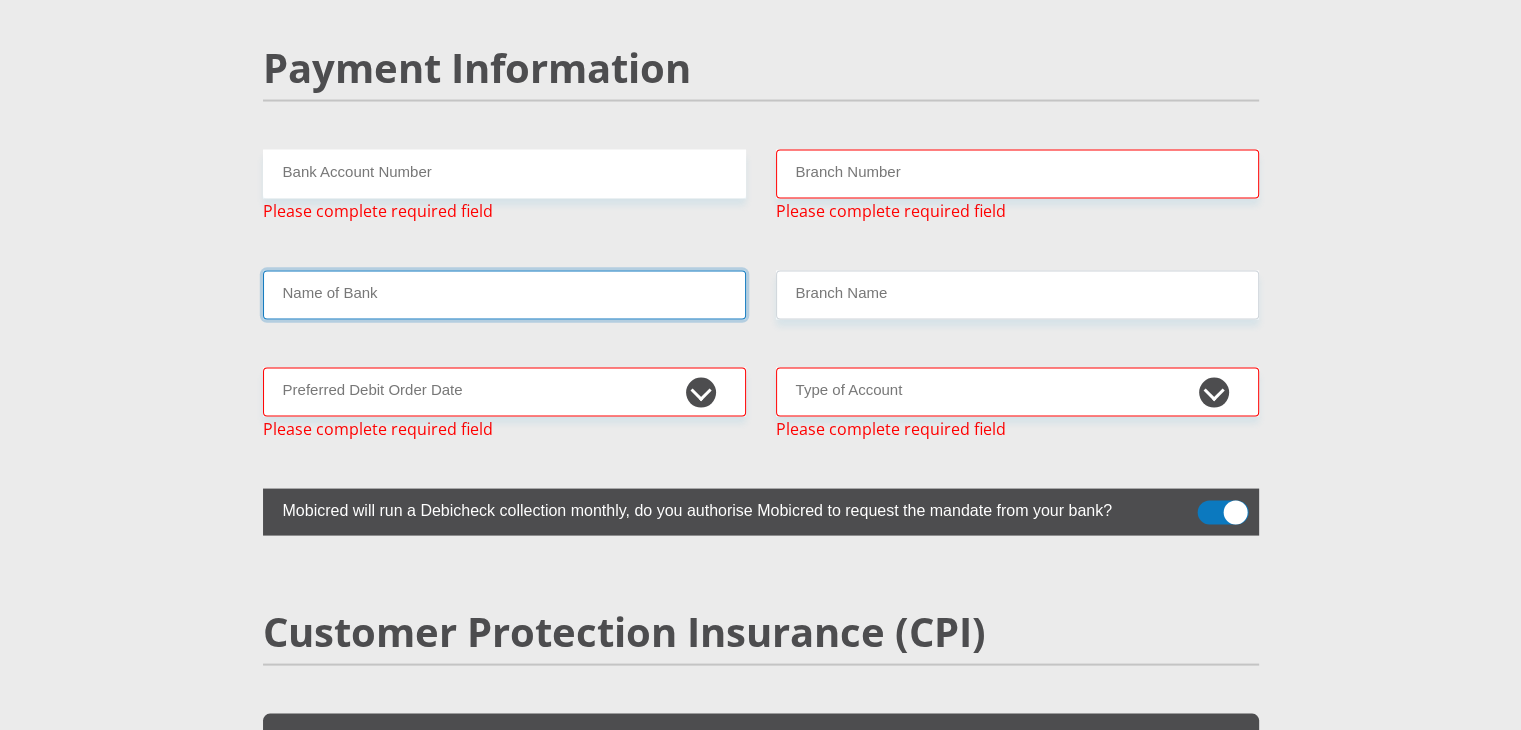 click on "Name of Bank" at bounding box center (504, 295) 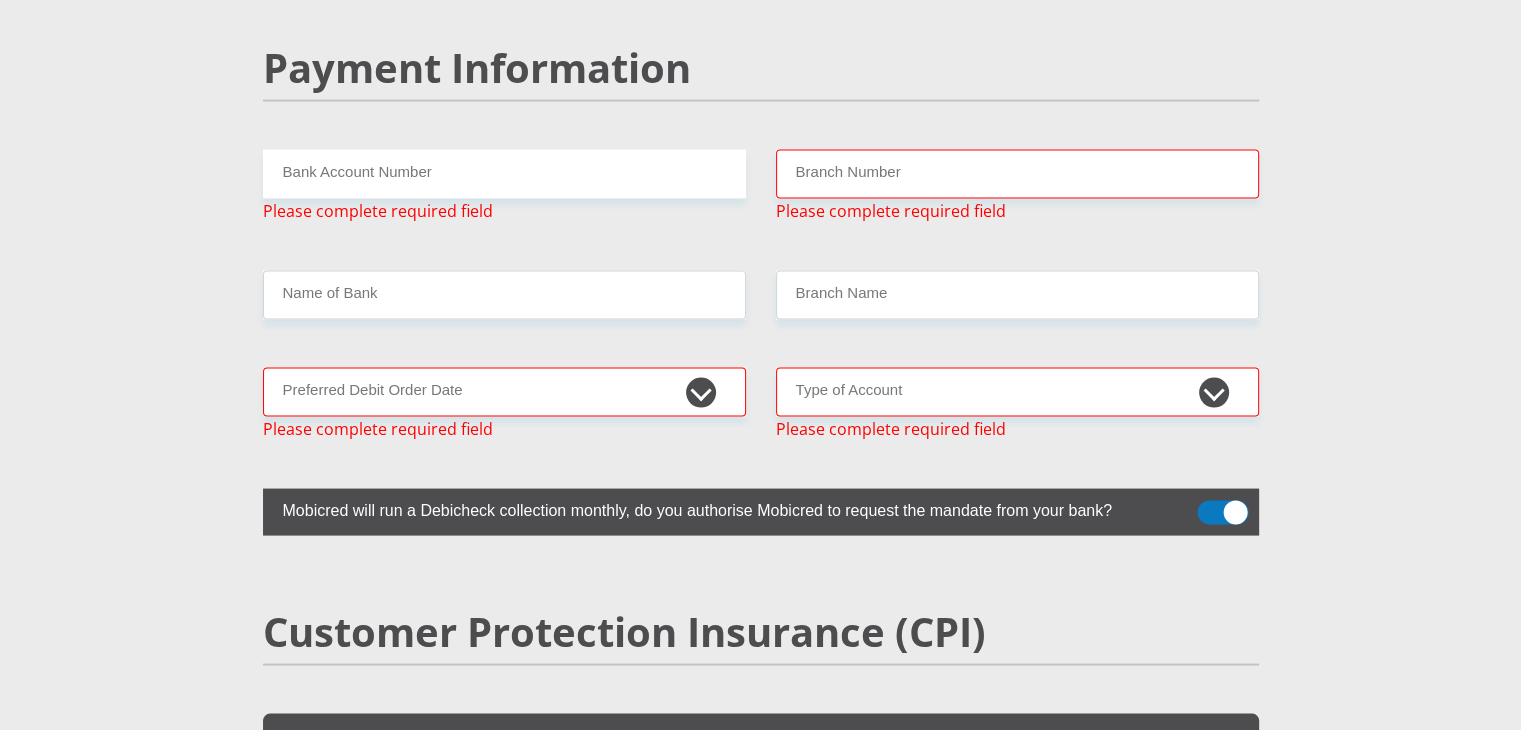 drag, startPoint x: 837, startPoint y: 309, endPoint x: 851, endPoint y: 285, distance: 27.784887 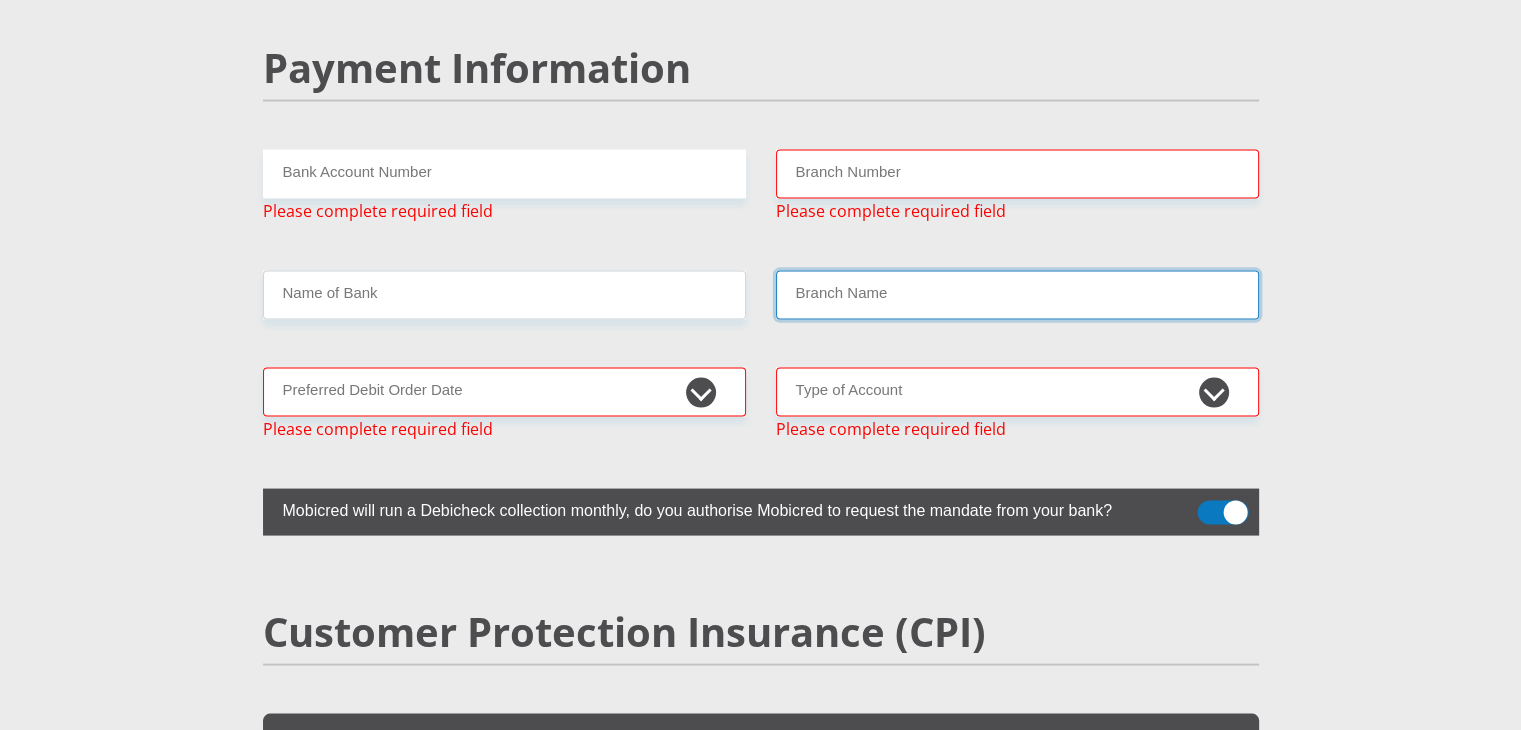 click on "Branch Name" at bounding box center [1017, 295] 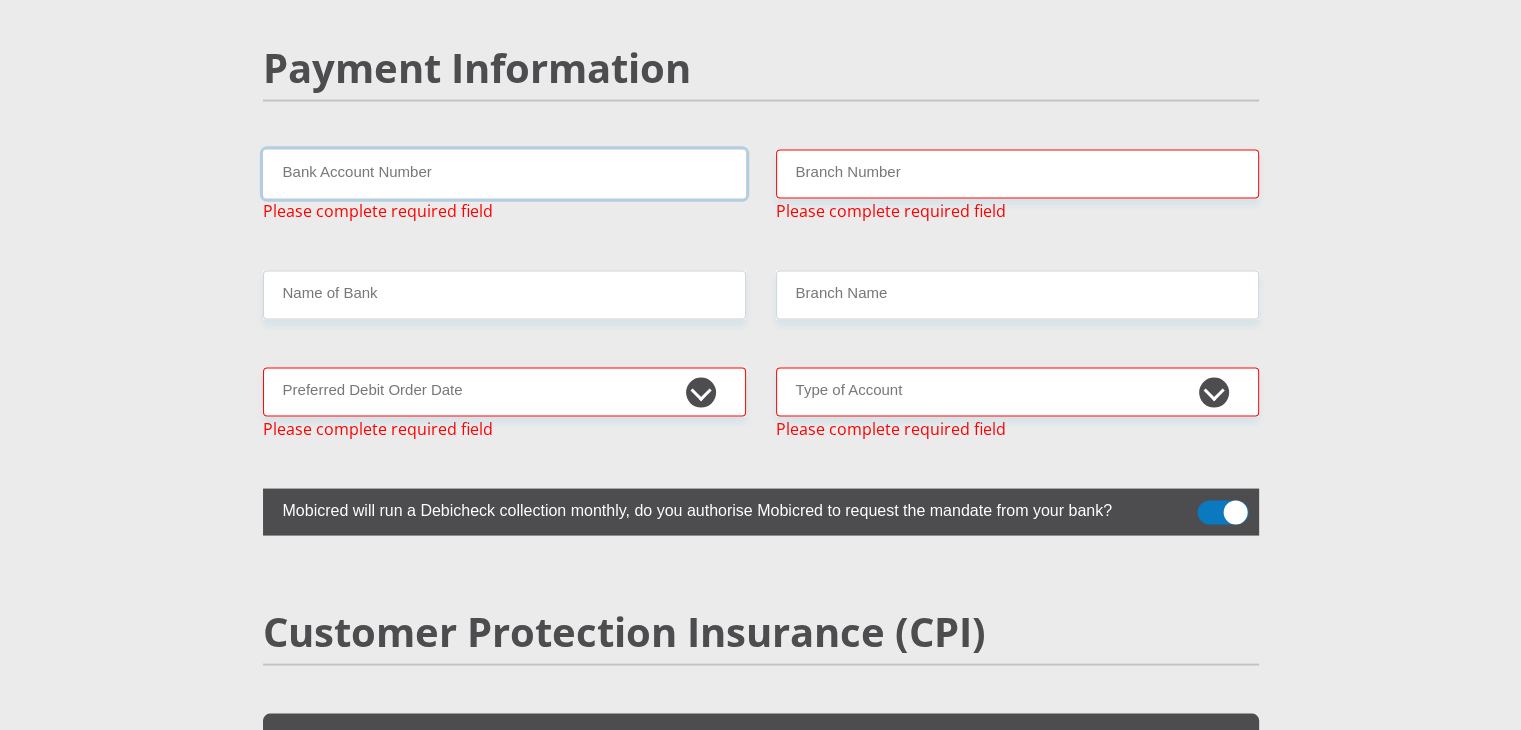 click on "Bank Account Number" at bounding box center [504, 174] 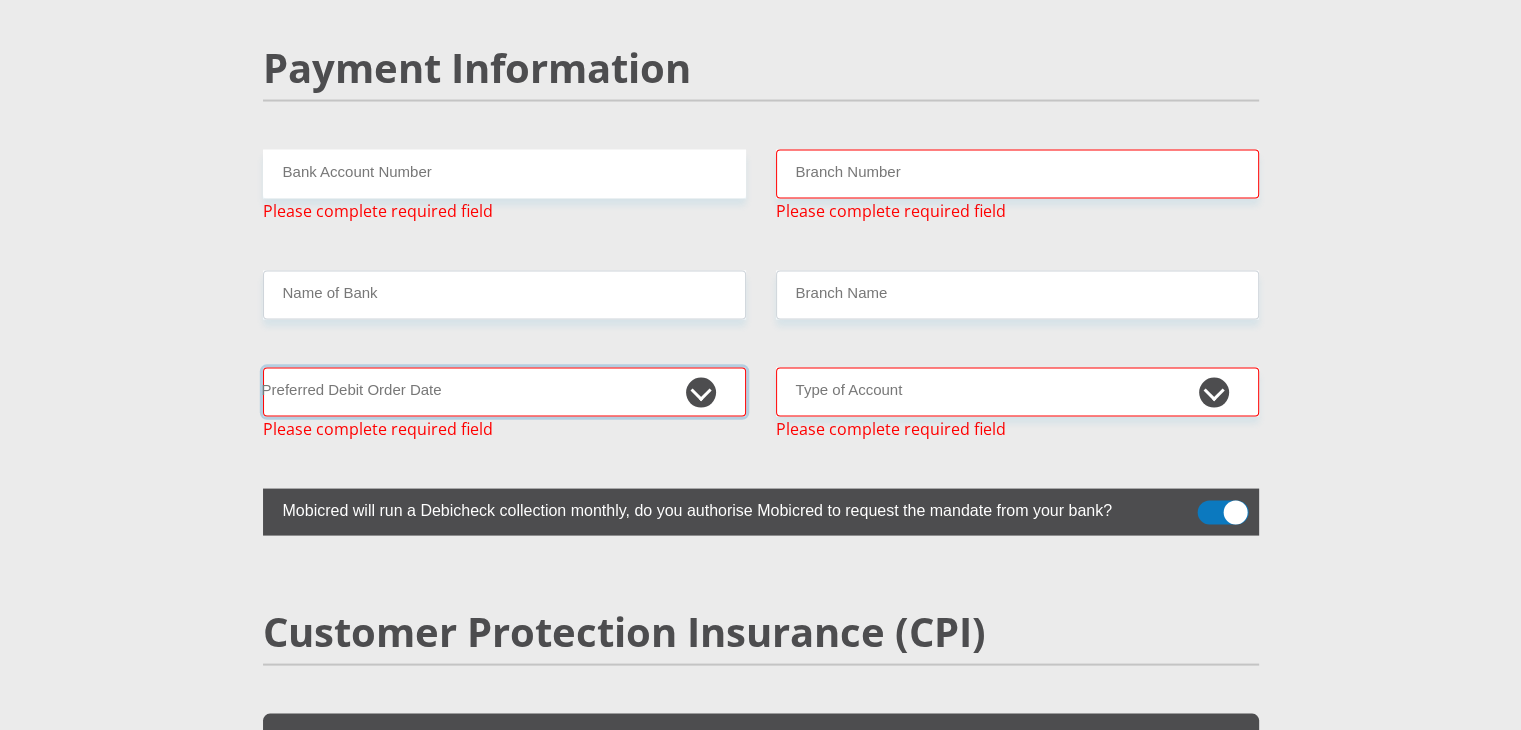 click on "1st
2nd
3rd
4th
5th
7th
18th
19th
20th
21st
22nd
23rd
24th
25th
26th
27th
28th
29th
30th" at bounding box center (504, 392) 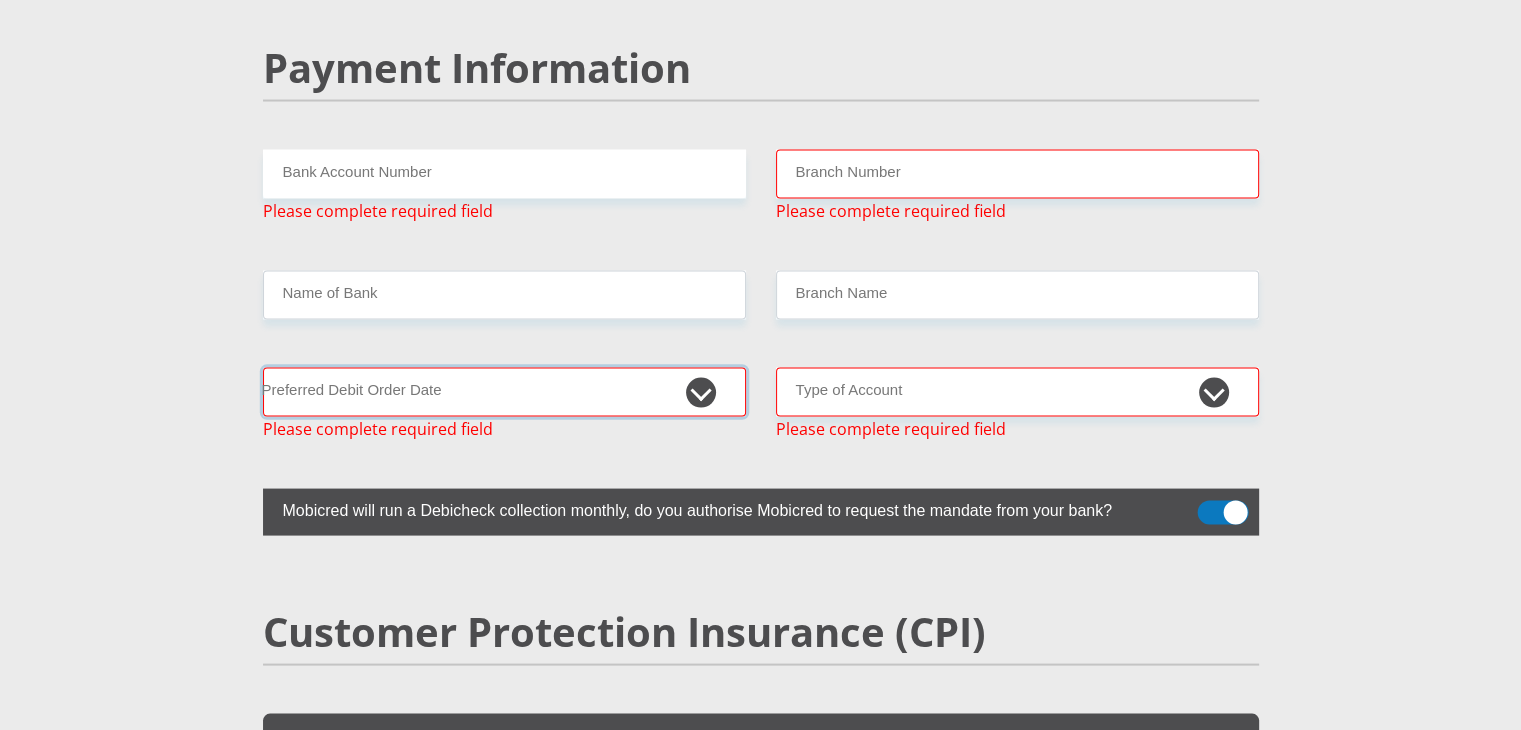 select on "25" 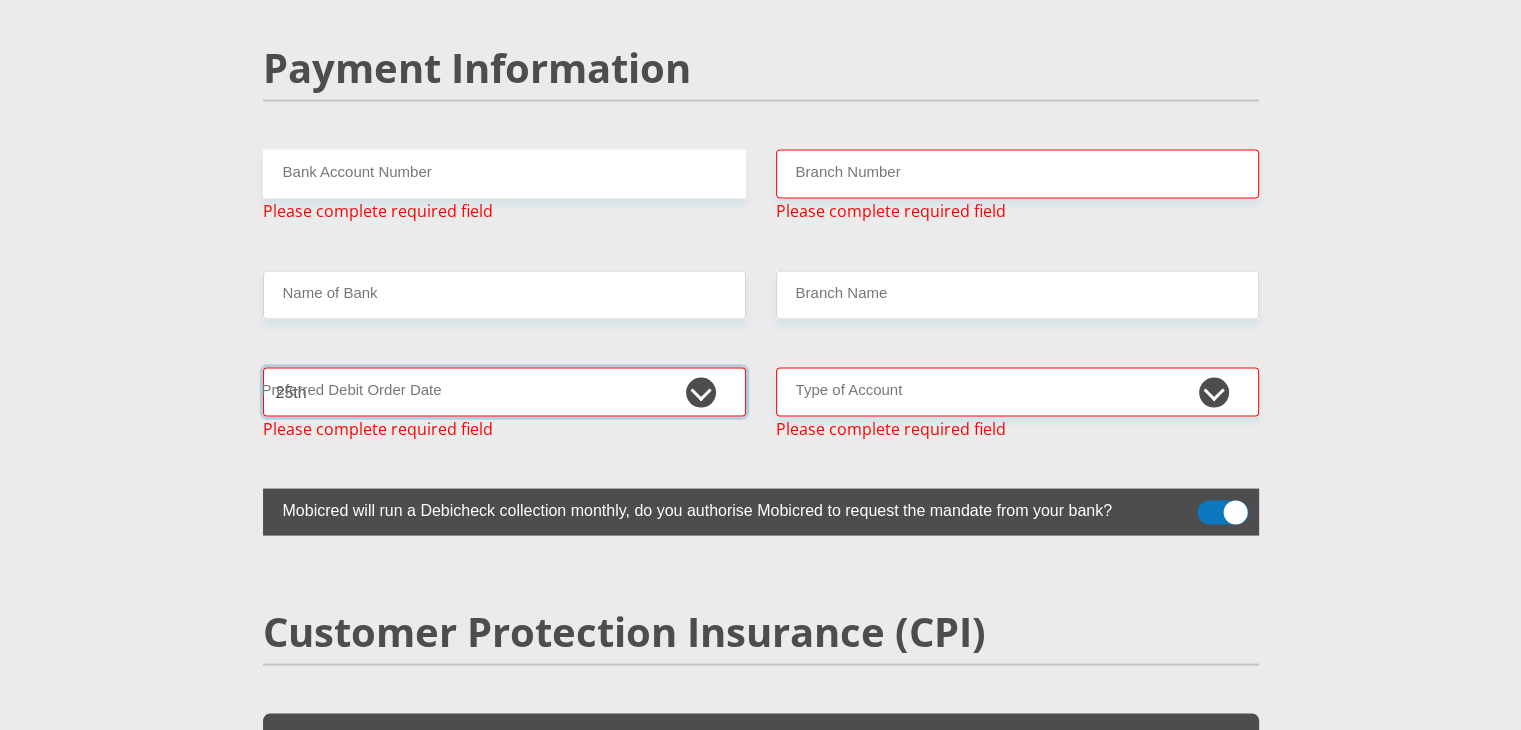 click on "1st
2nd
3rd
4th
5th
7th
18th
19th
20th
21st
22nd
23rd
24th
25th
26th
27th
28th
29th
30th" at bounding box center [504, 392] 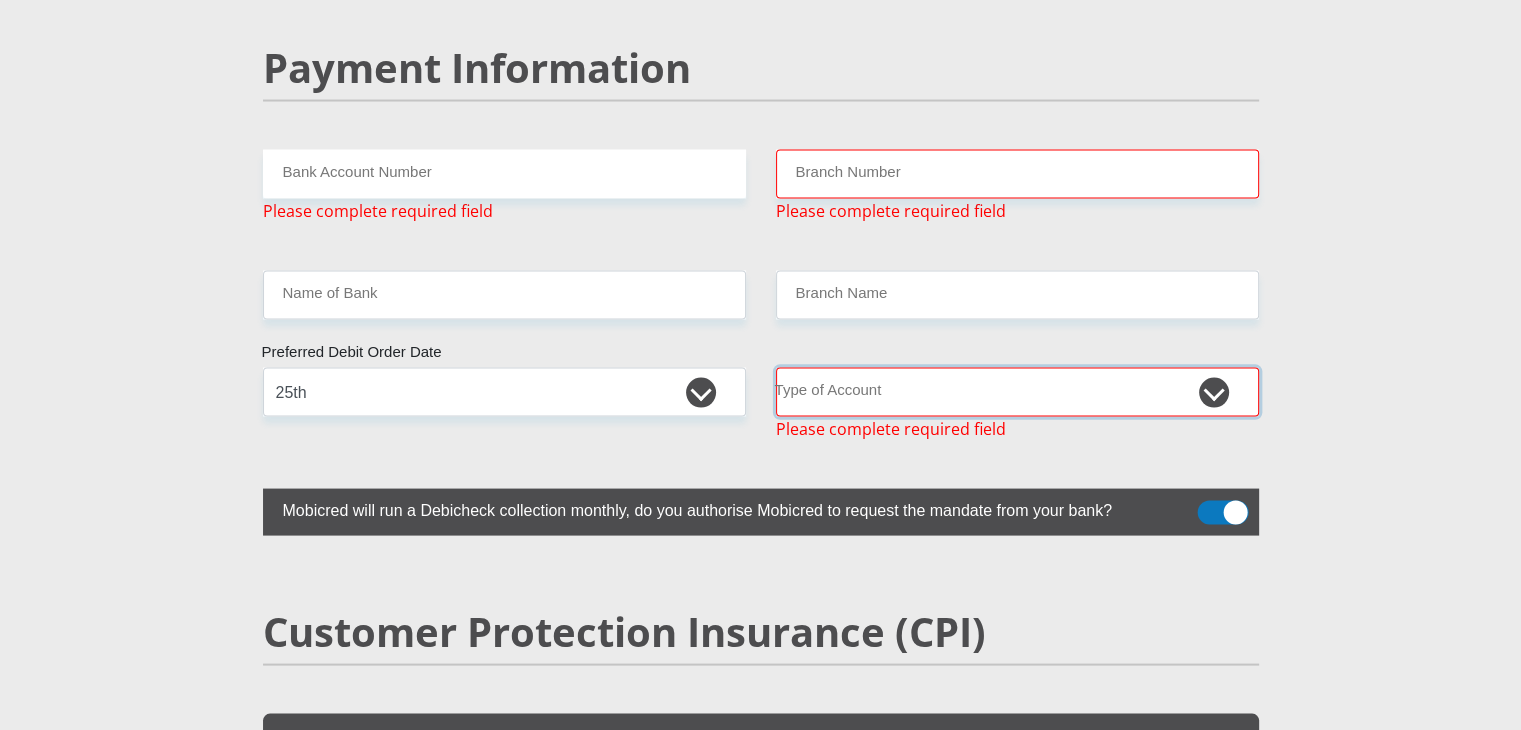 click on "Cheque
Savings" at bounding box center (1017, 392) 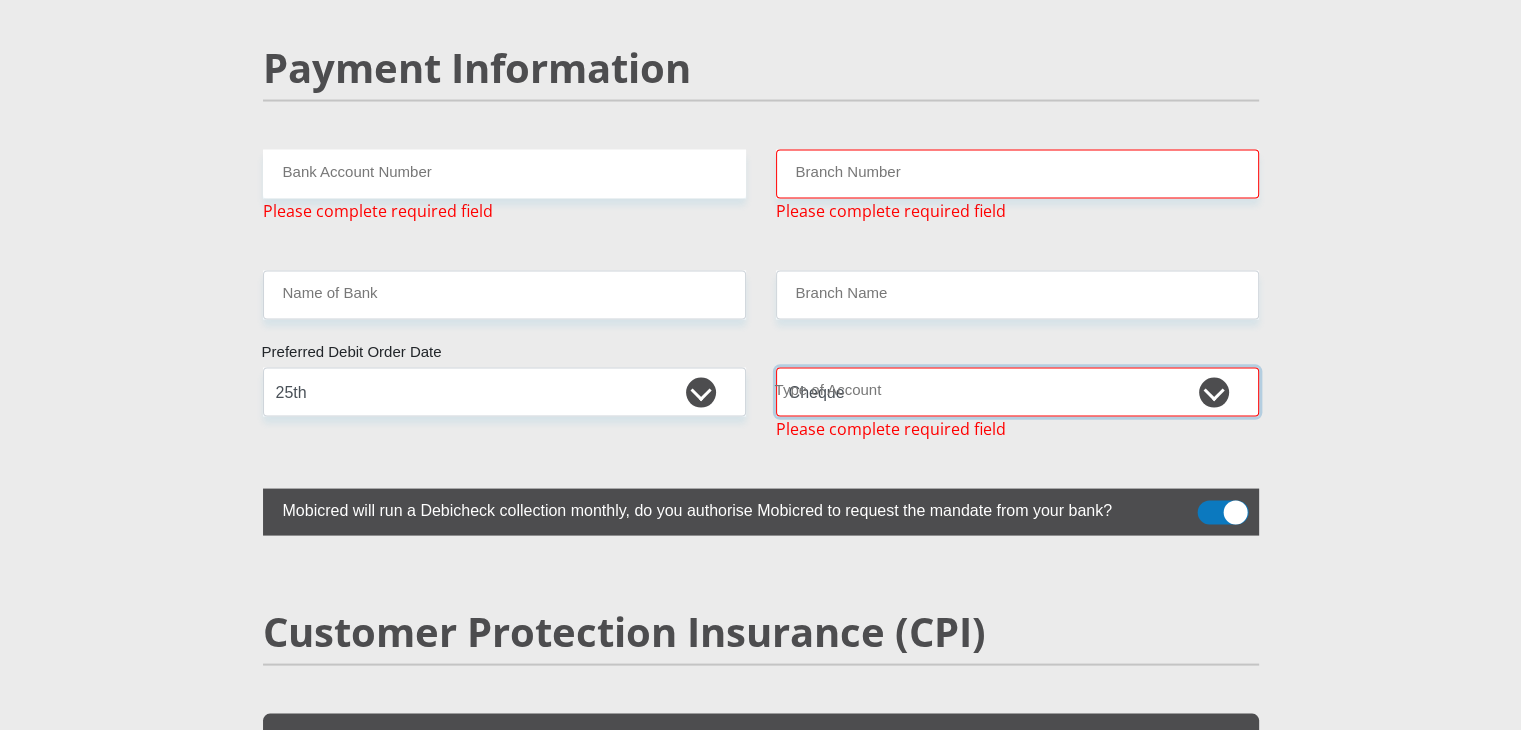 click on "Cheque
Savings" at bounding box center [1017, 392] 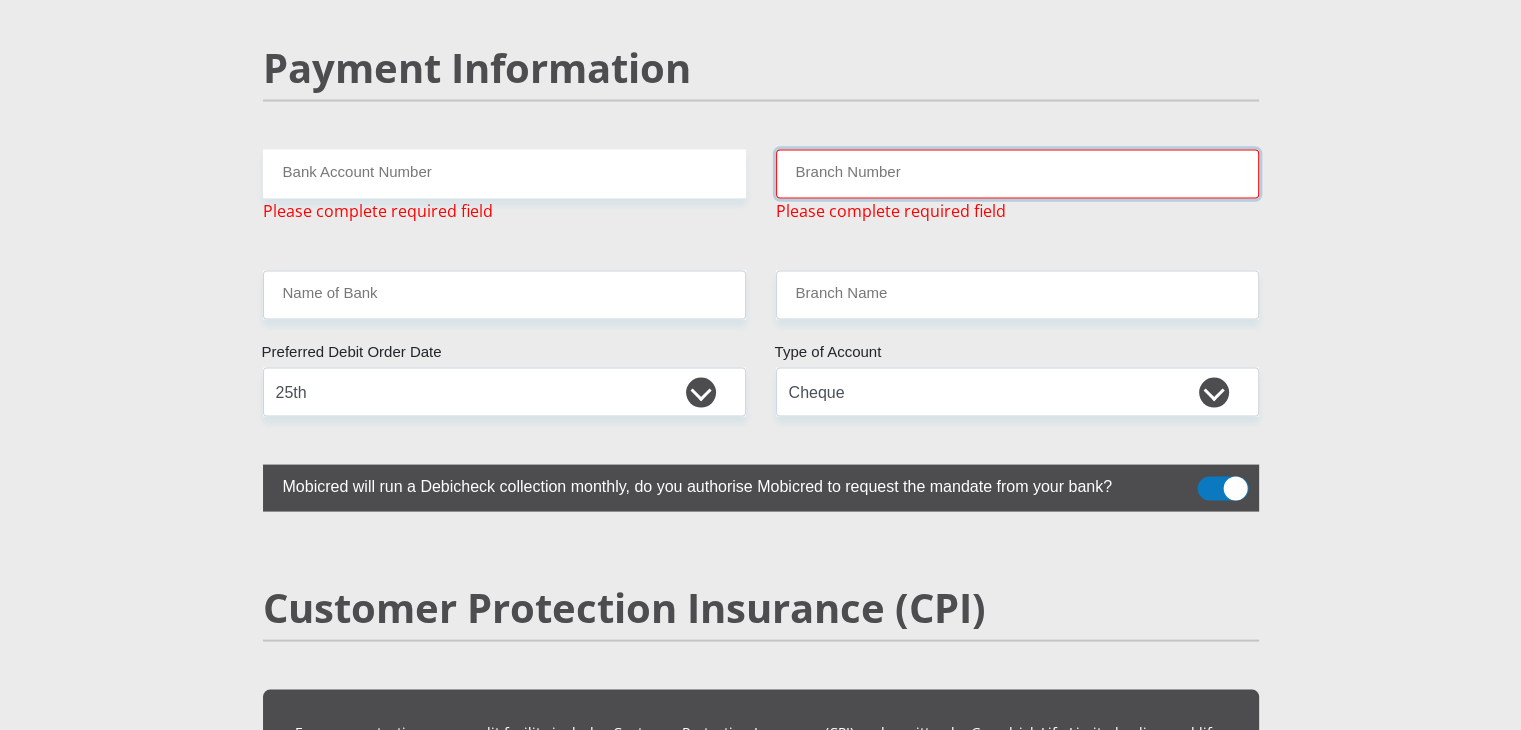 click on "Branch Number" at bounding box center (1017, 174) 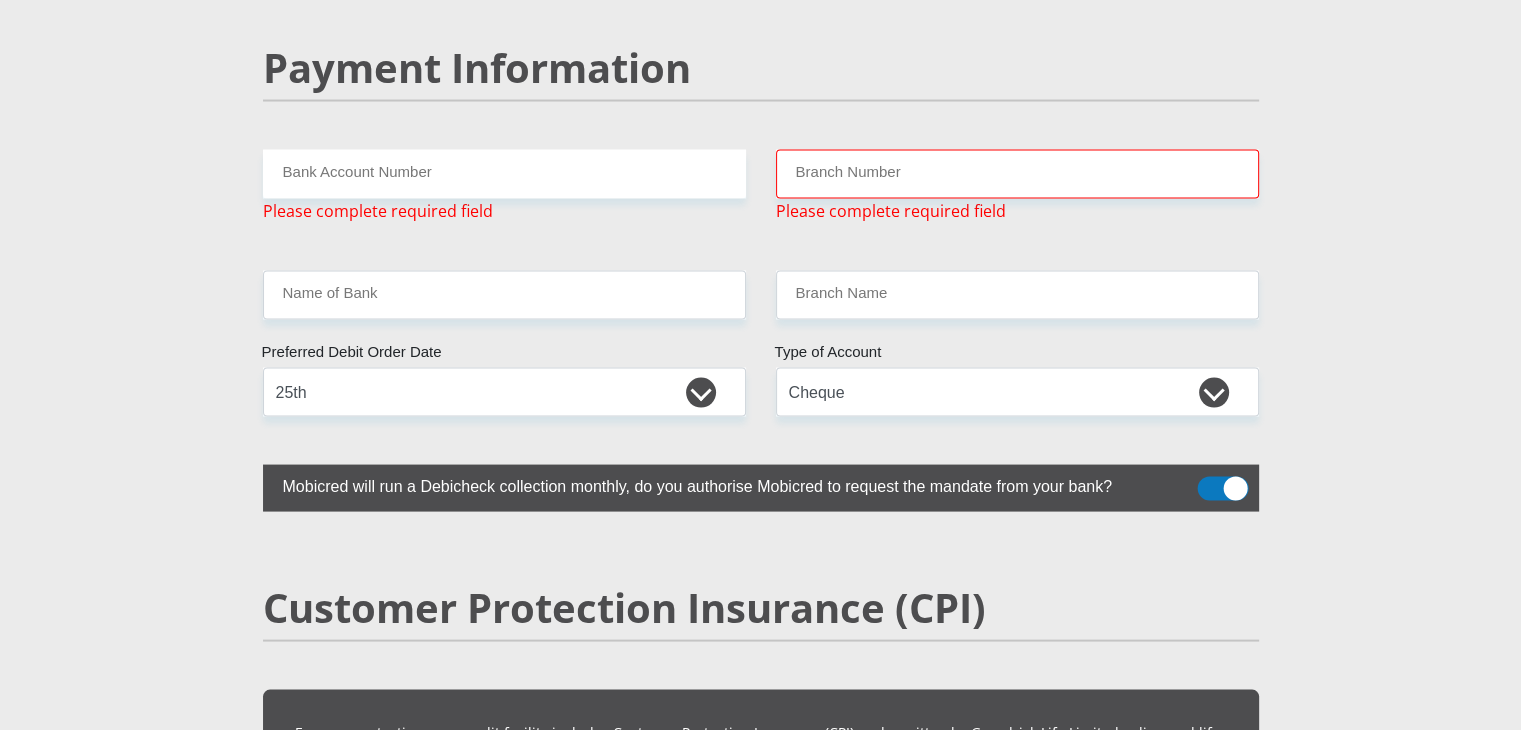 scroll, scrollTop: 5620, scrollLeft: 0, axis: vertical 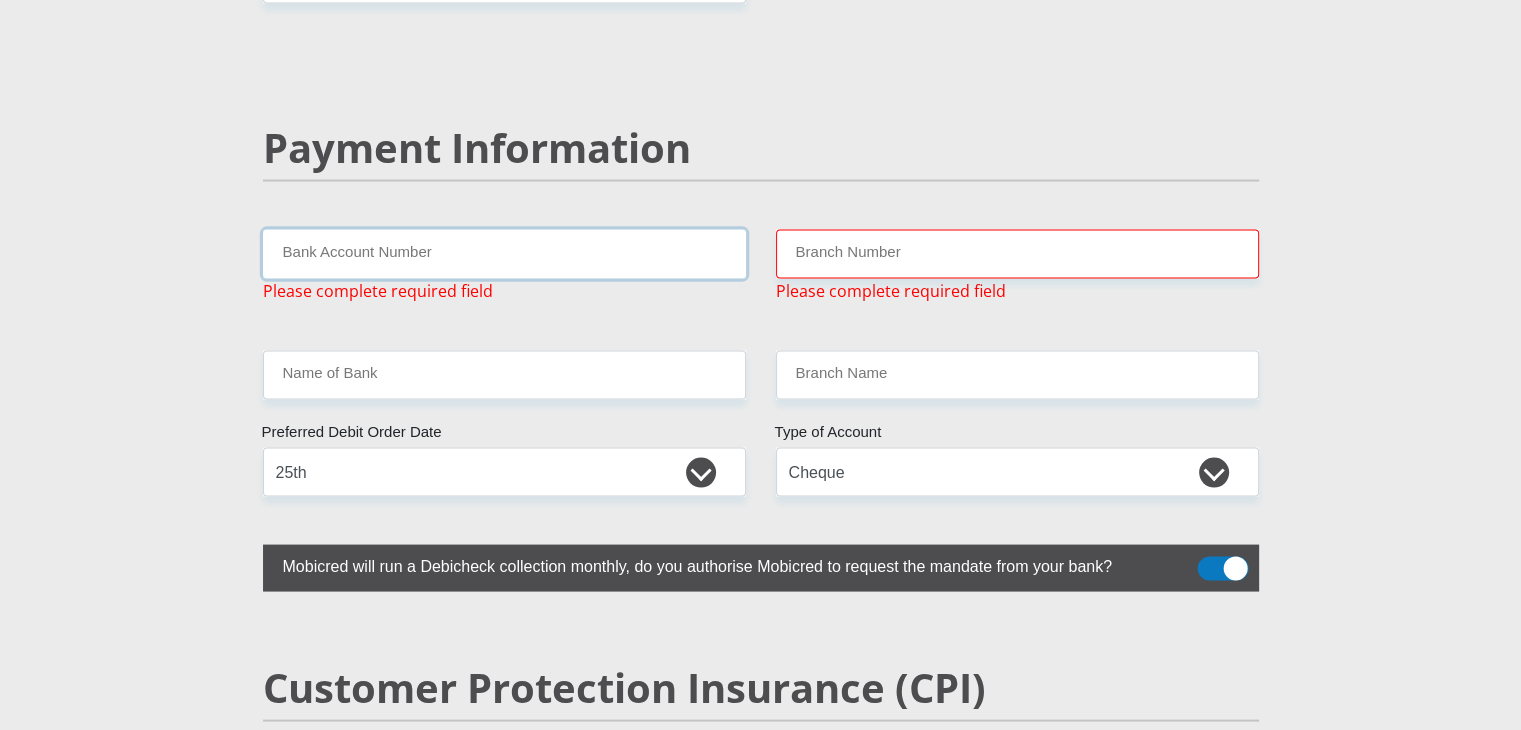 click on "Bank Account Number" at bounding box center [504, 254] 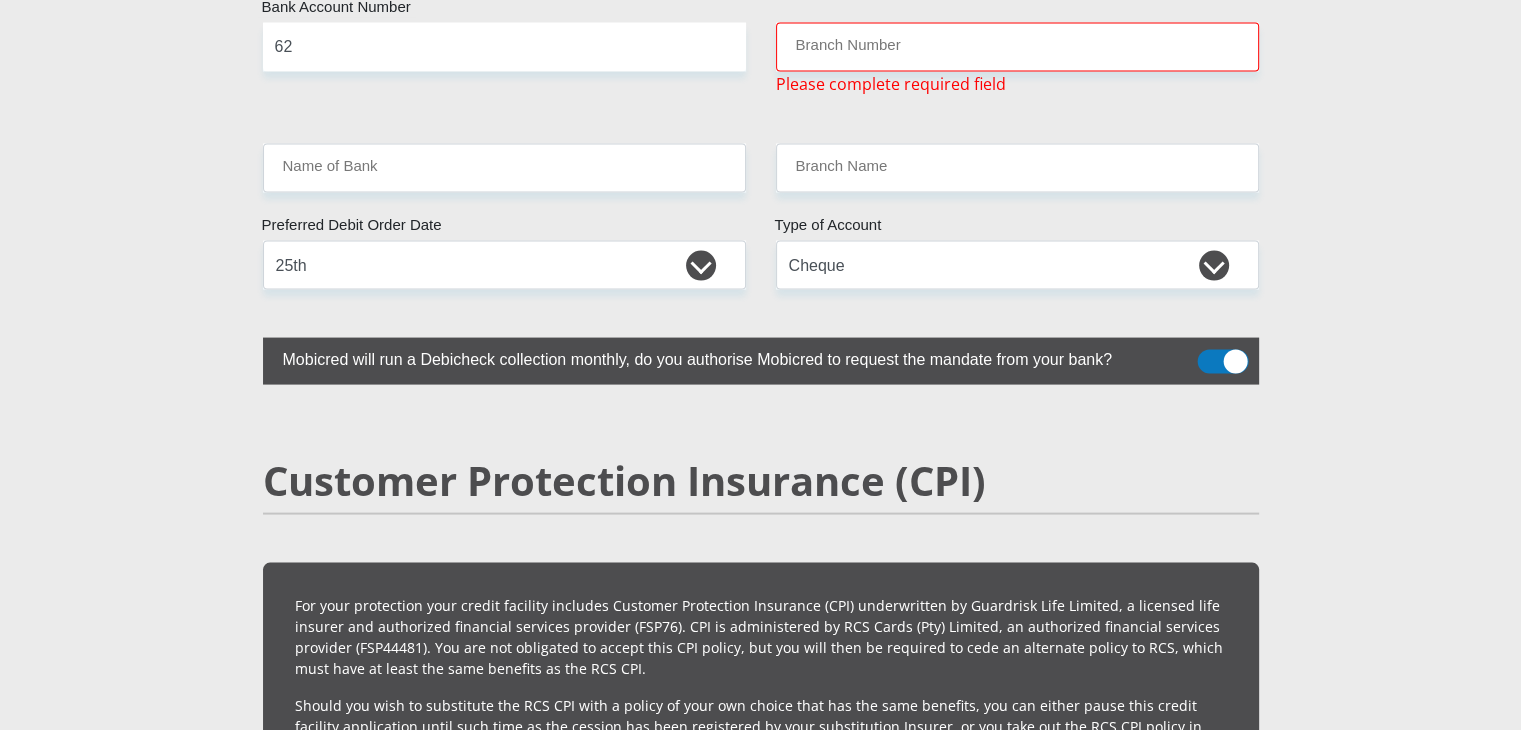 scroll, scrollTop: 3920, scrollLeft: 0, axis: vertical 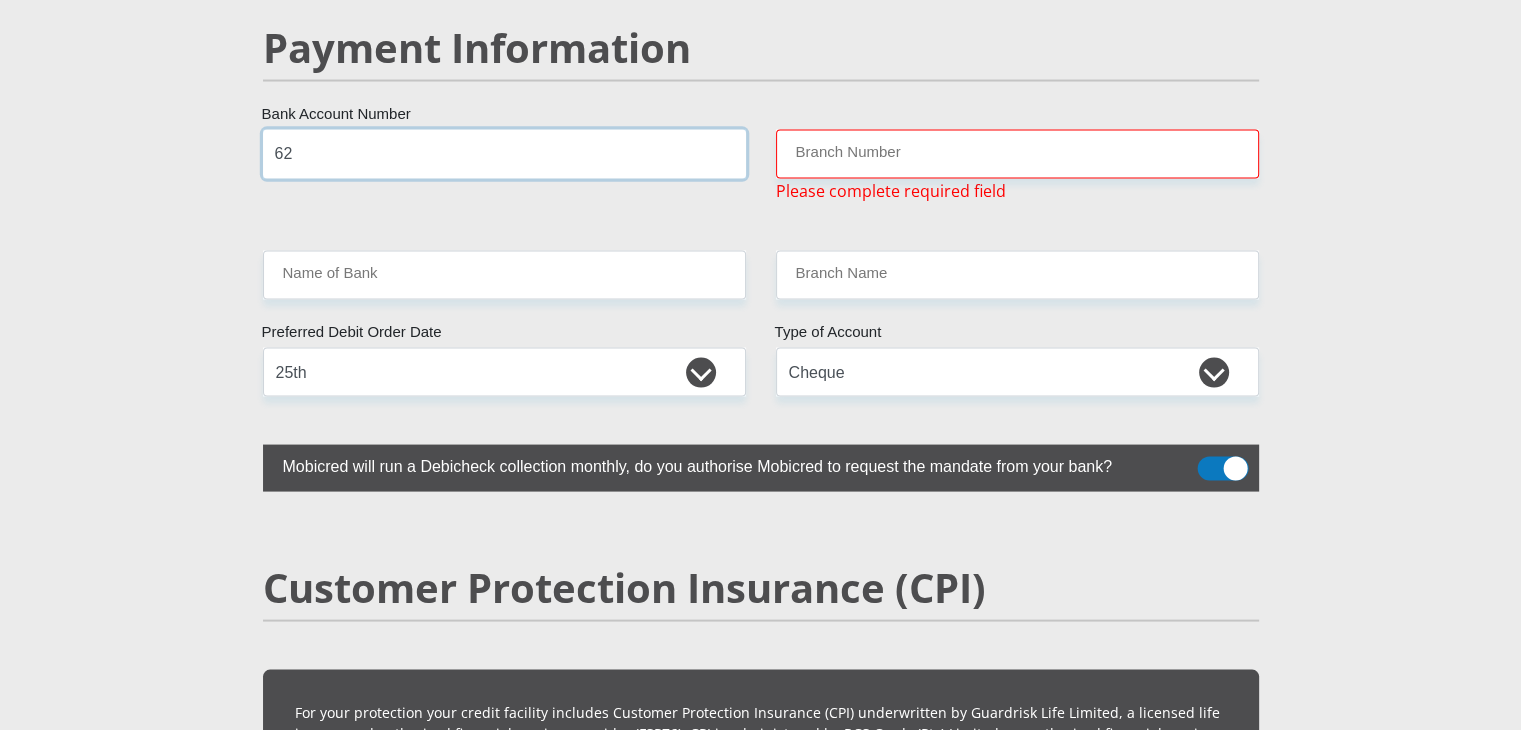 click on "62" at bounding box center (504, 154) 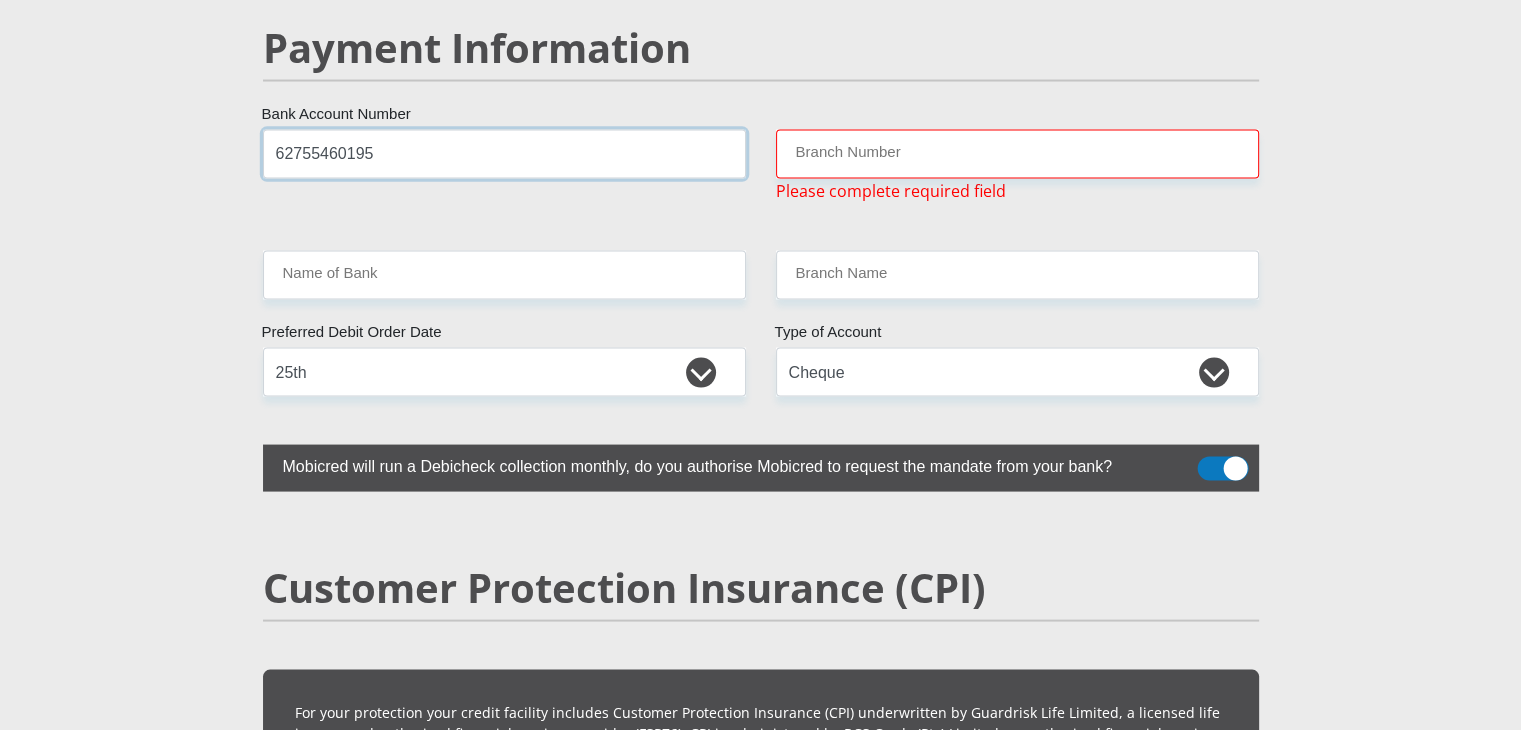 type on "62755460195" 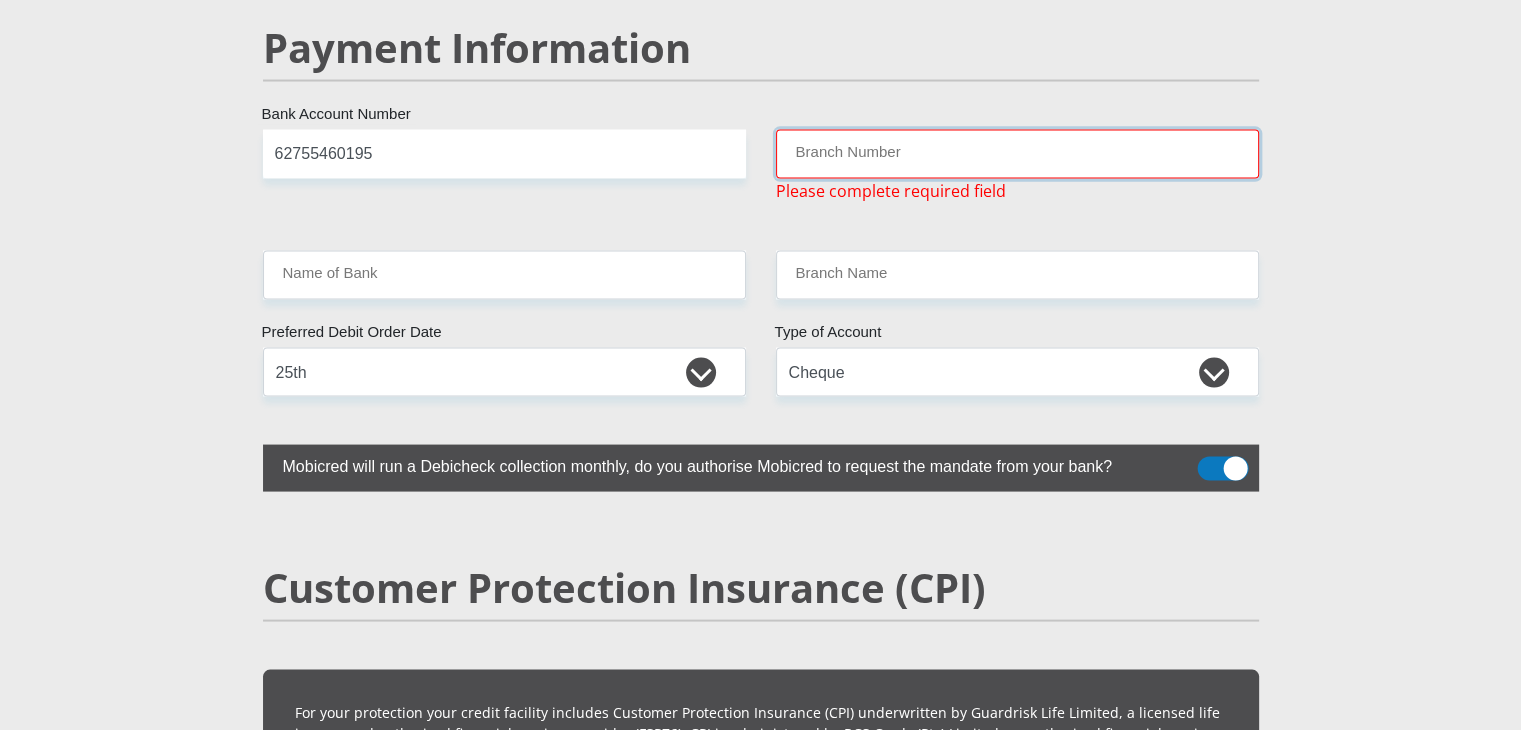 click on "Branch Number" at bounding box center [1017, 154] 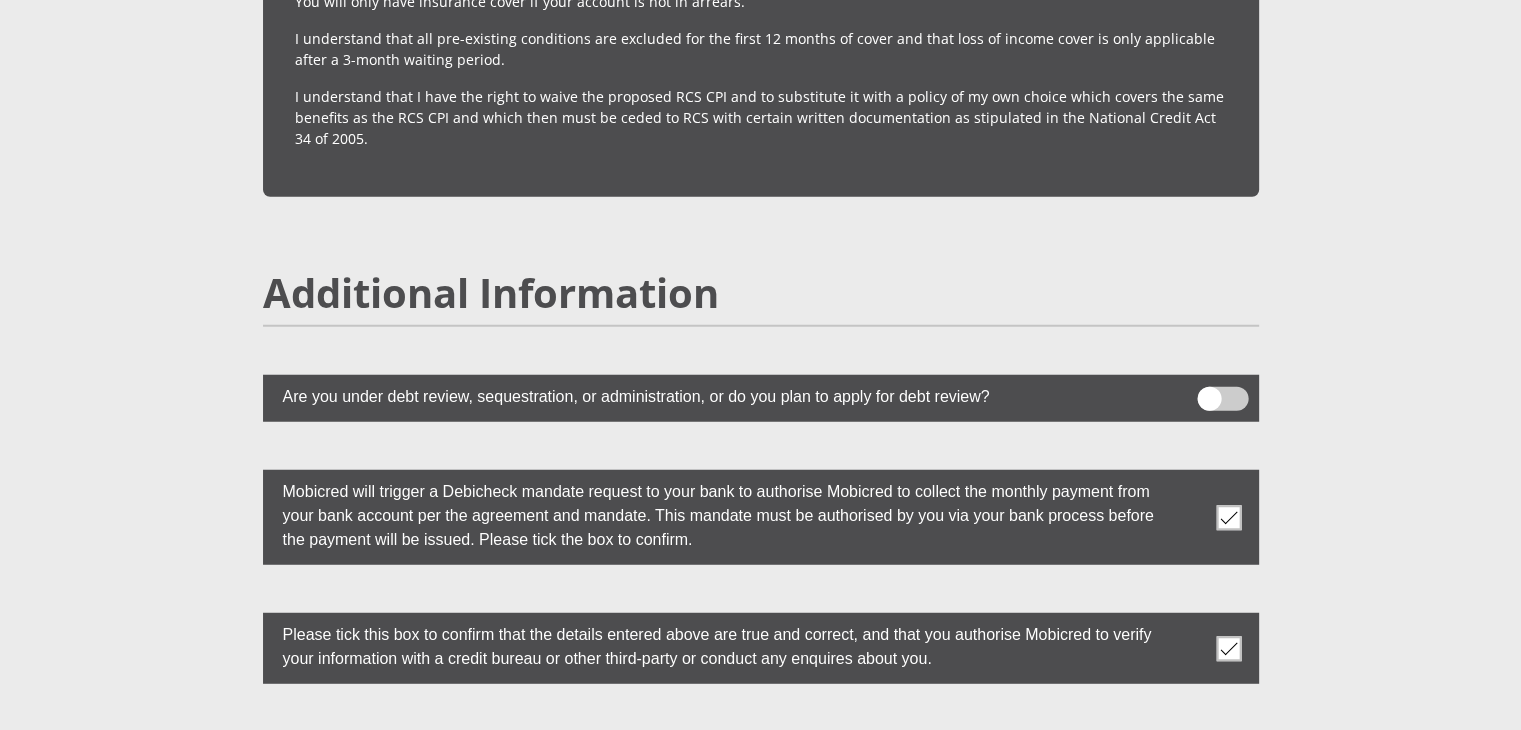 scroll, scrollTop: 5320, scrollLeft: 0, axis: vertical 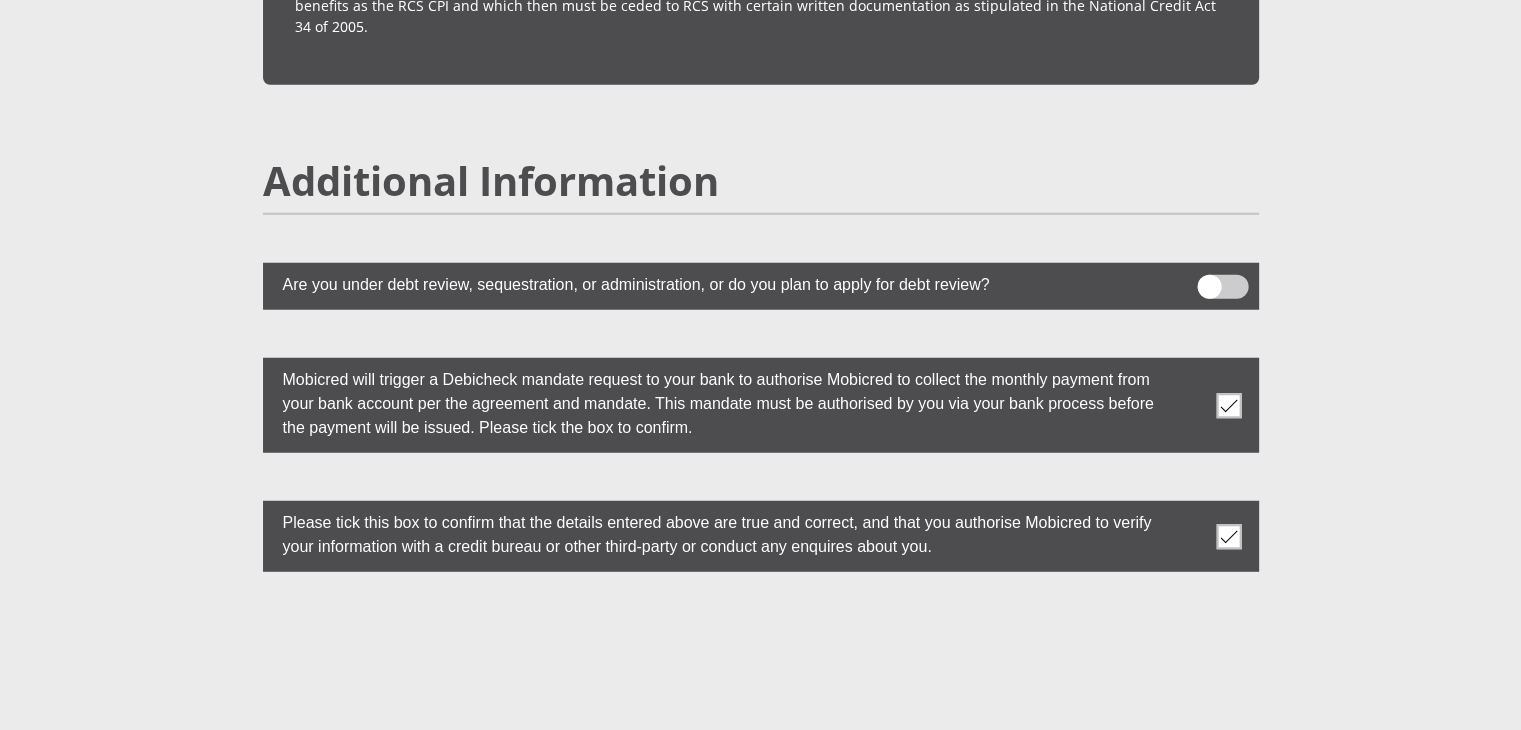 type on "250655" 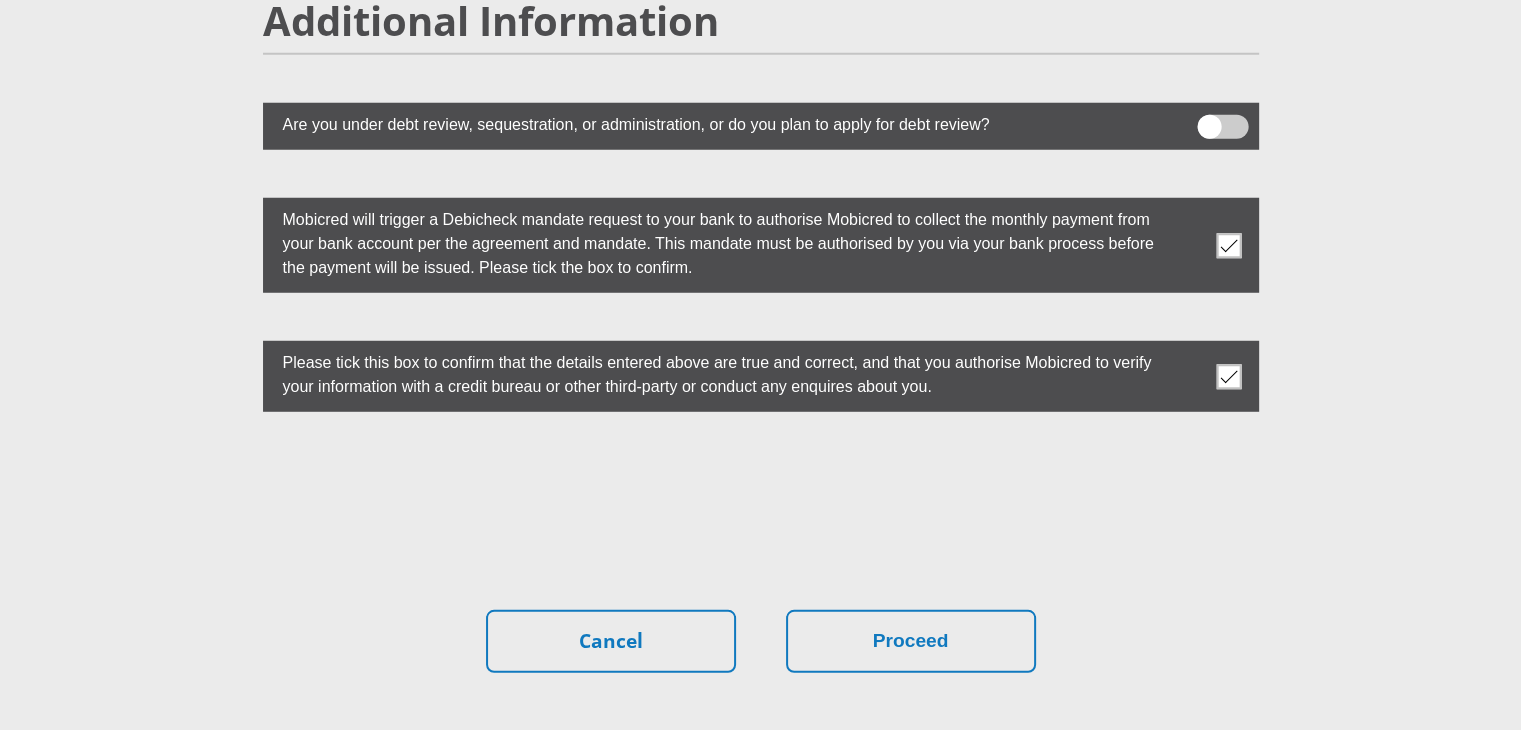scroll, scrollTop: 5632, scrollLeft: 0, axis: vertical 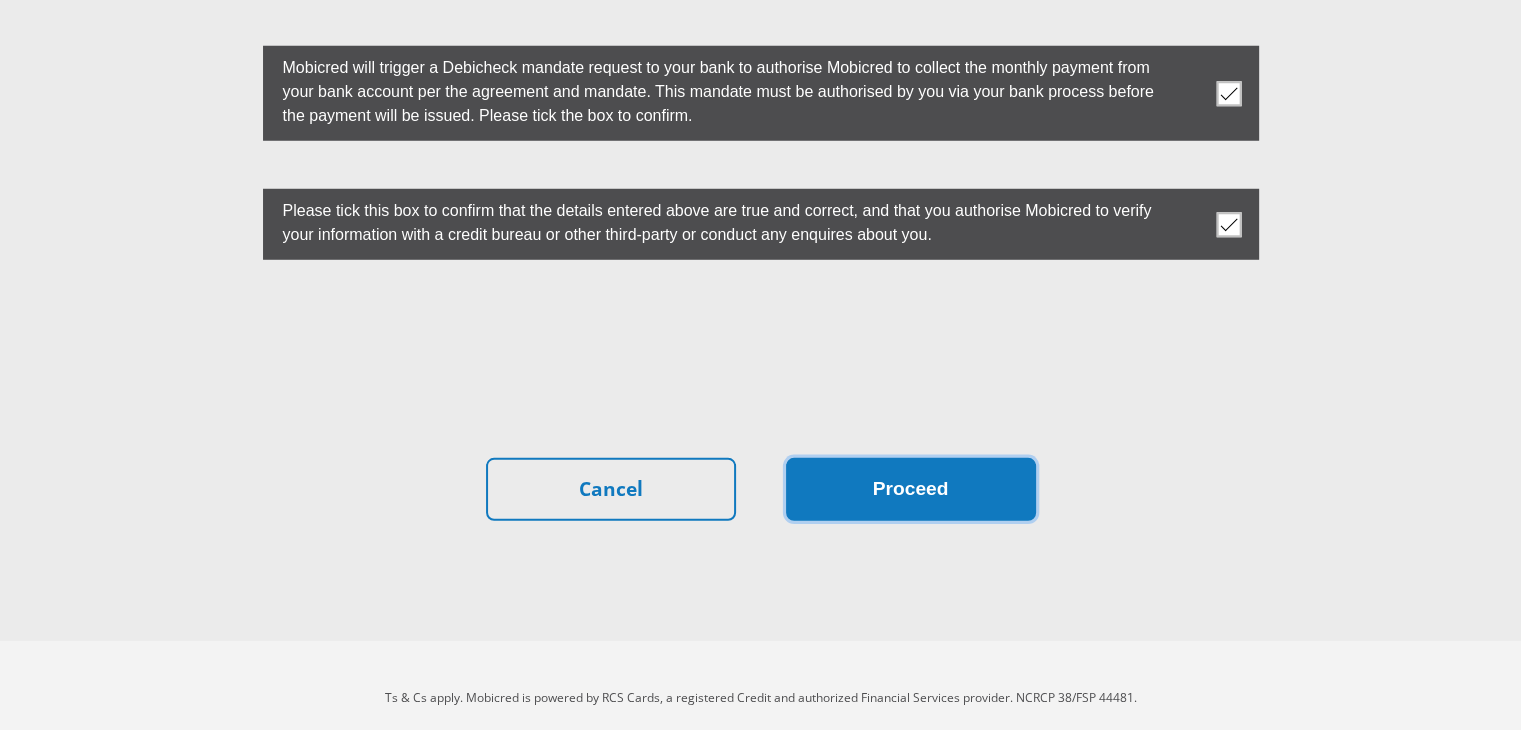 click on "Proceed" at bounding box center [911, 489] 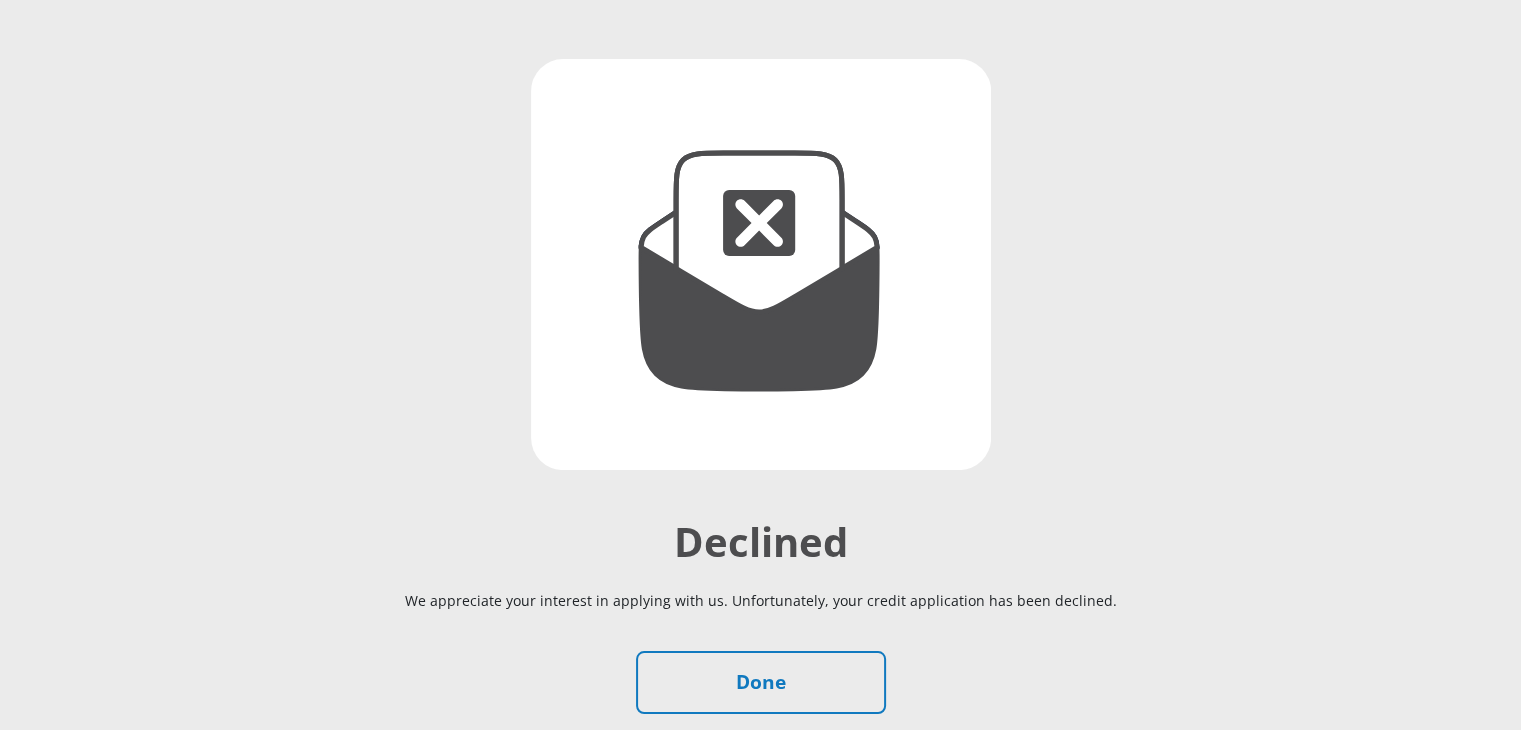 scroll, scrollTop: 342, scrollLeft: 0, axis: vertical 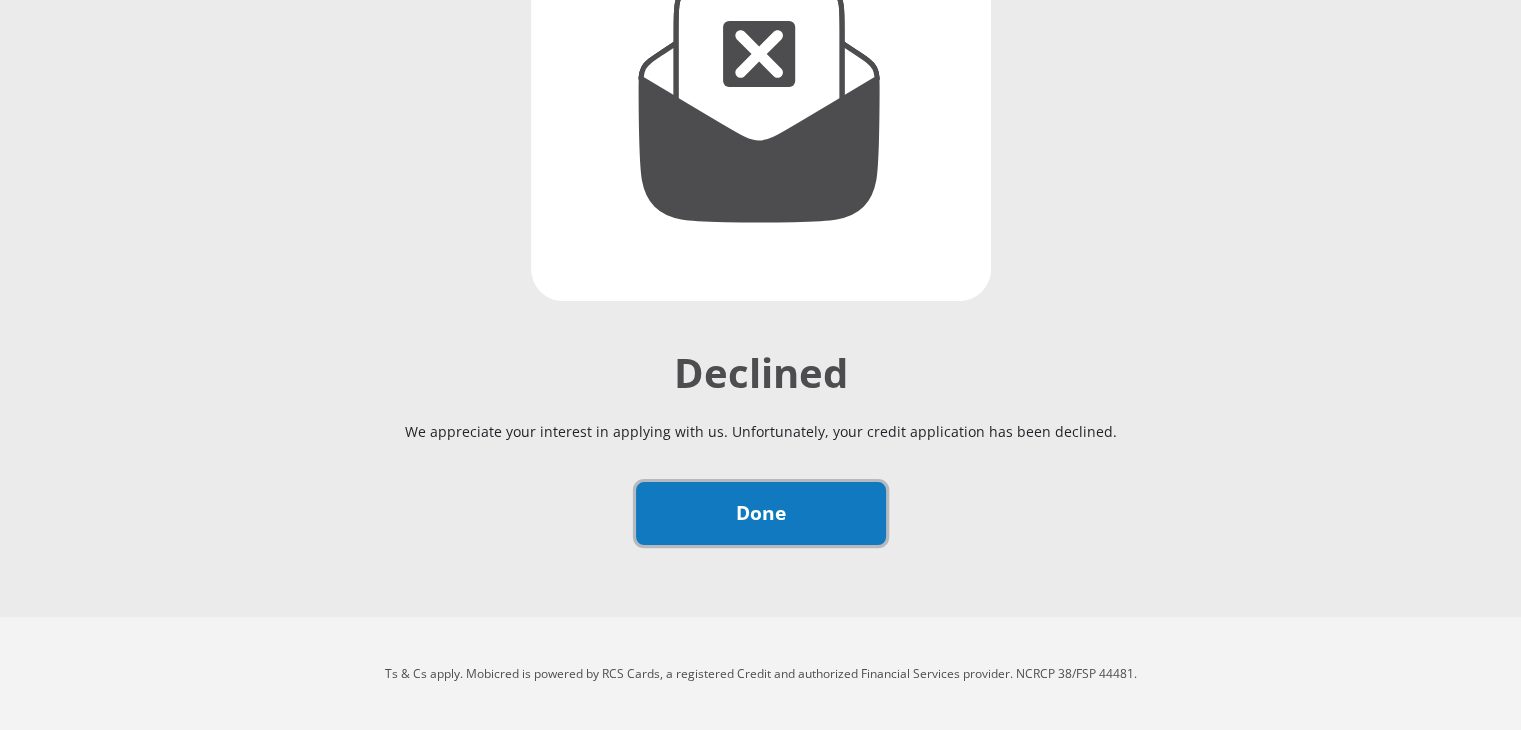 click on "Done" at bounding box center (761, 513) 